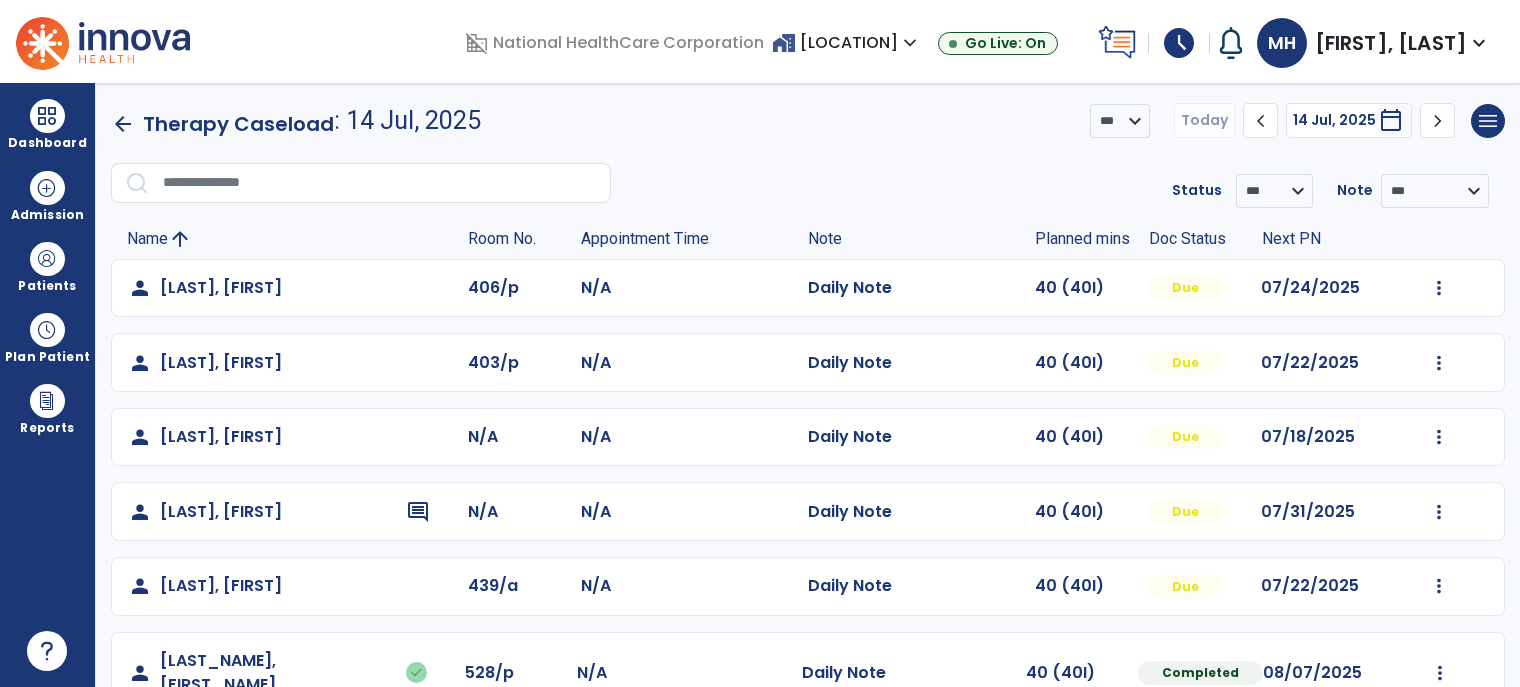 scroll, scrollTop: 0, scrollLeft: 0, axis: both 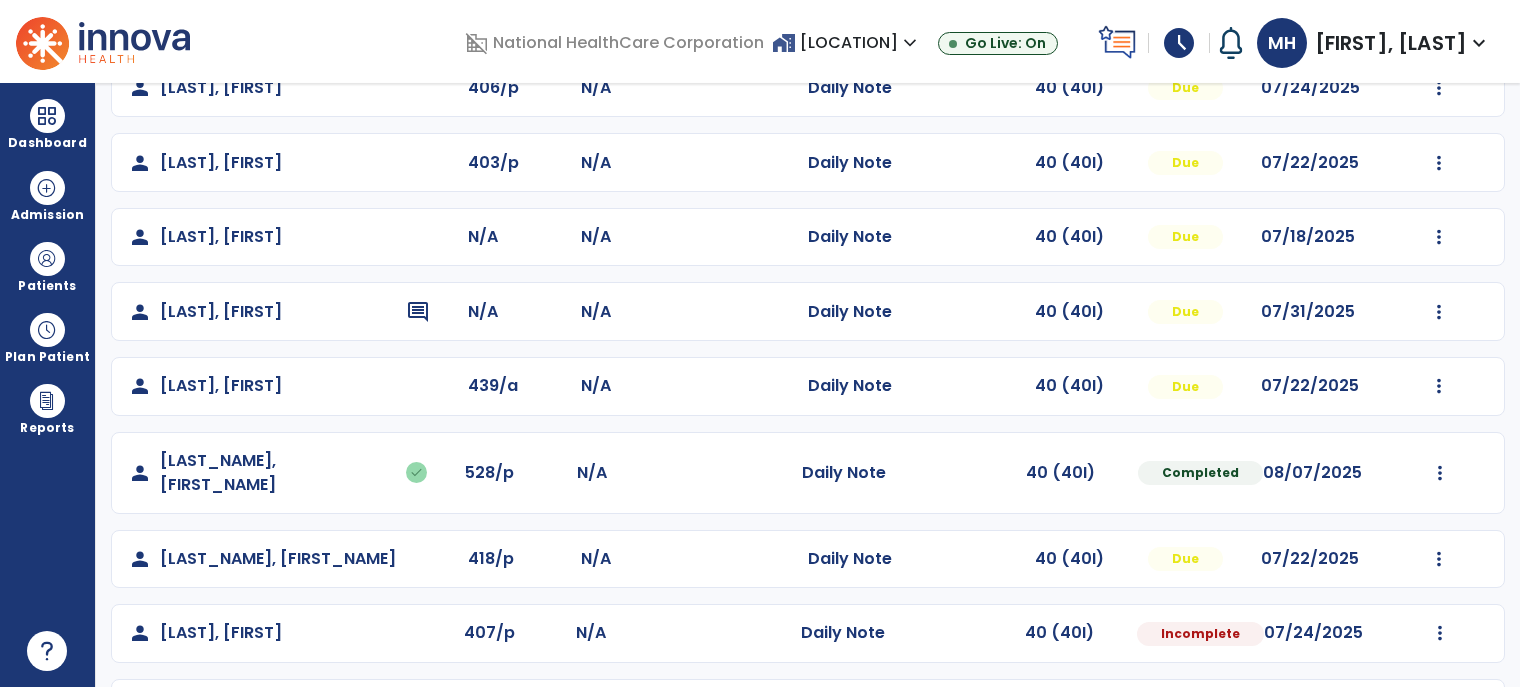 click on "Mark Visit As Complete   Reset Note   Open Document   G + C Mins" 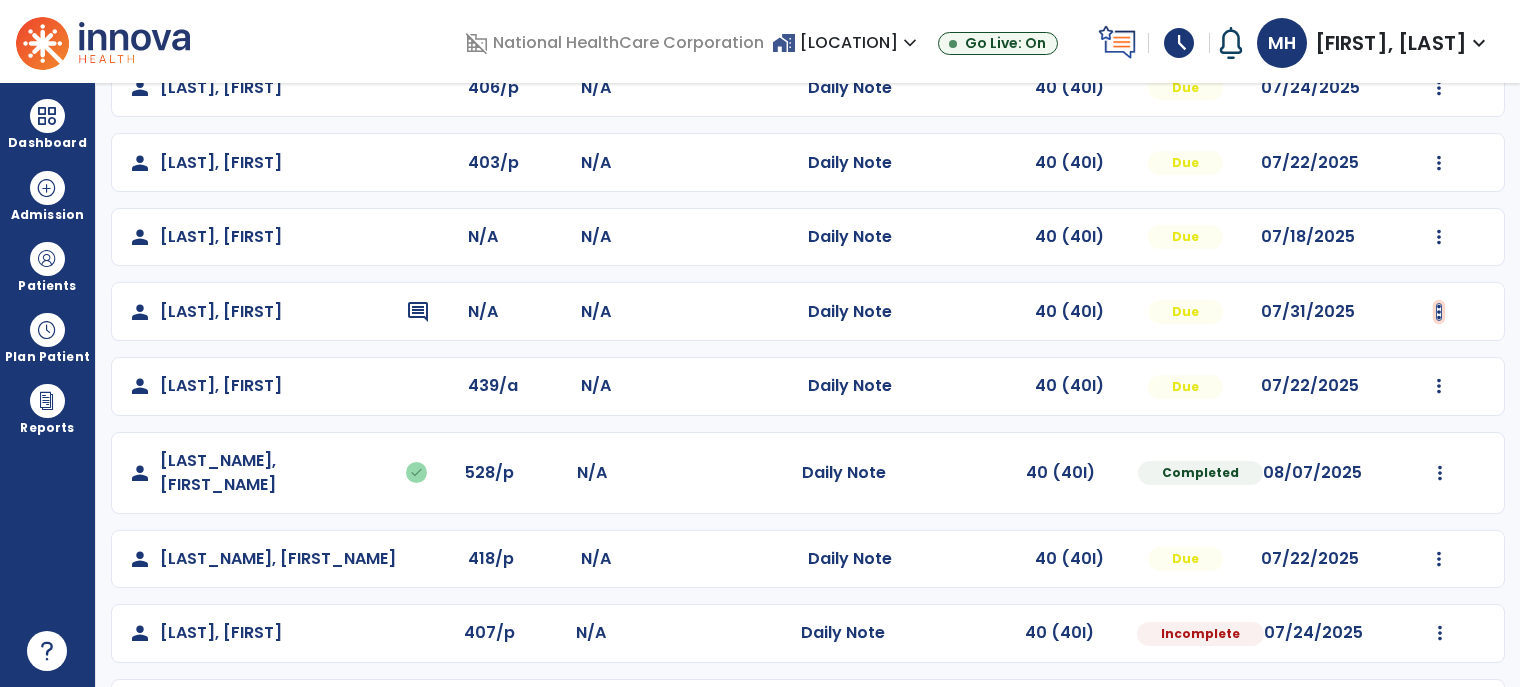 click at bounding box center (1439, 88) 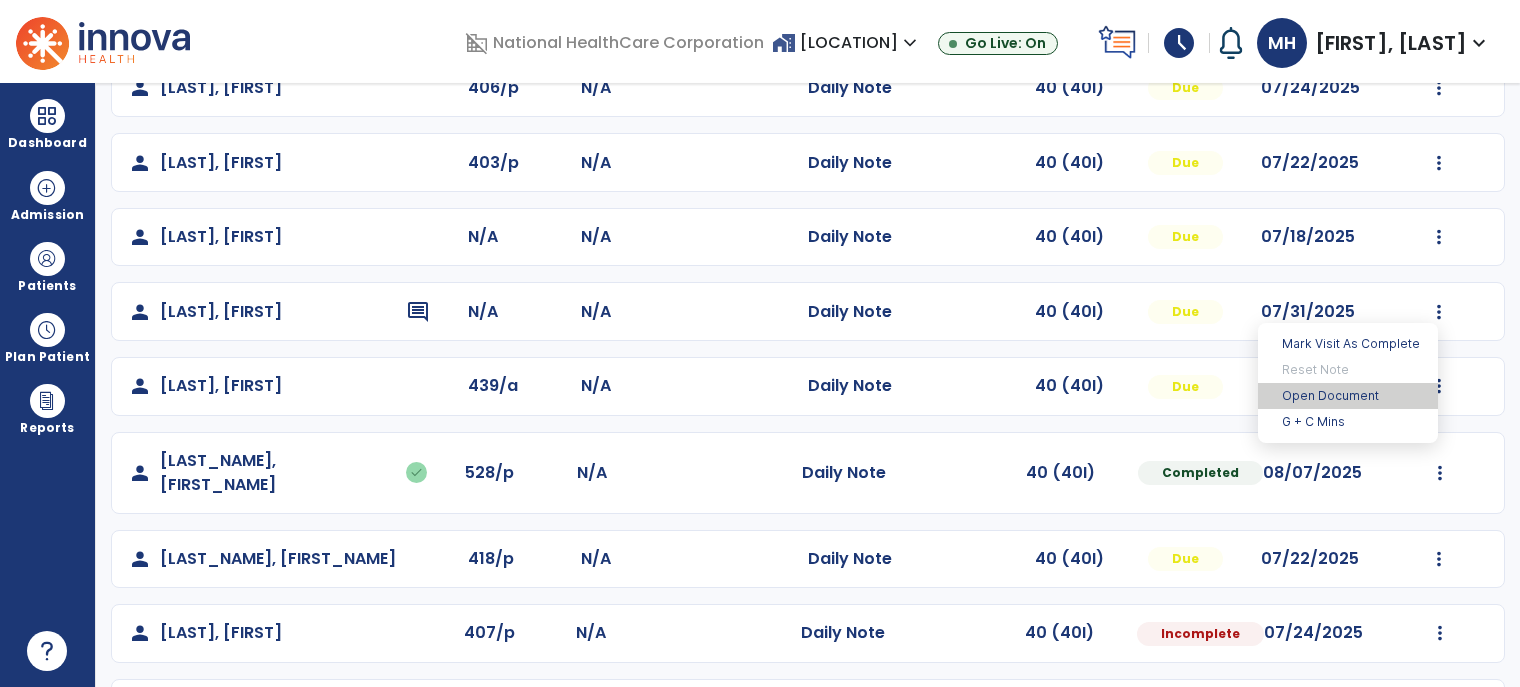 click on "Open Document" at bounding box center [1348, 396] 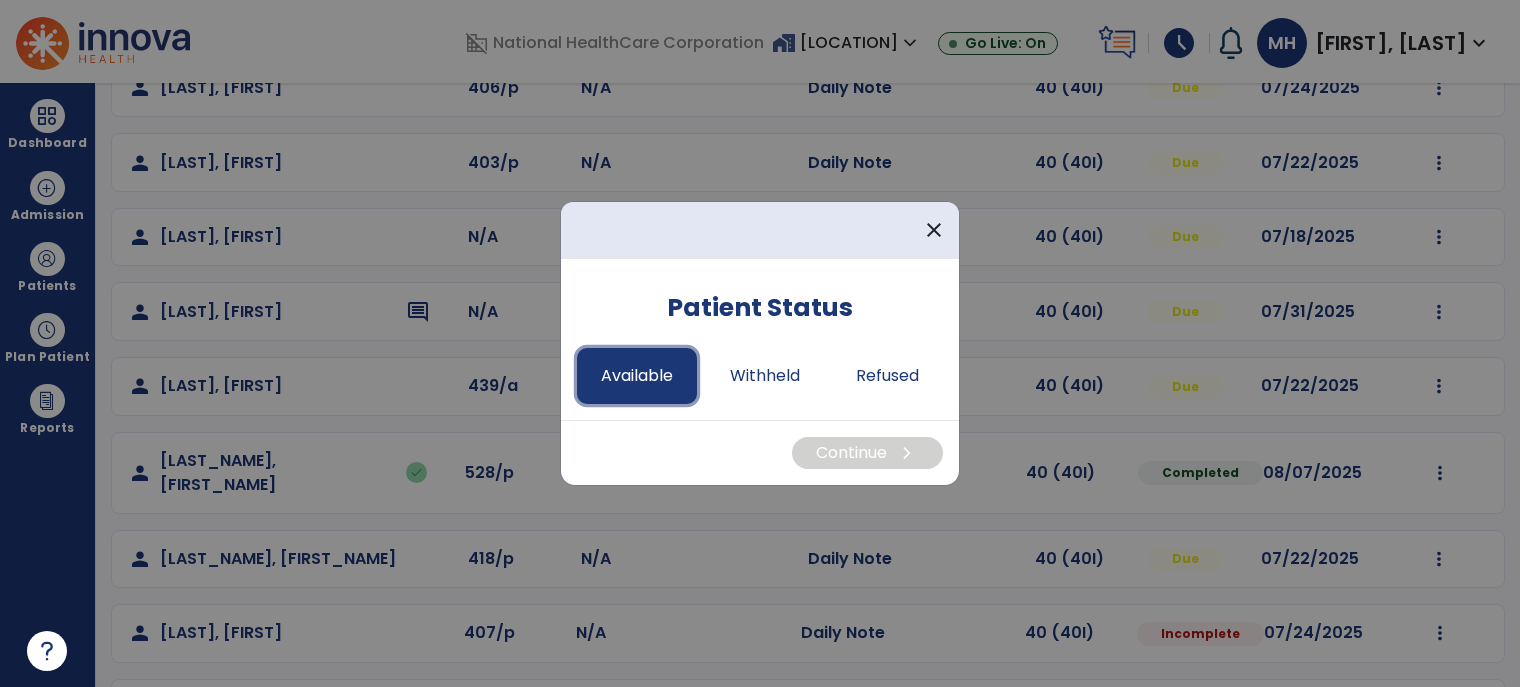 click on "Available" at bounding box center (637, 376) 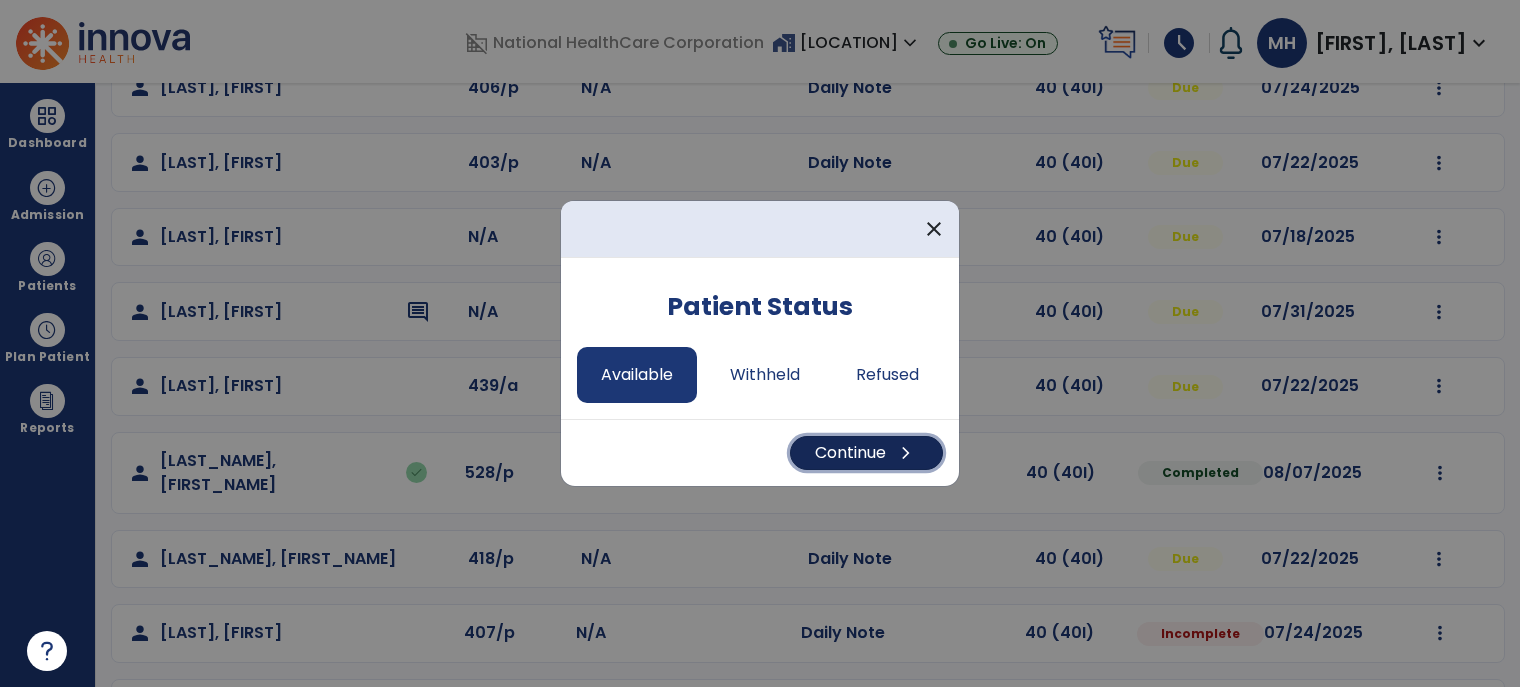 drag, startPoint x: 798, startPoint y: 456, endPoint x: 811, endPoint y: 455, distance: 13.038404 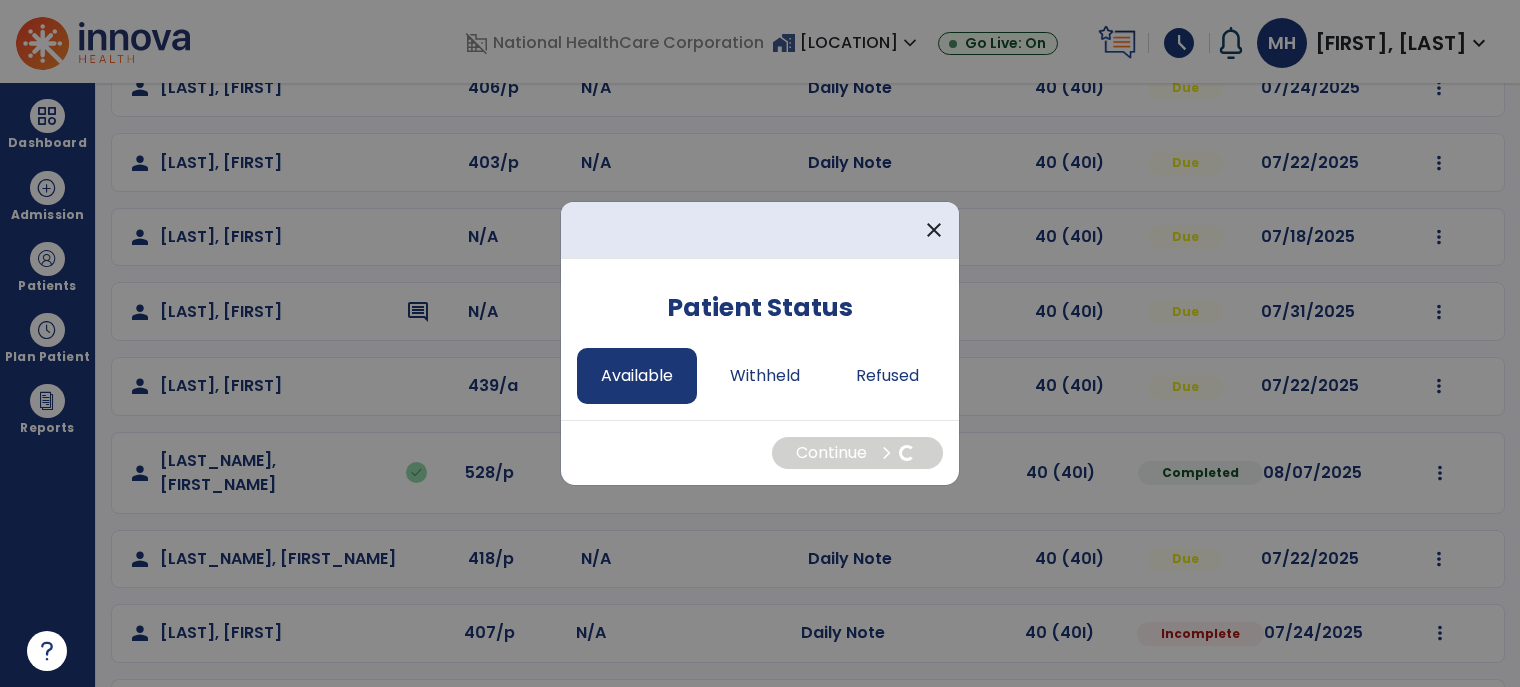 select on "*" 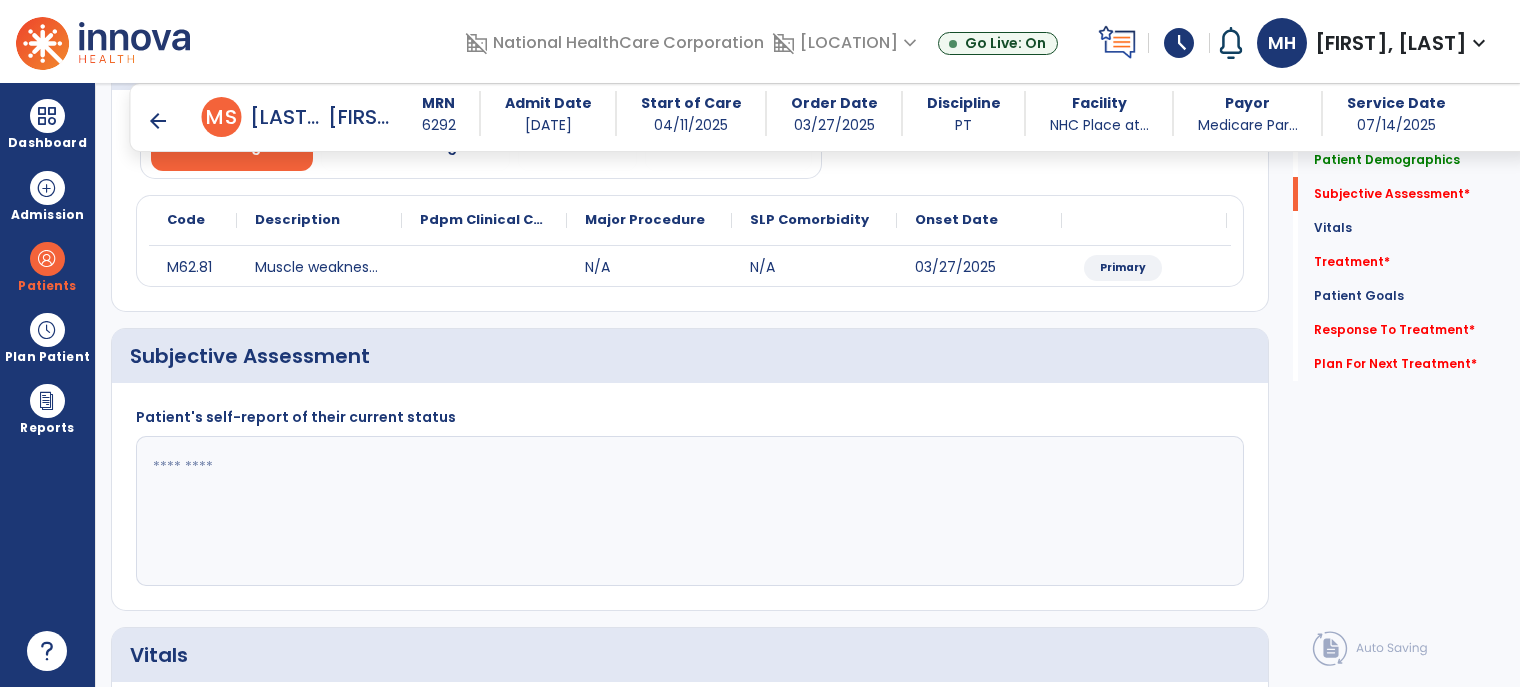 scroll, scrollTop: 600, scrollLeft: 0, axis: vertical 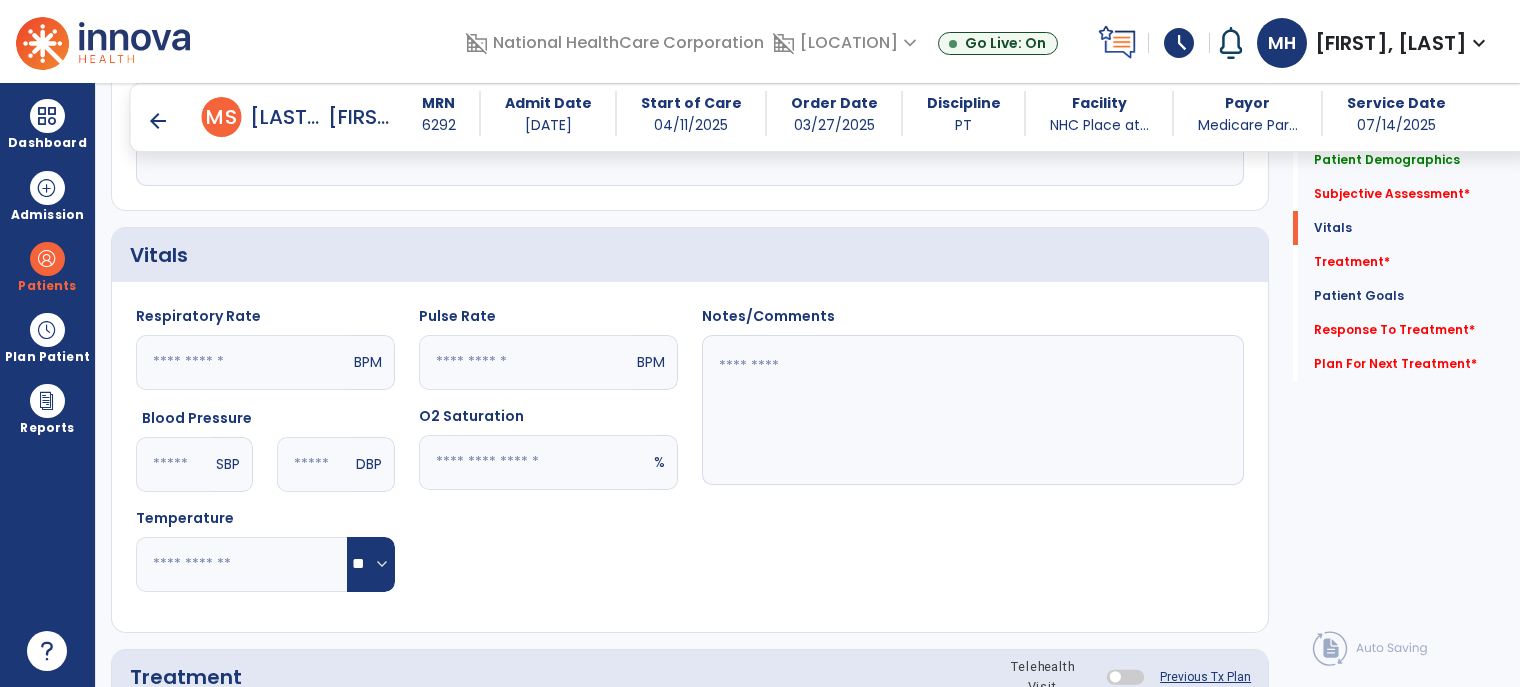 click 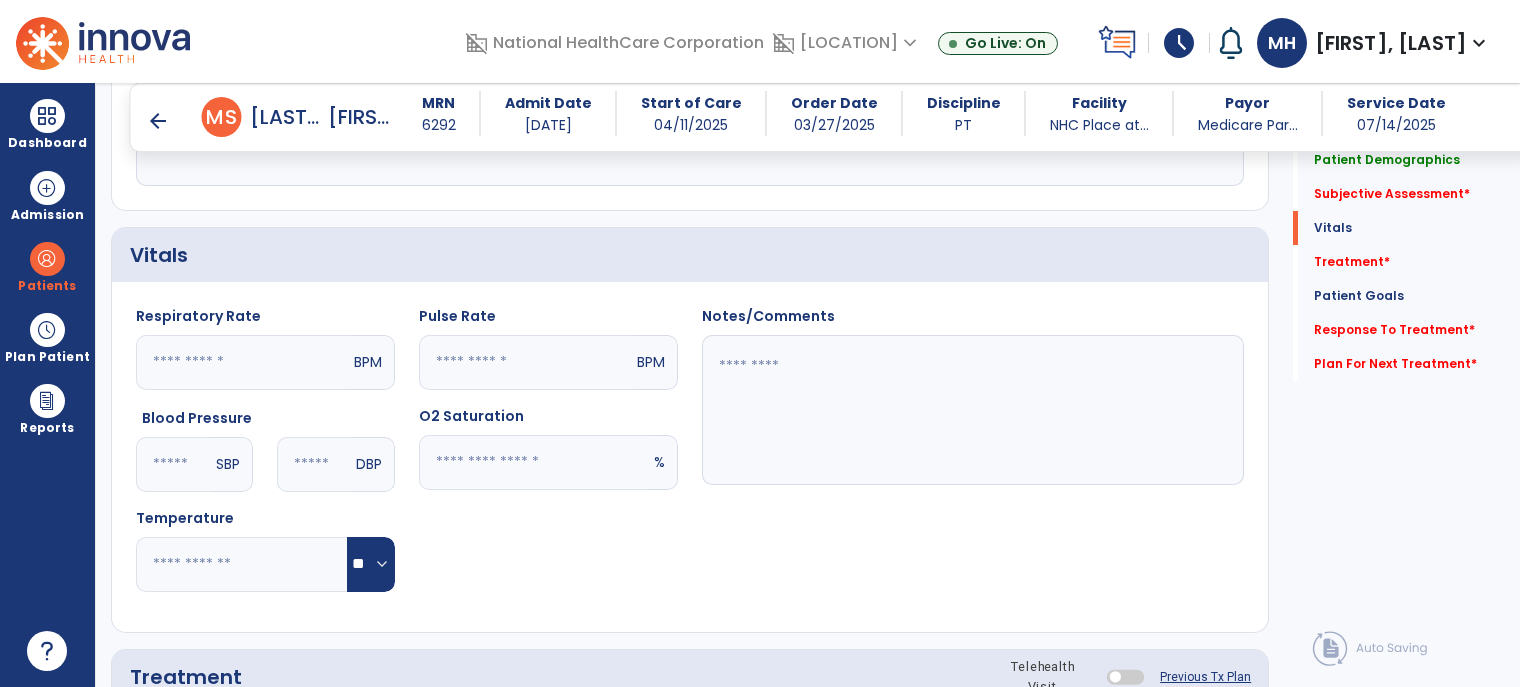 click 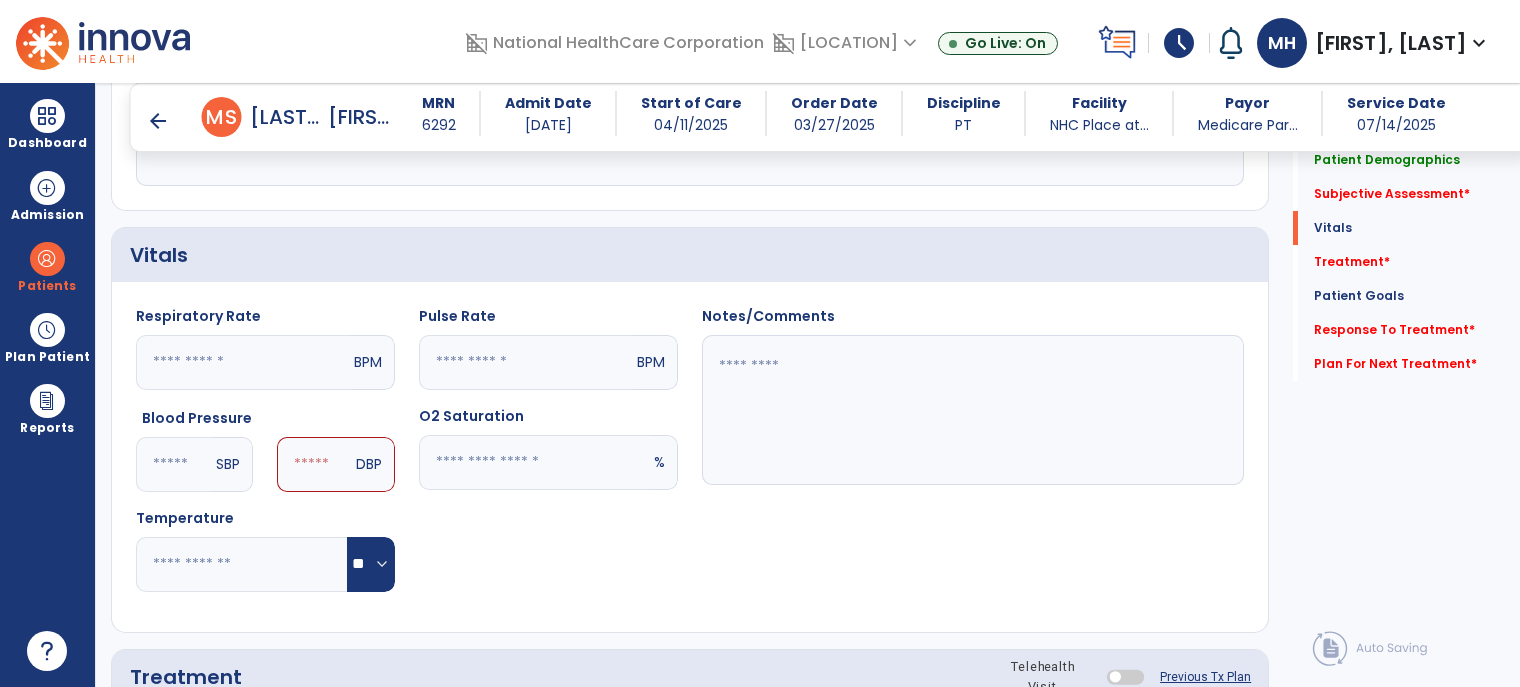 type on "***" 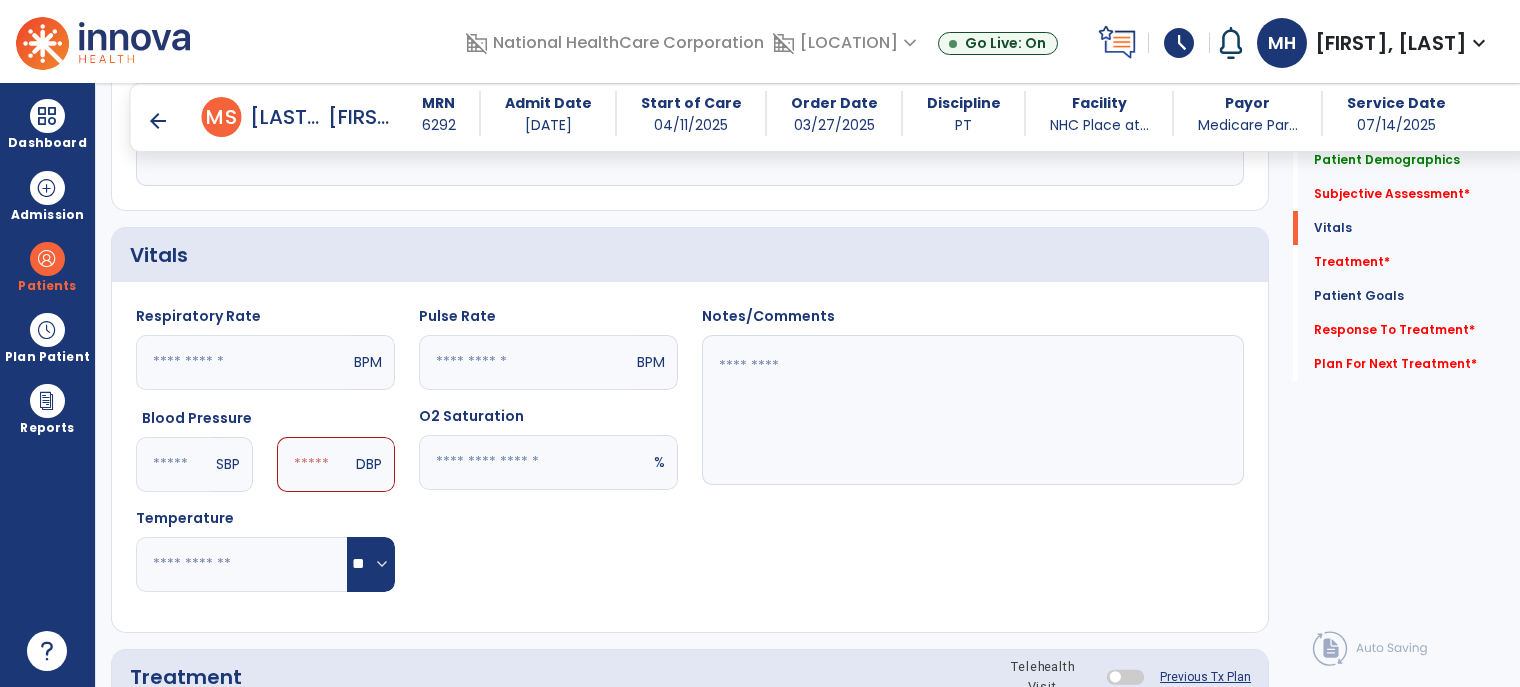 click 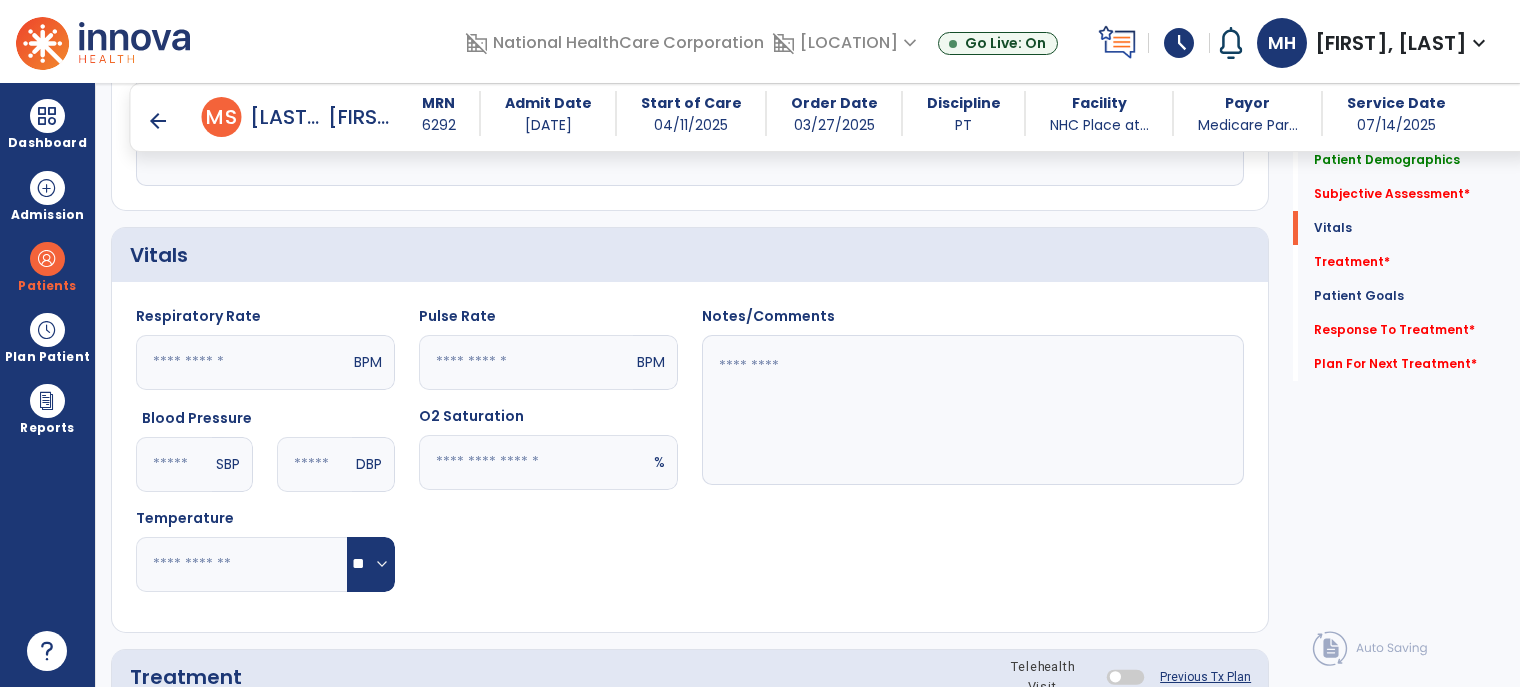 type on "**" 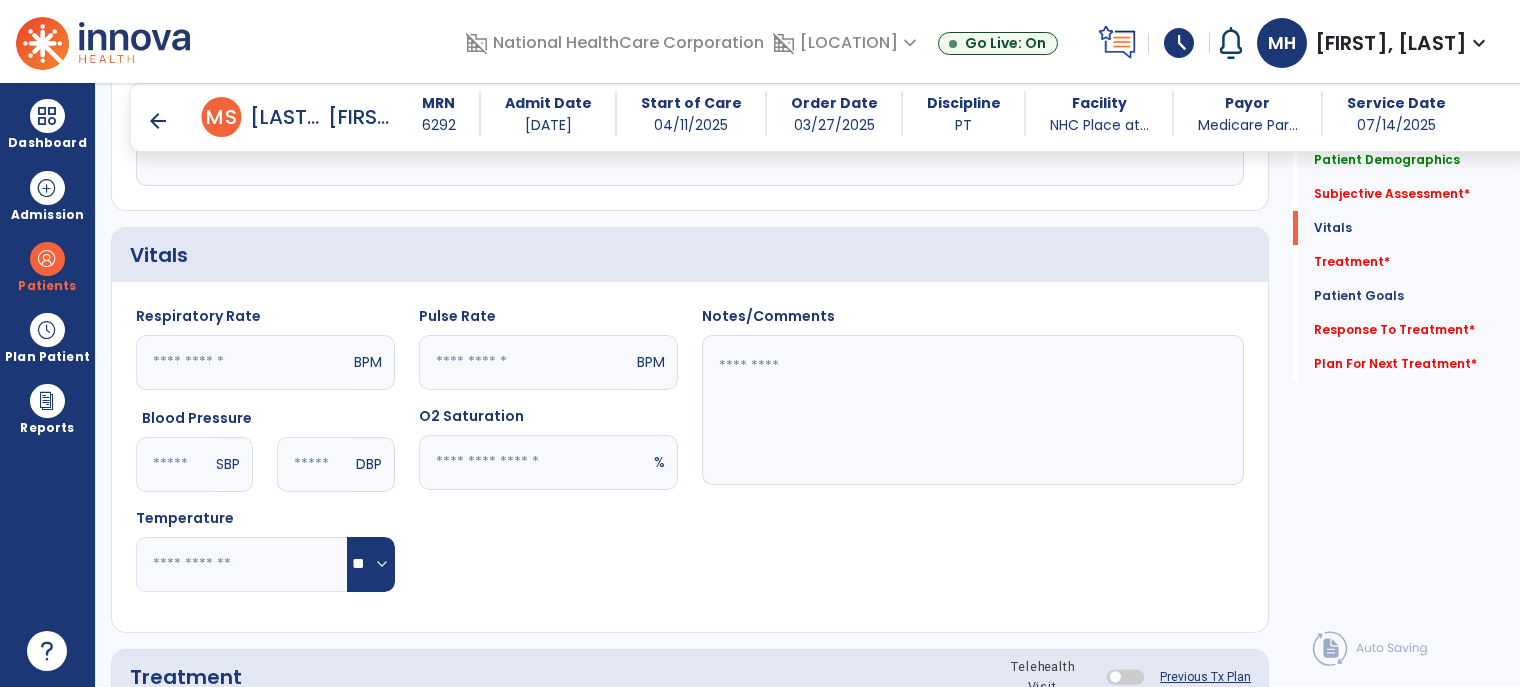 click 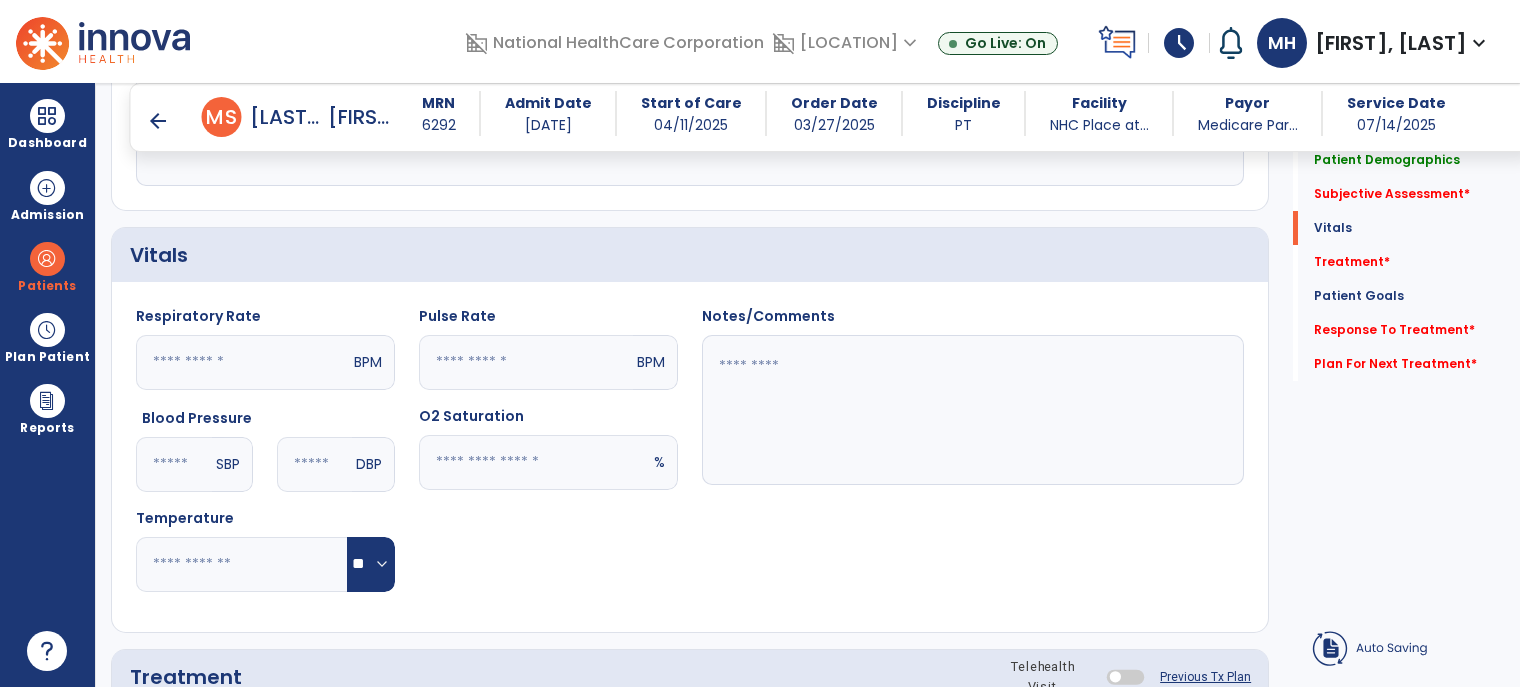 click 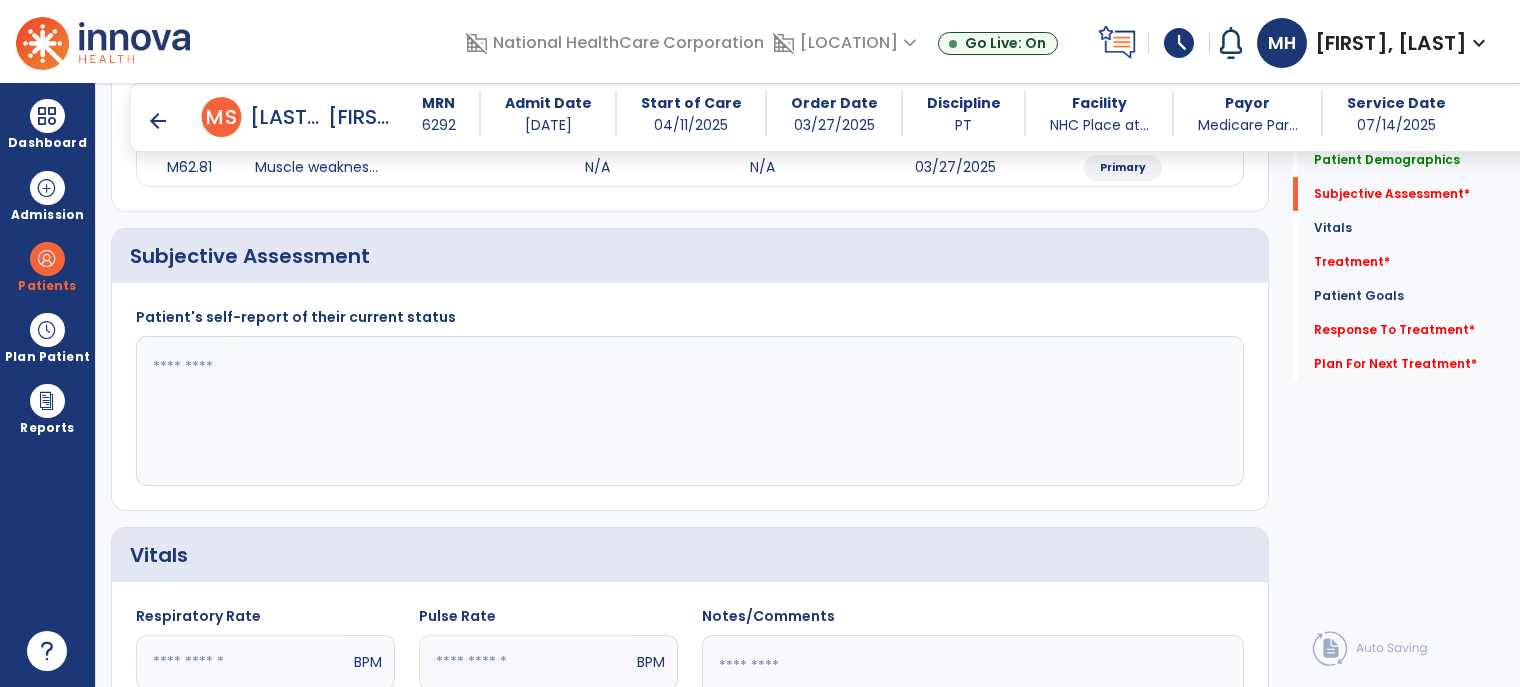 scroll, scrollTop: 300, scrollLeft: 0, axis: vertical 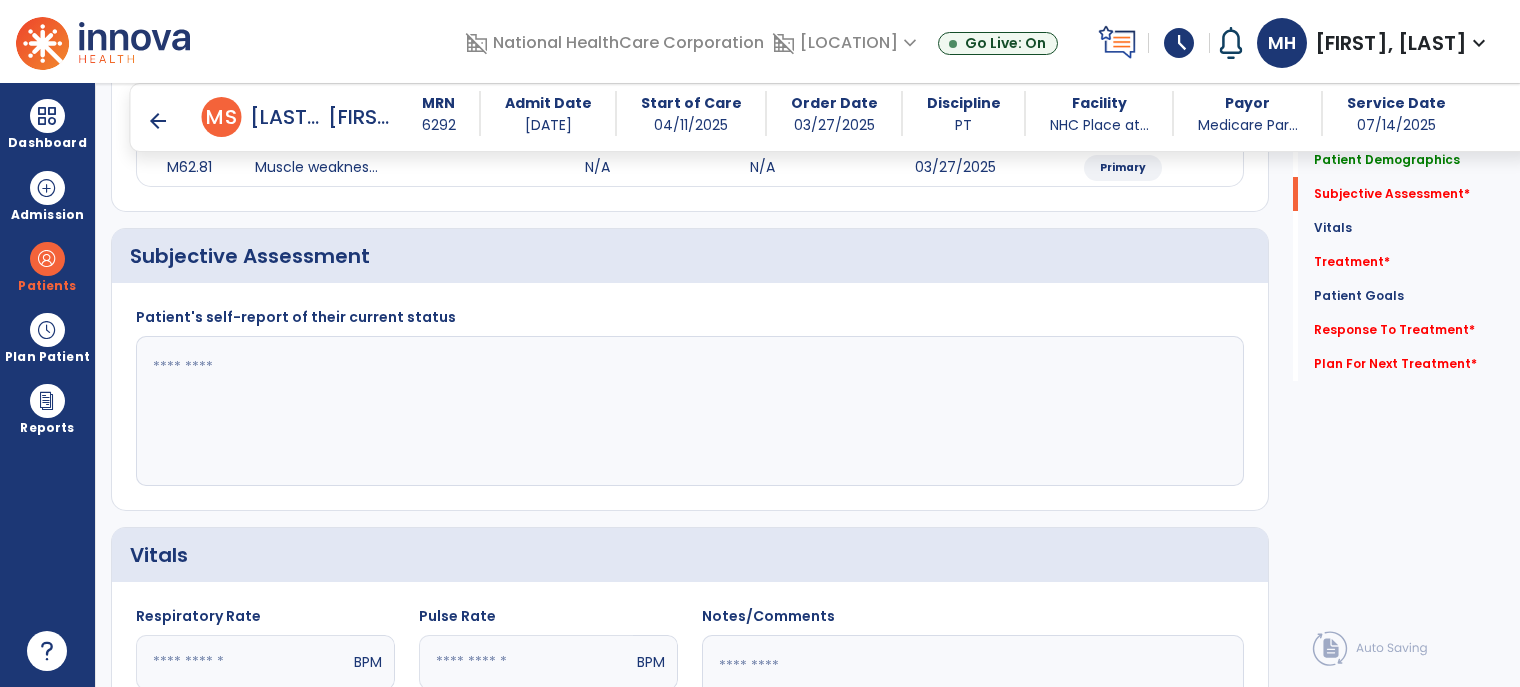 type on "**" 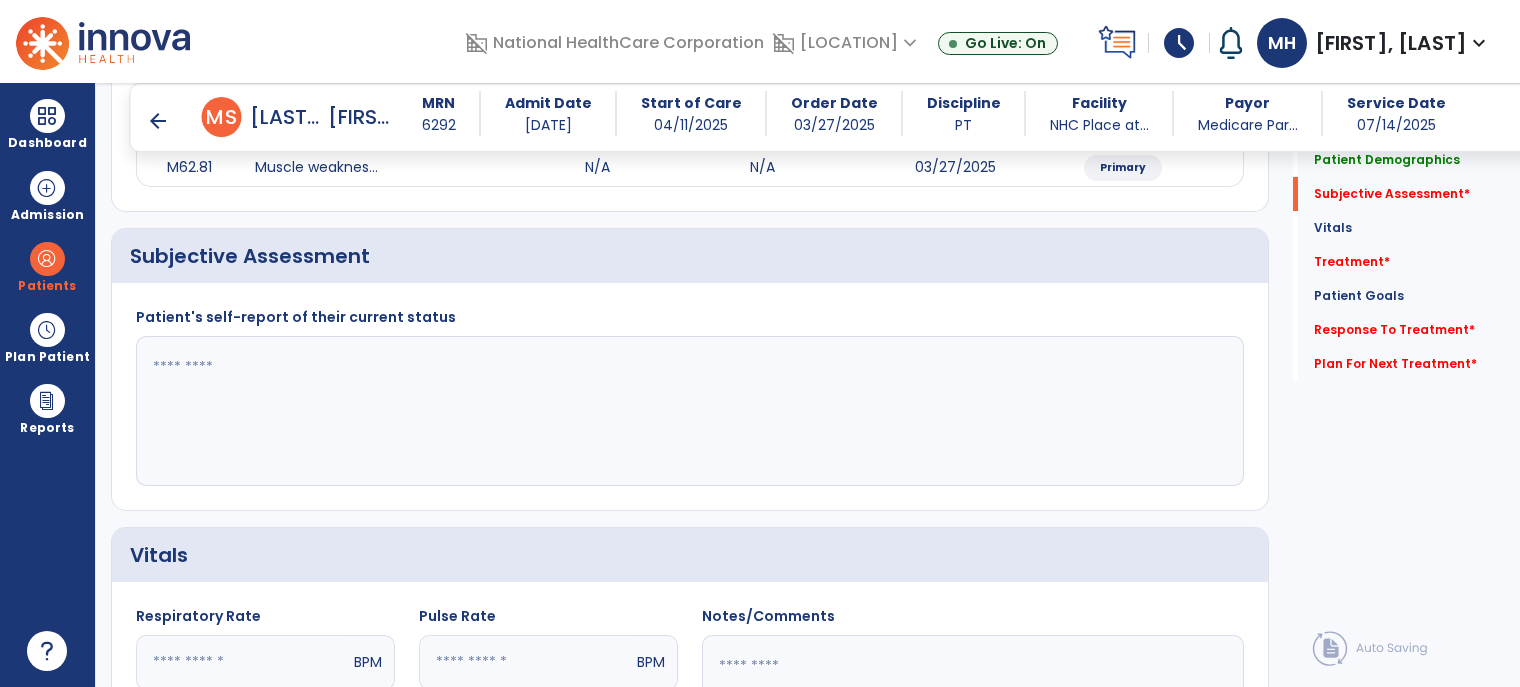 click 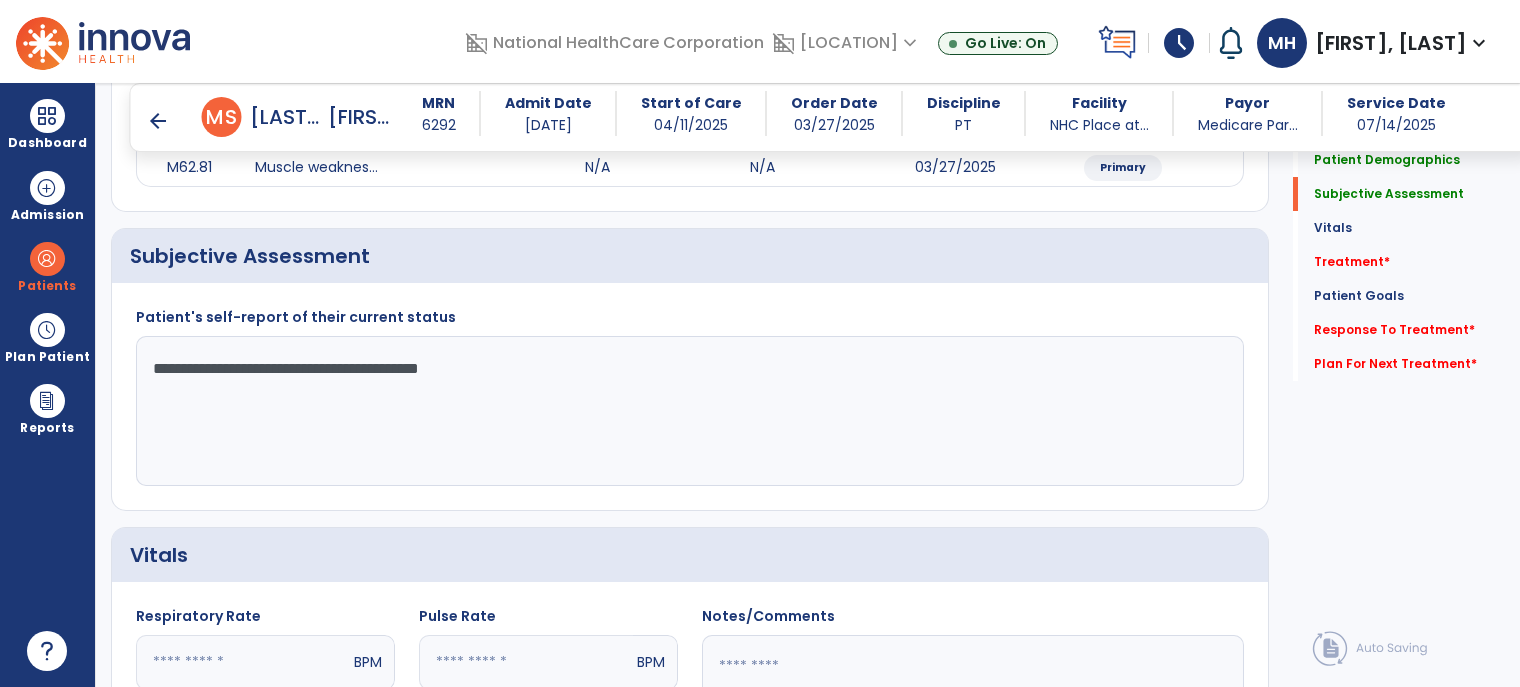 click on "**********" 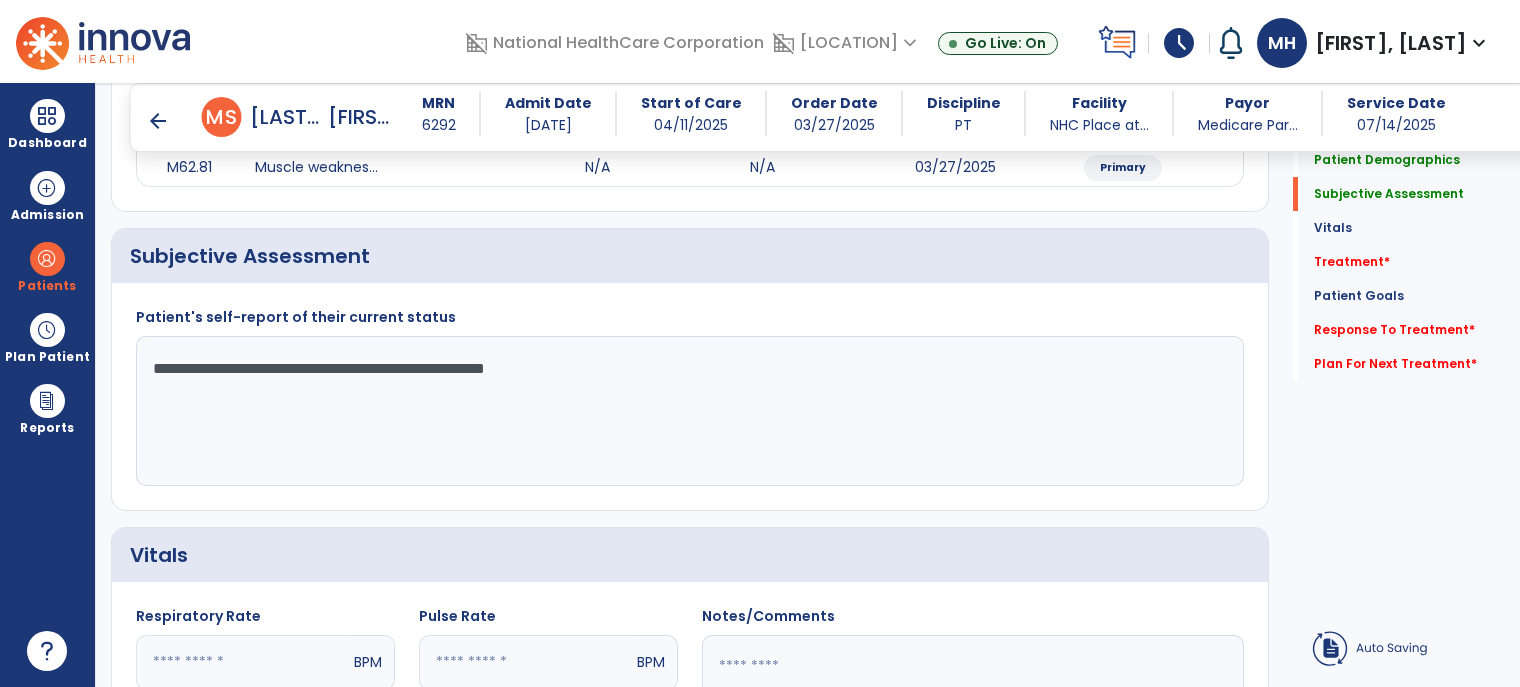 click on "**********" 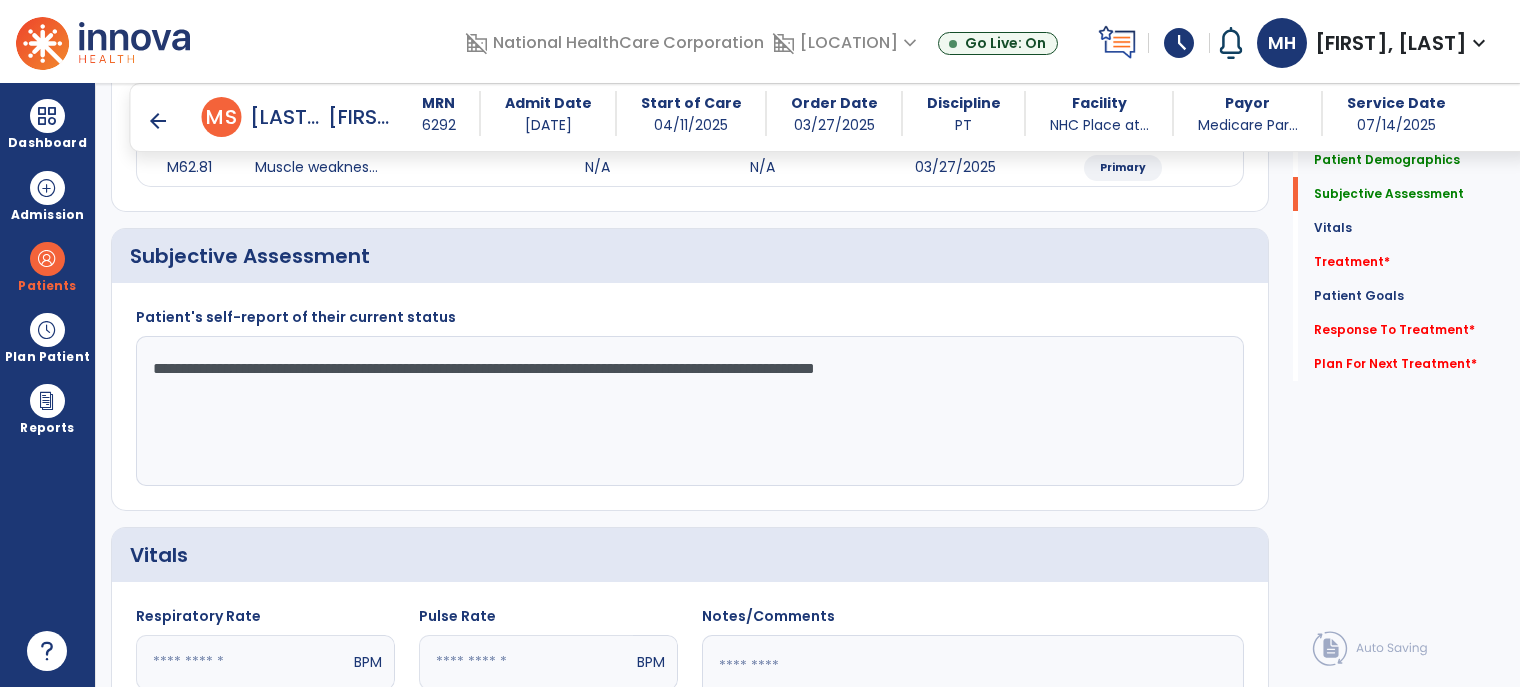 click on "**********" 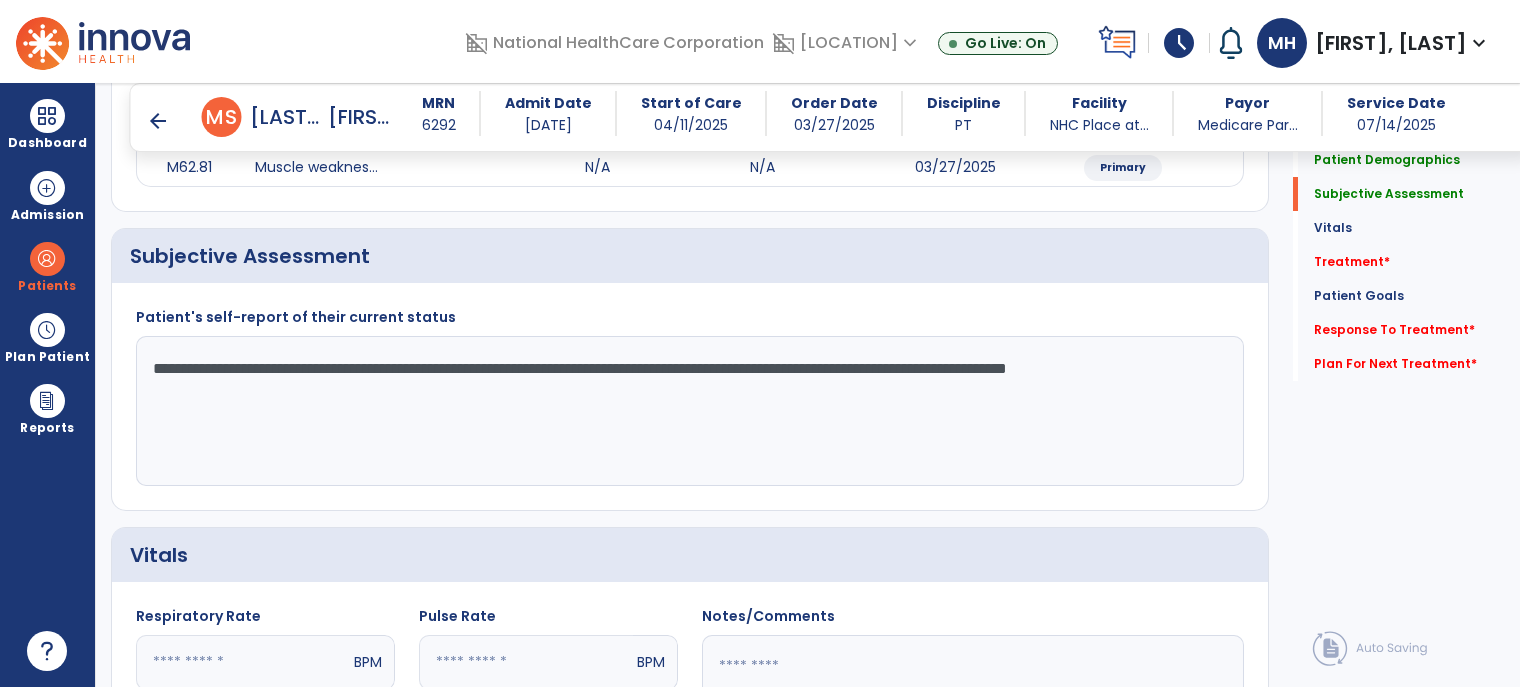 click on "**********" 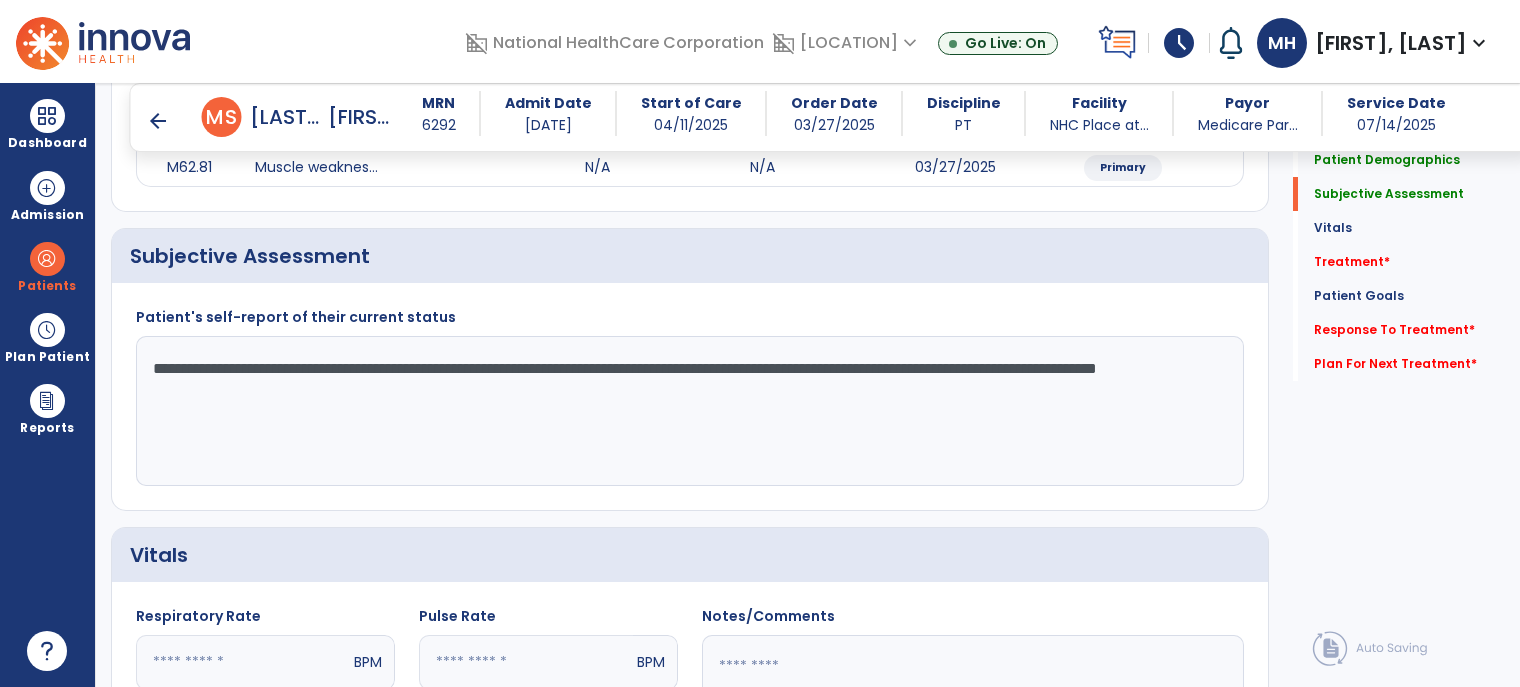click on "**********" 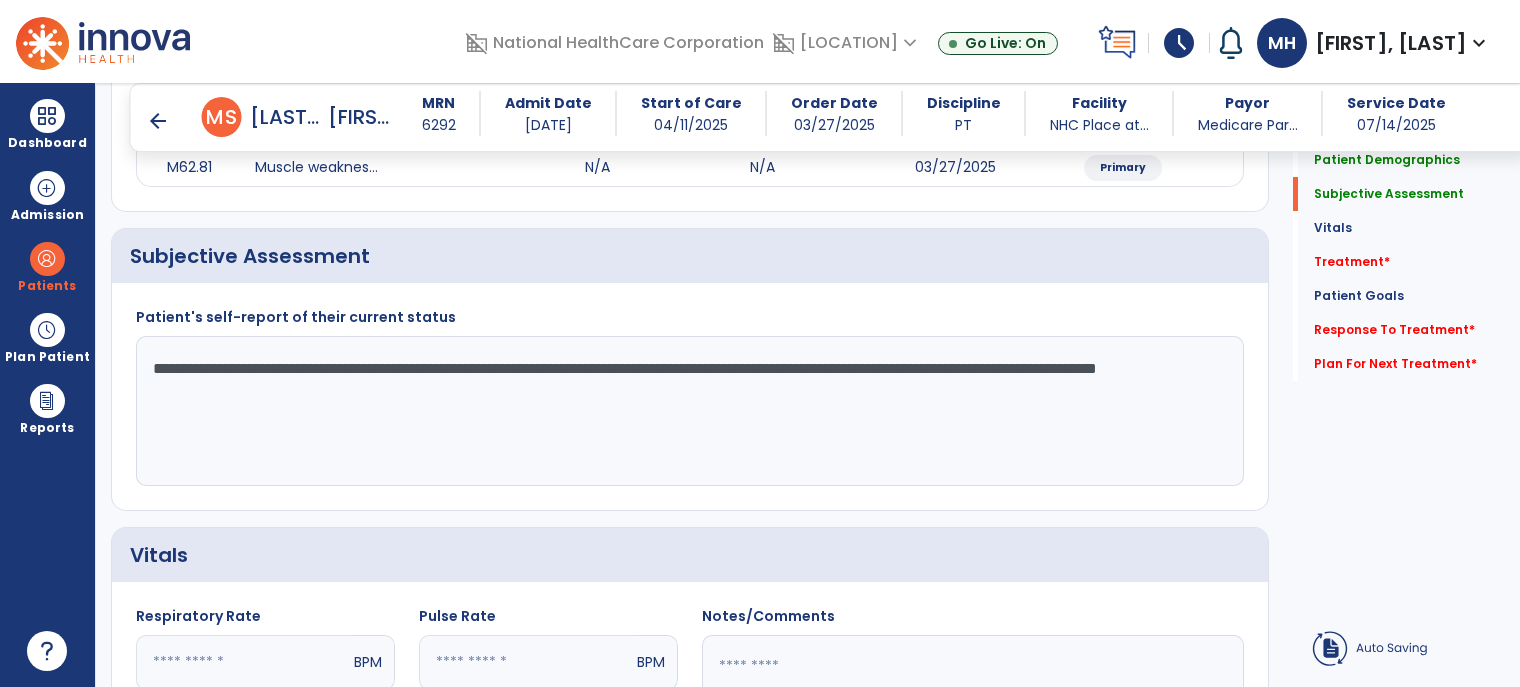 click on "**********" 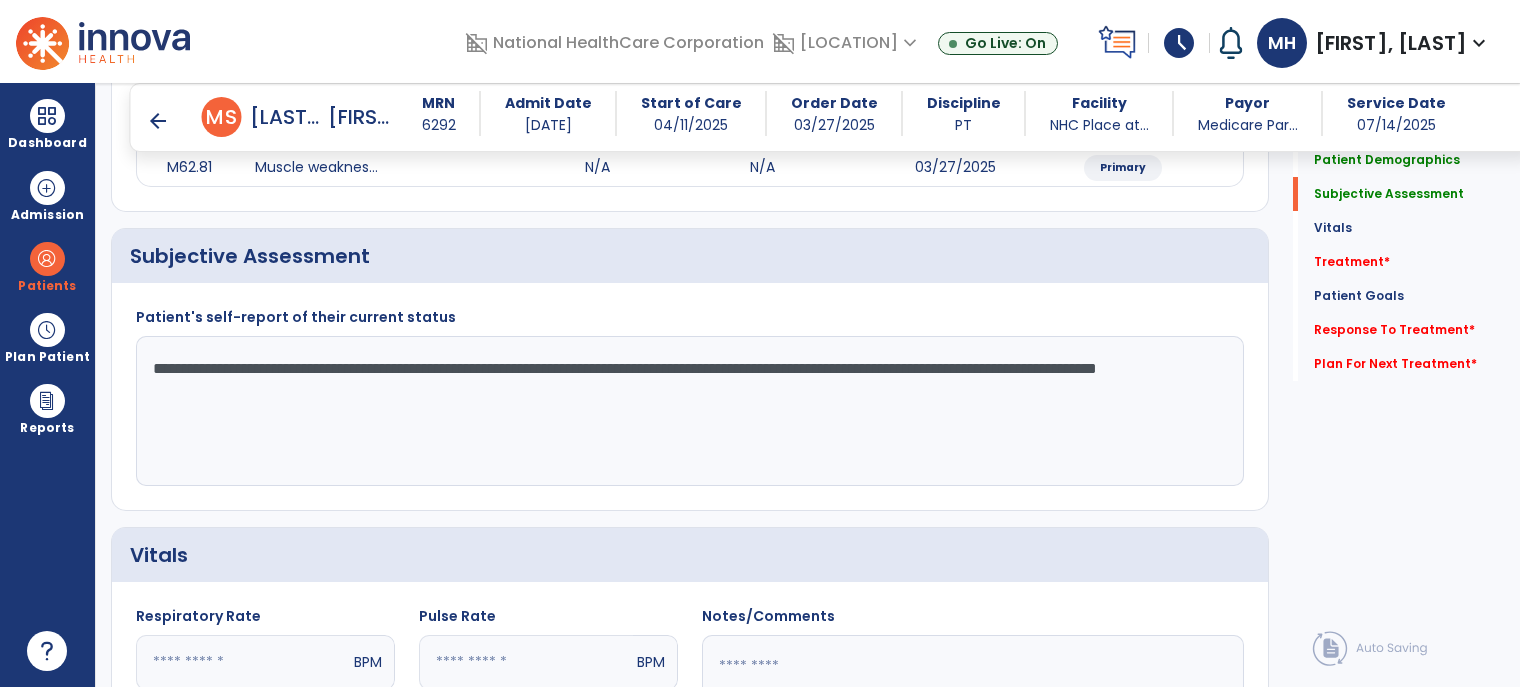 click on "**********" 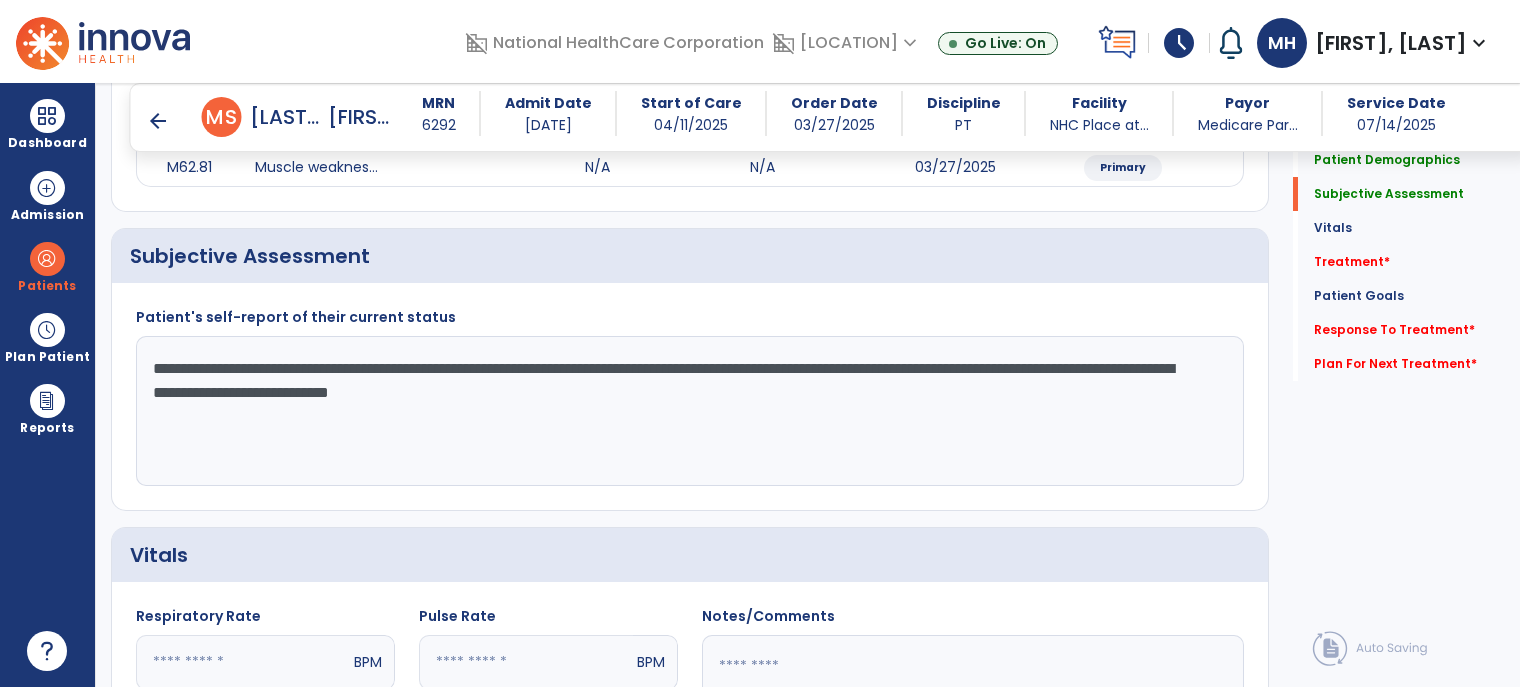 click on "**********" 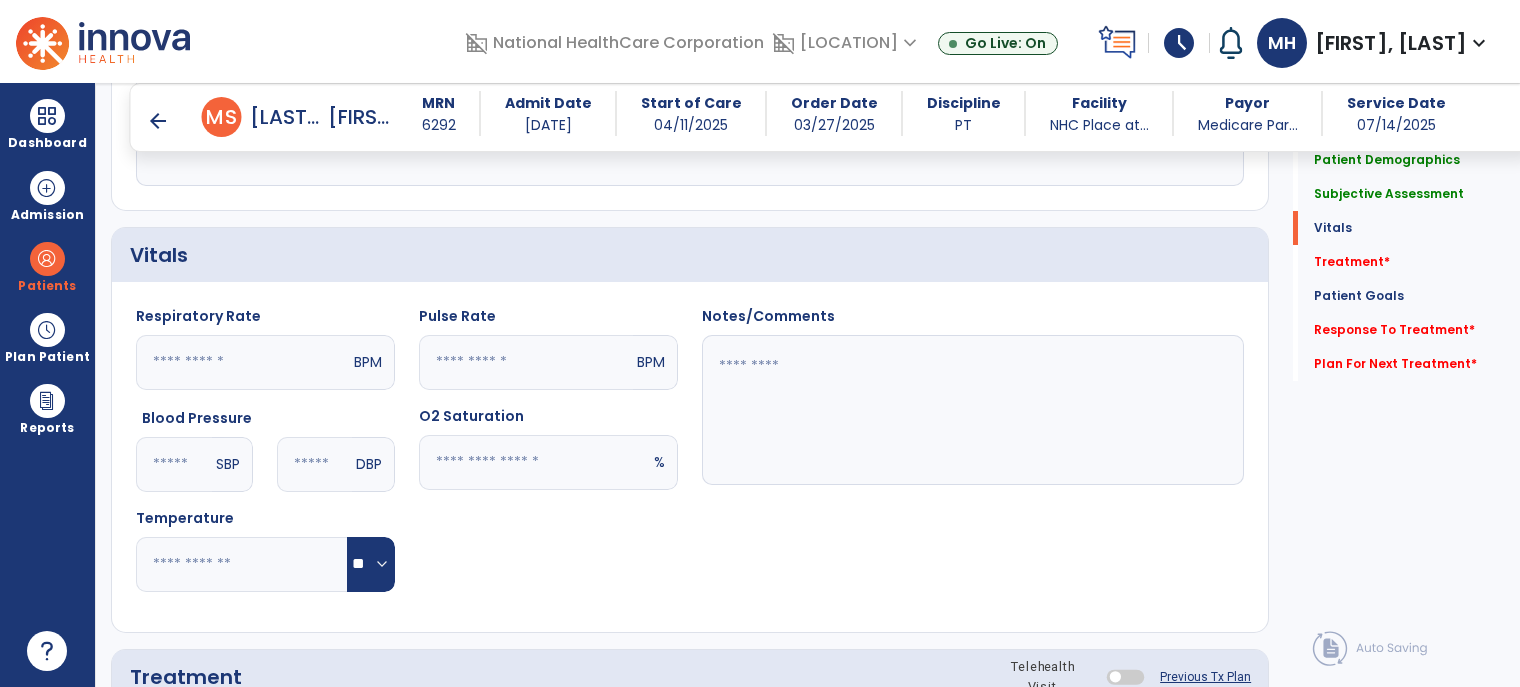 type on "**********" 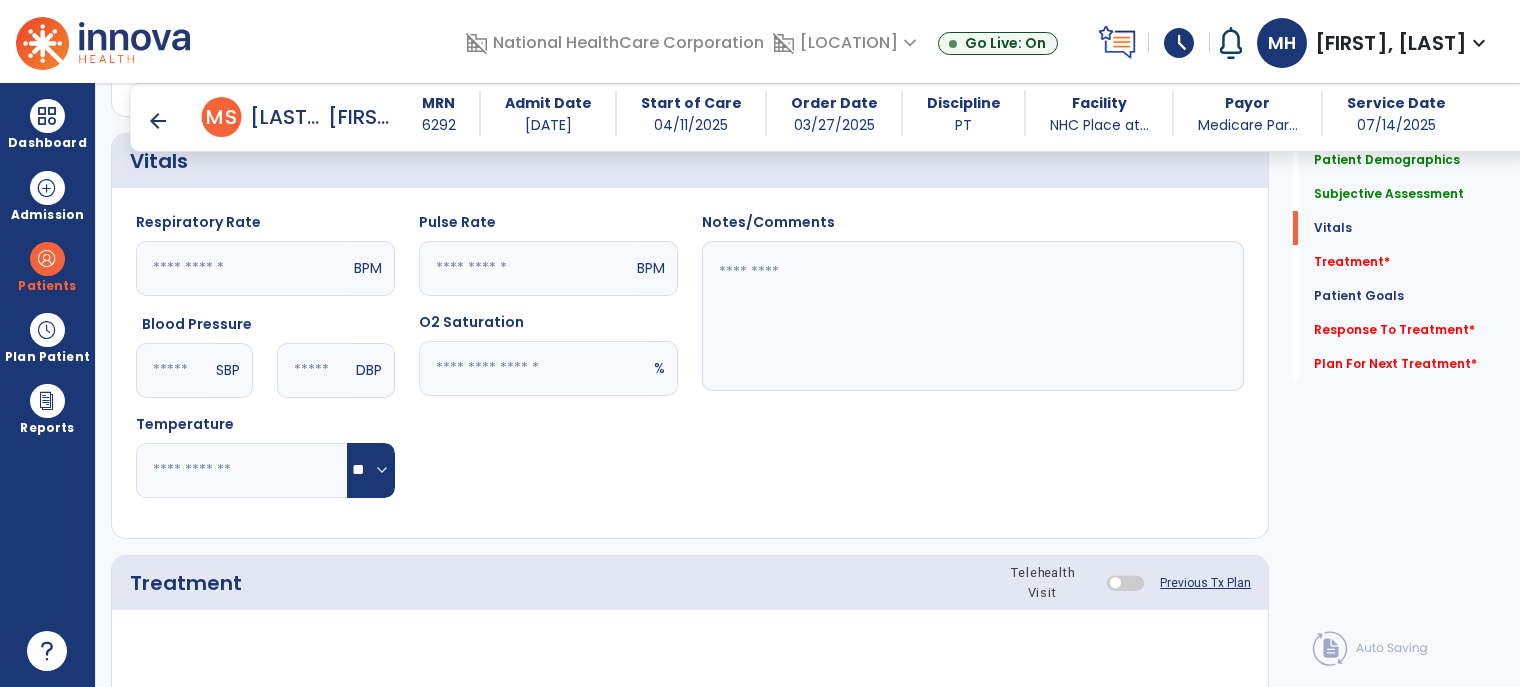 scroll, scrollTop: 800, scrollLeft: 0, axis: vertical 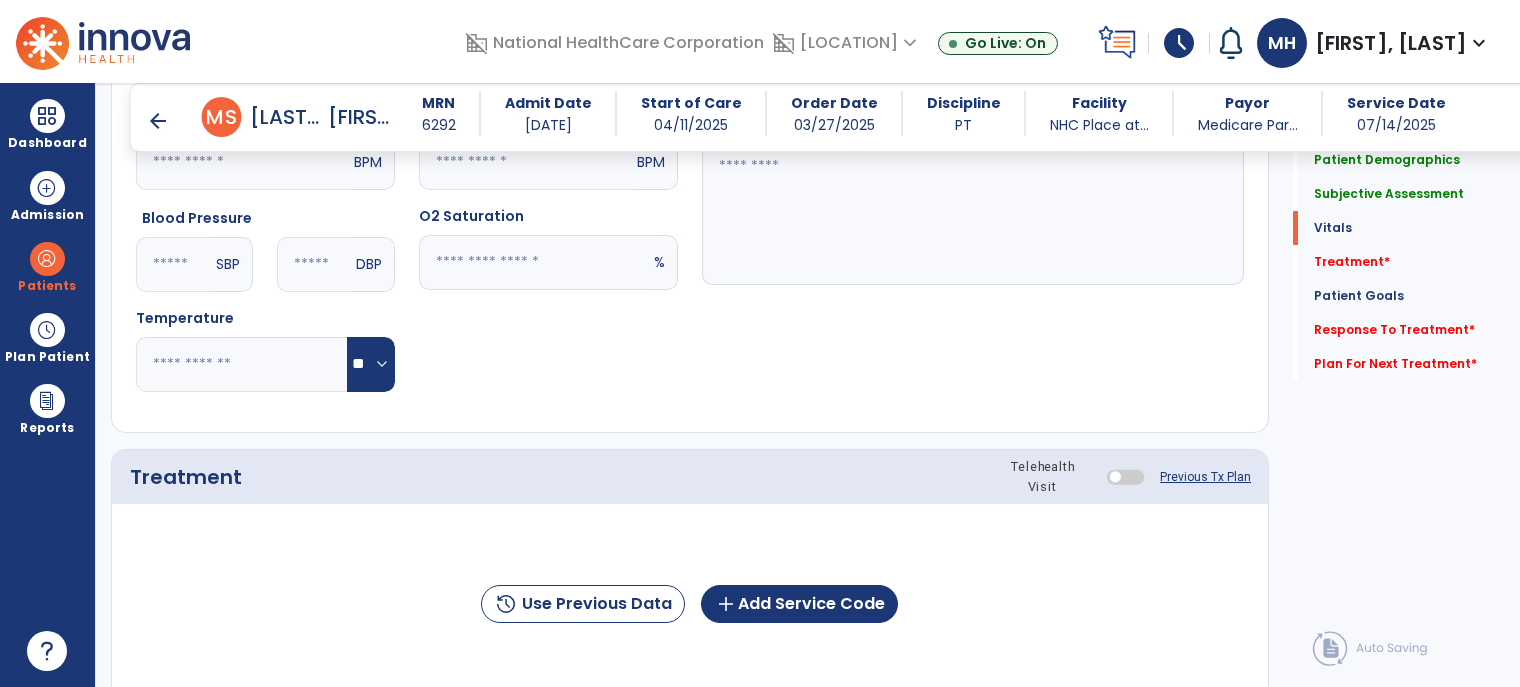 click on "arrow_back" at bounding box center [158, 121] 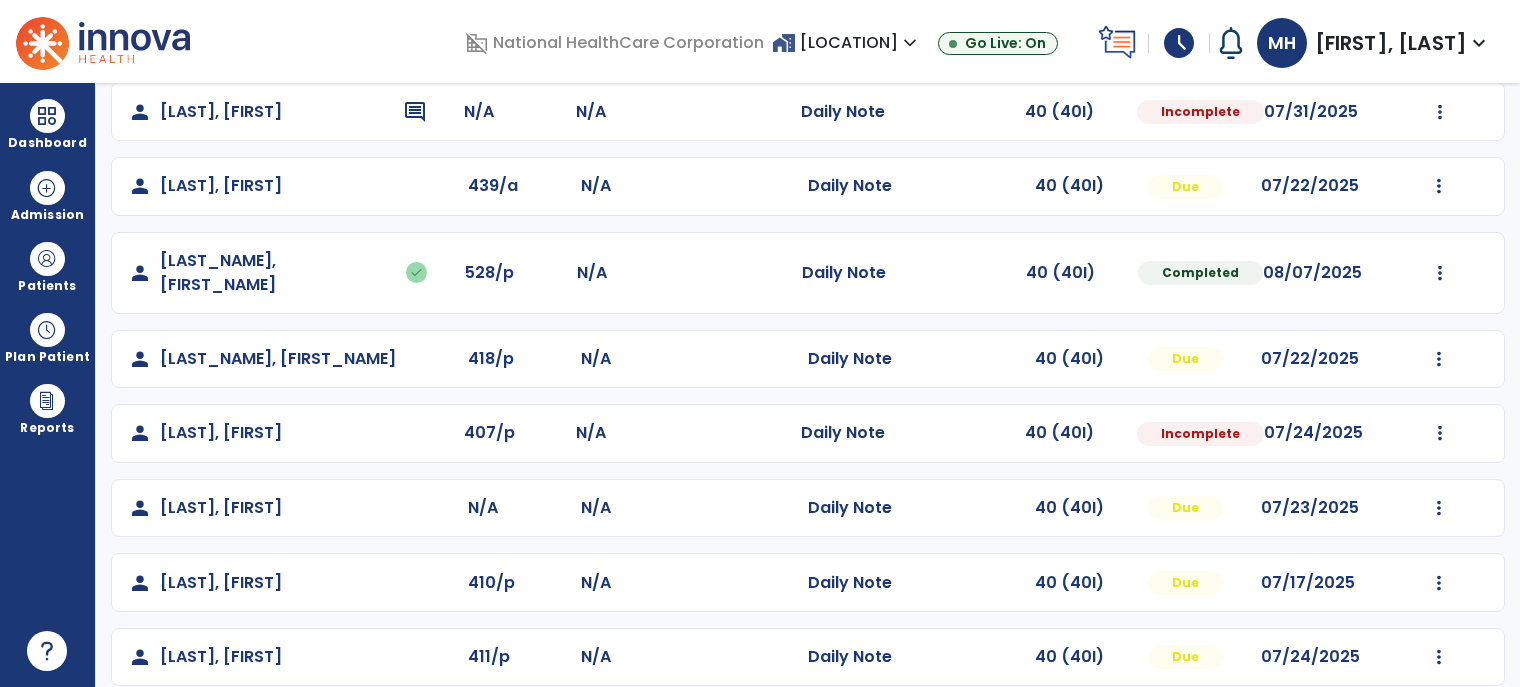 scroll, scrollTop: 401, scrollLeft: 0, axis: vertical 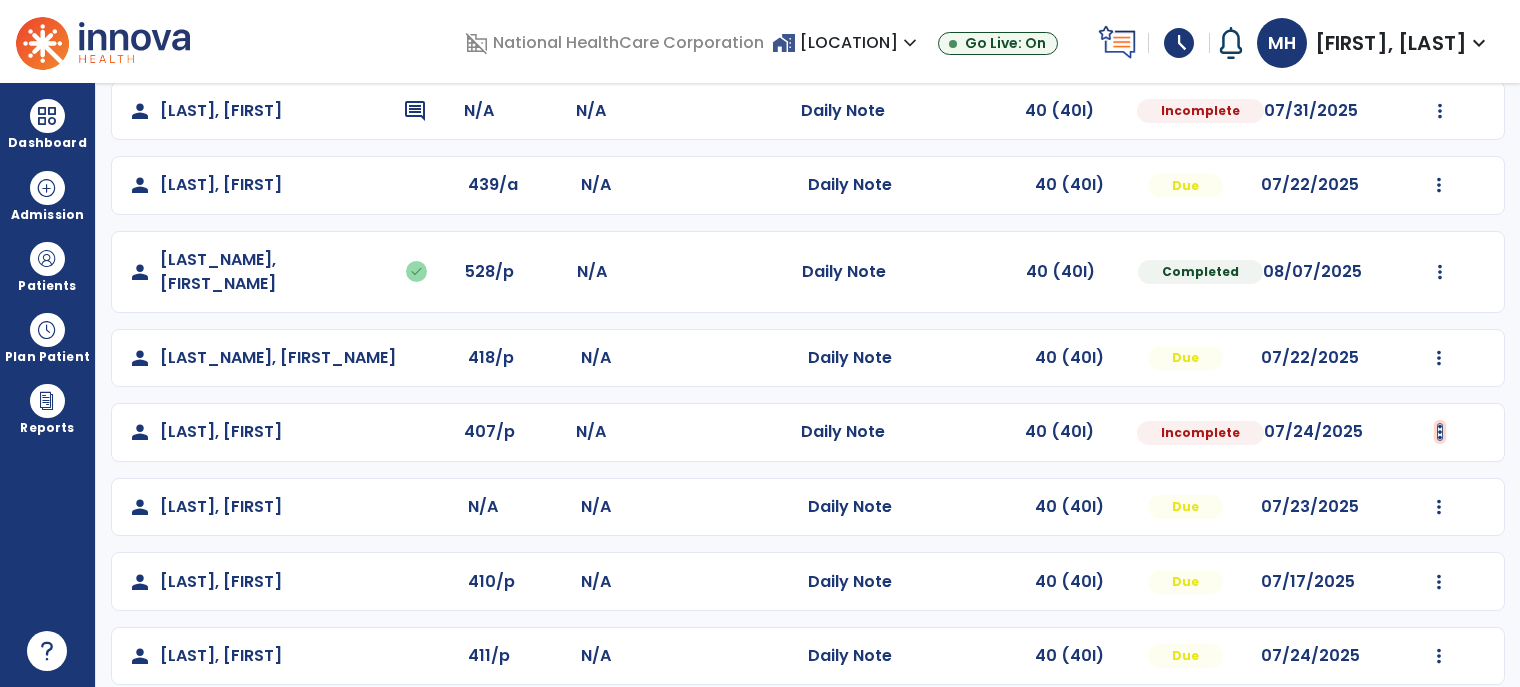 click at bounding box center (1439, -113) 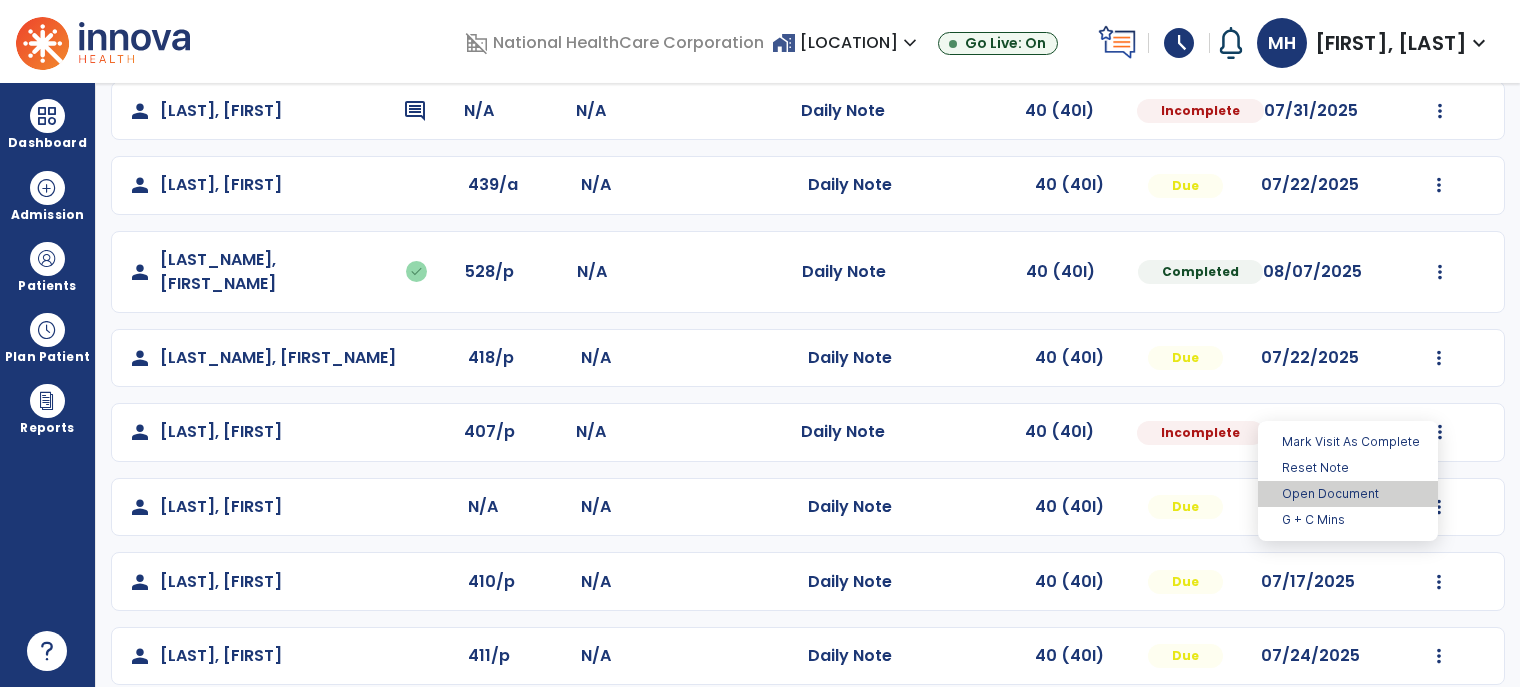 click on "Open Document" at bounding box center [1348, 494] 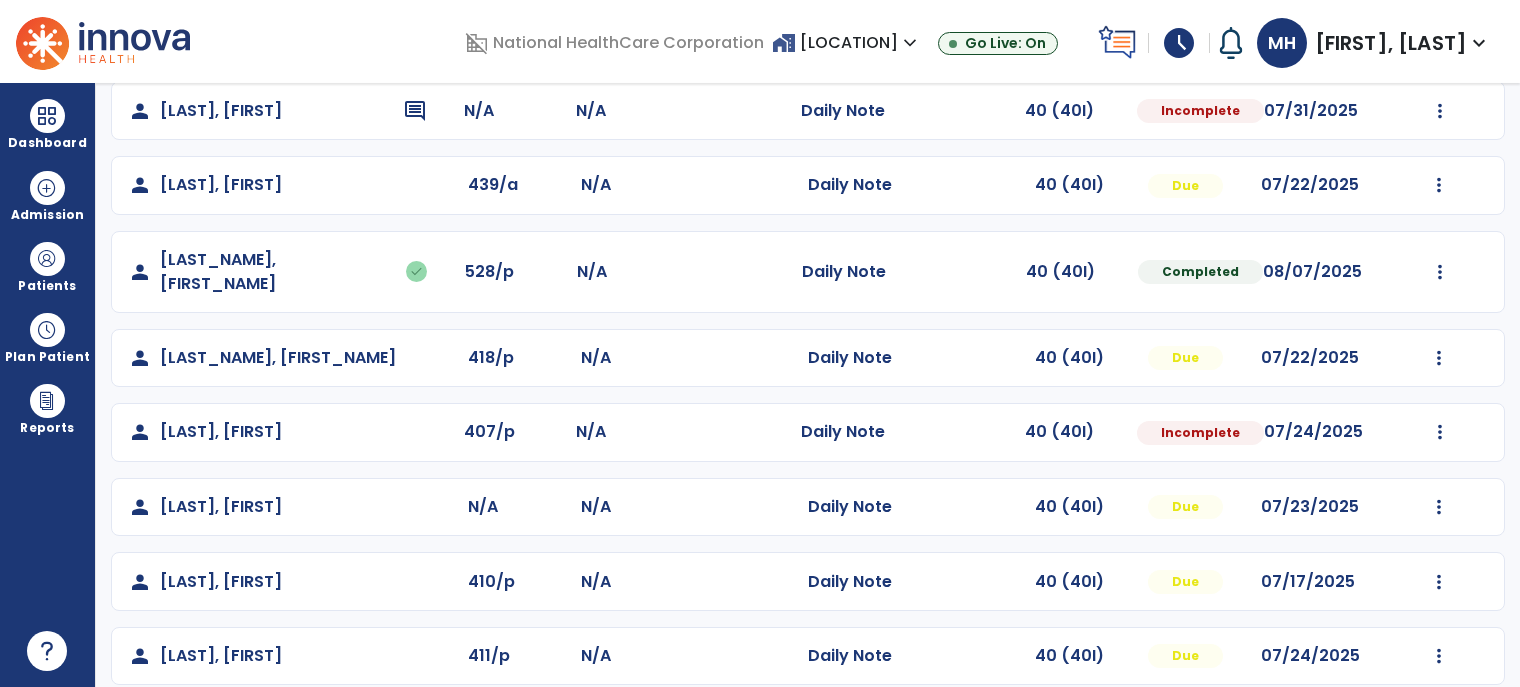 select on "*" 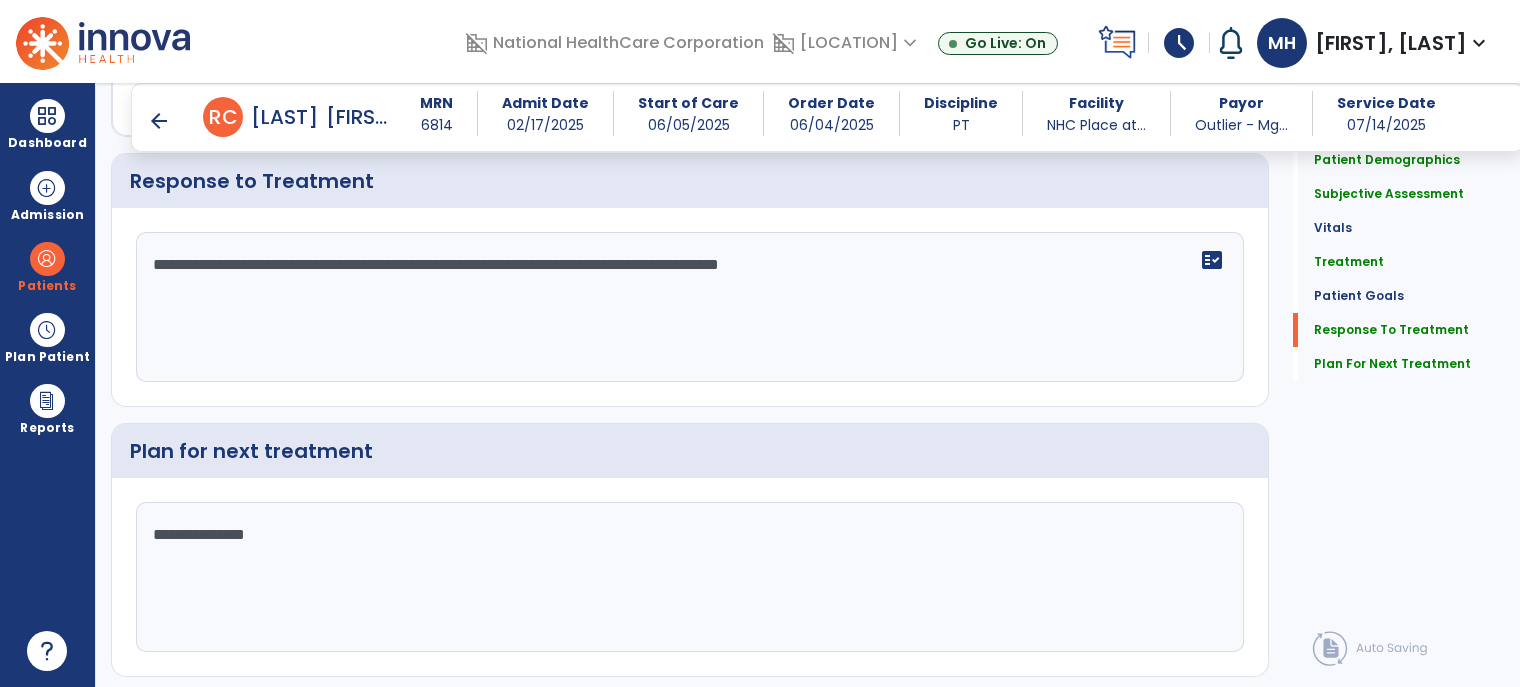 scroll, scrollTop: 2676, scrollLeft: 0, axis: vertical 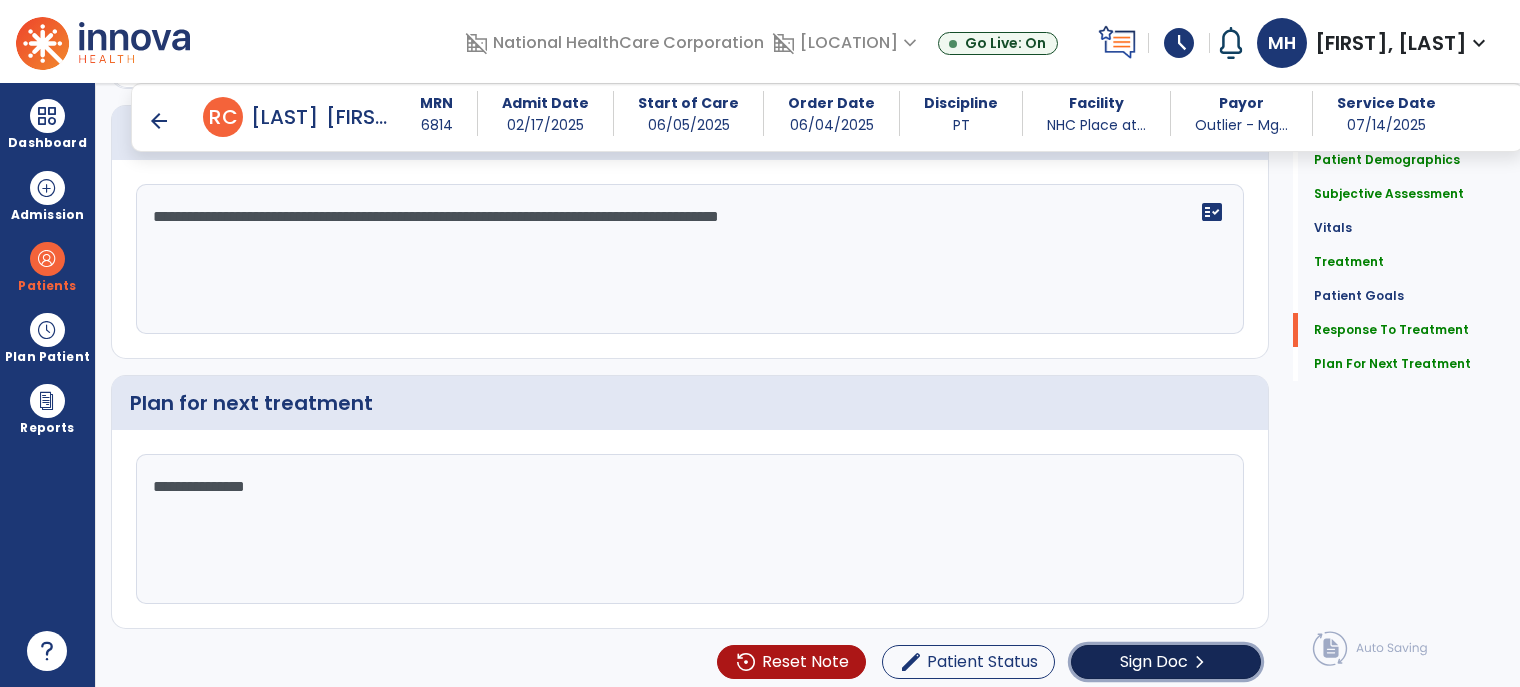 click on "Sign Doc  chevron_right" 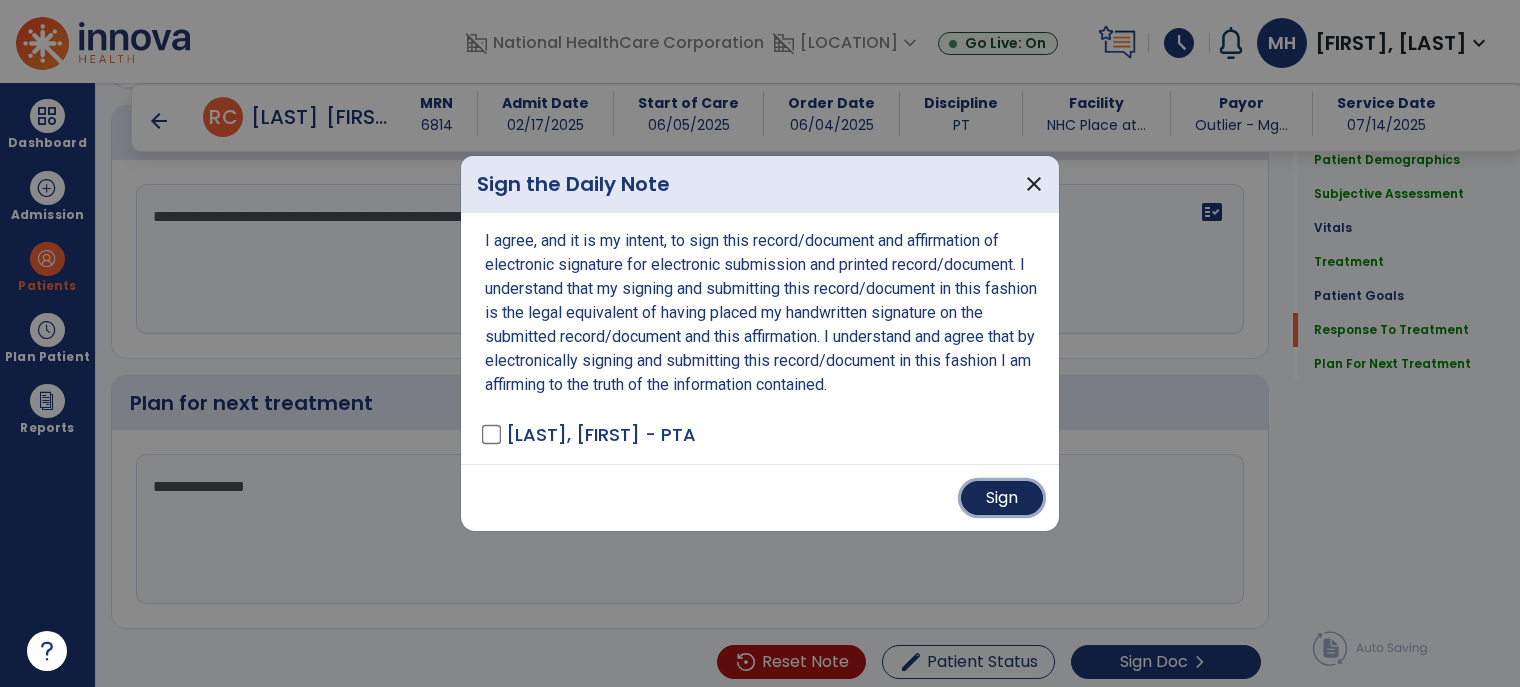 click on "Sign" at bounding box center [1002, 498] 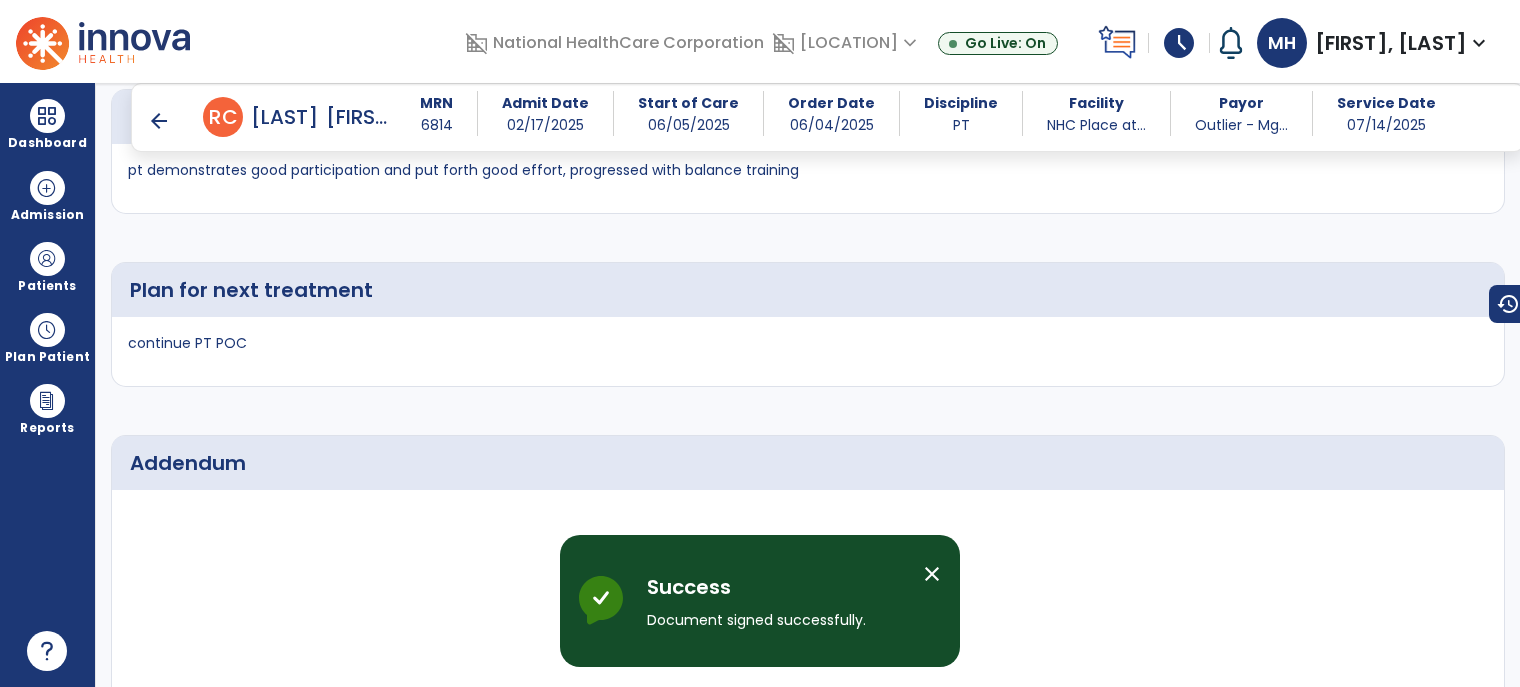 scroll, scrollTop: 3612, scrollLeft: 0, axis: vertical 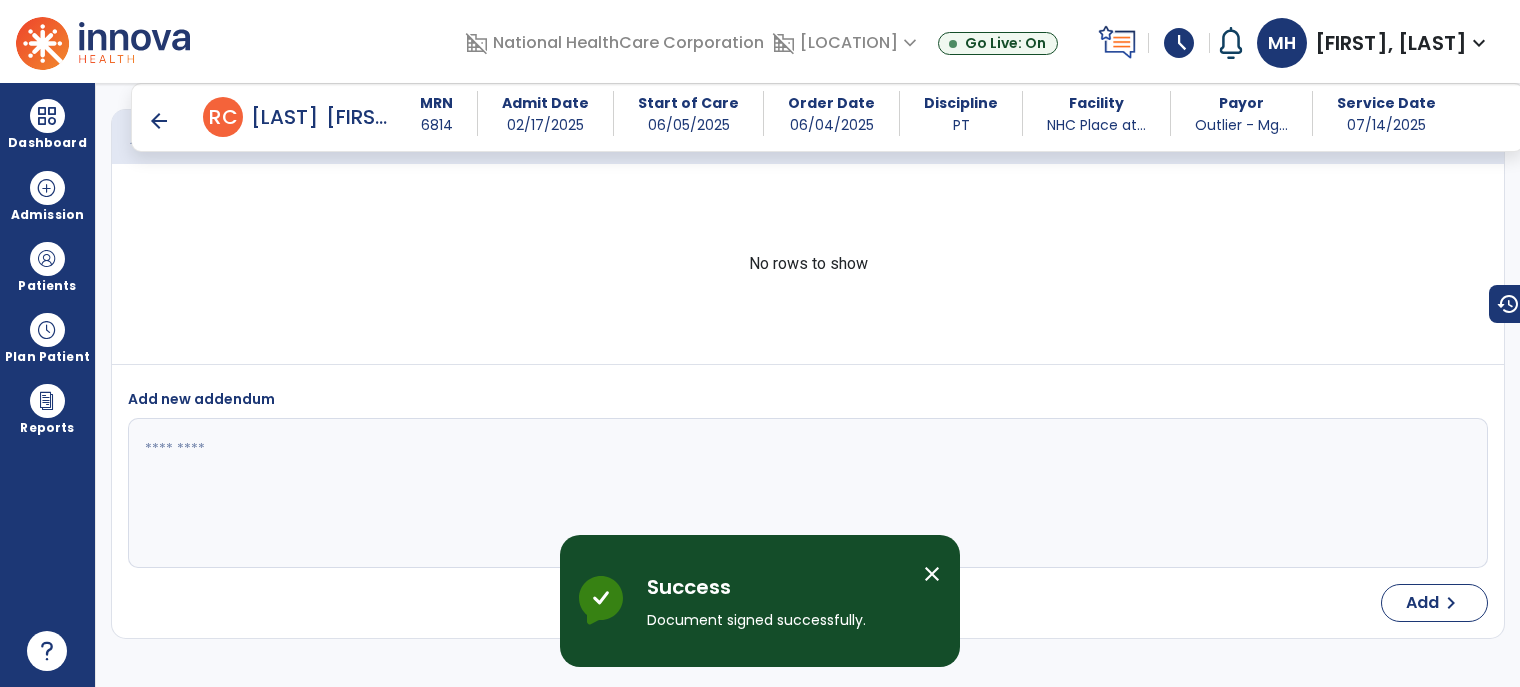 click on "arrow_back" at bounding box center [159, 121] 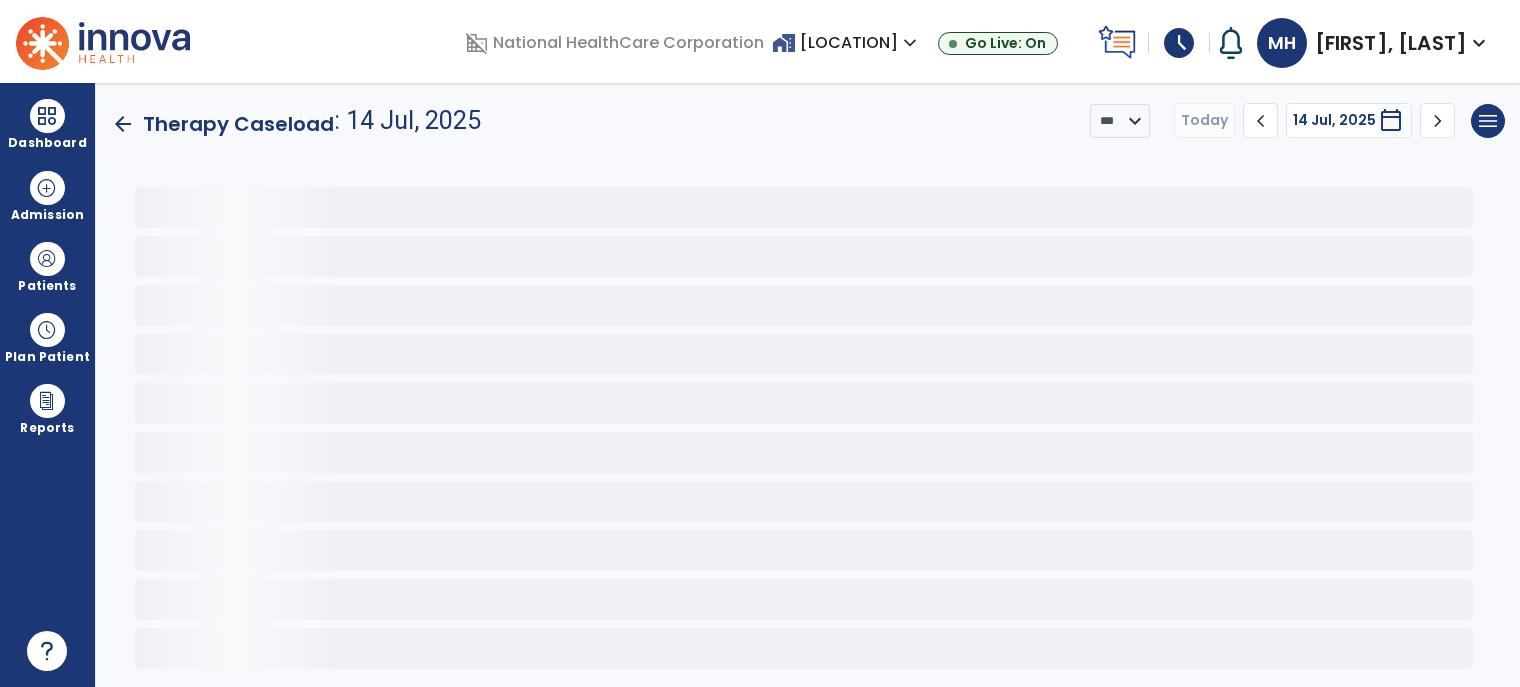 scroll, scrollTop: 0, scrollLeft: 0, axis: both 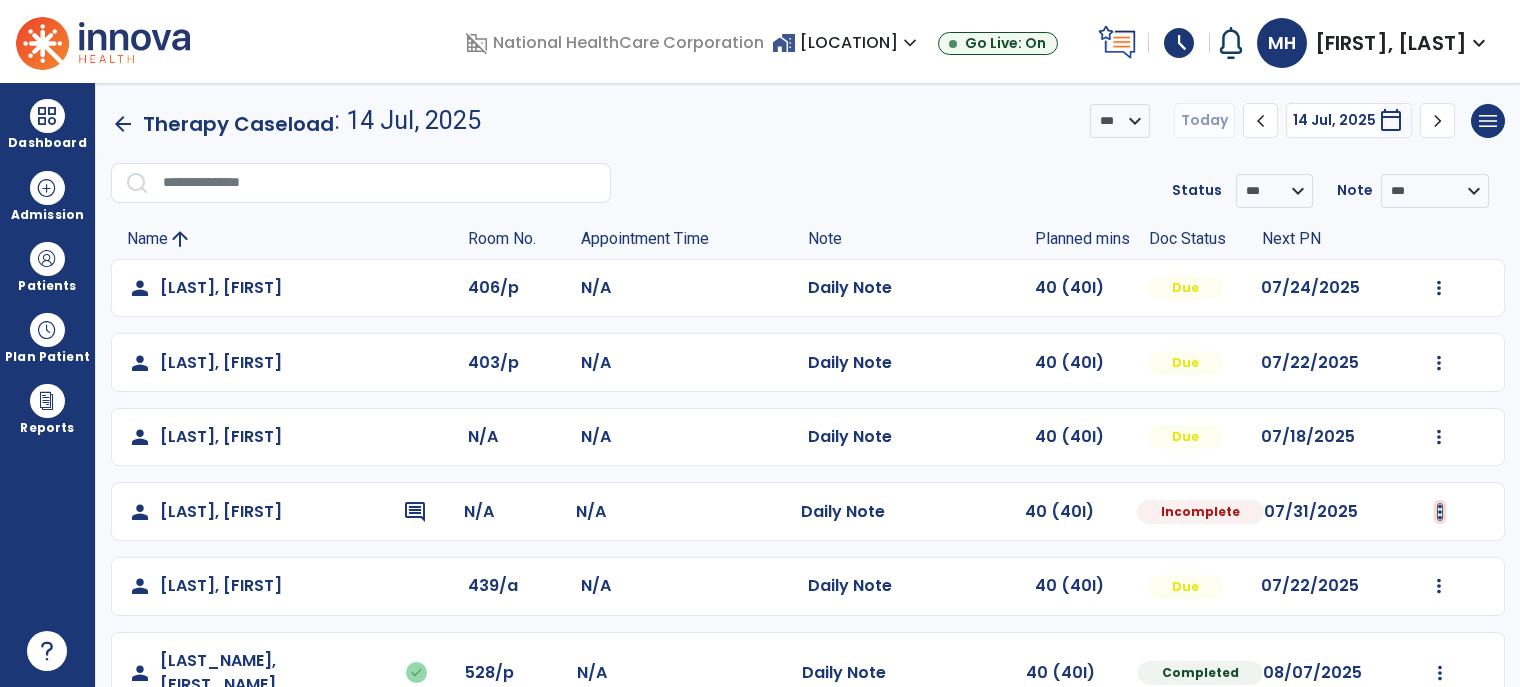 click at bounding box center (1439, 288) 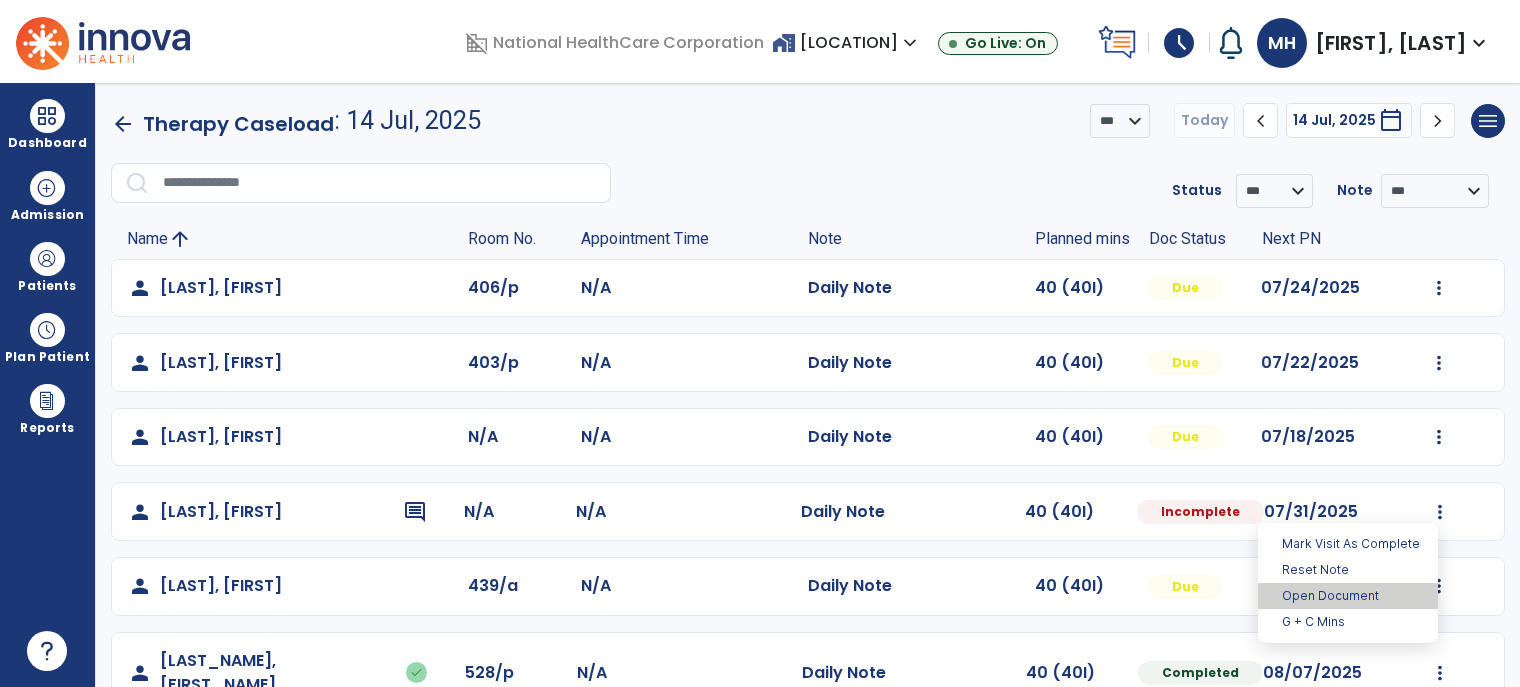 click on "Open Document" at bounding box center (1348, 596) 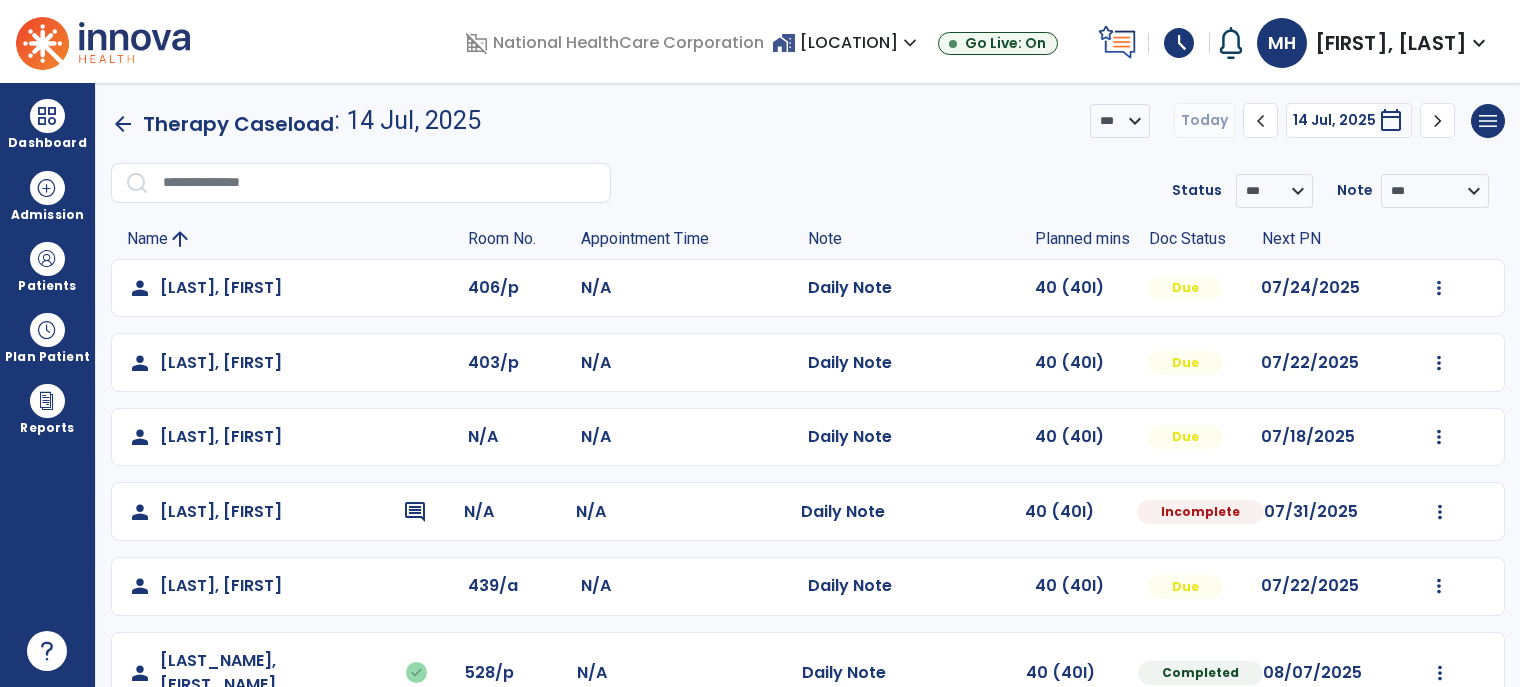 select on "*" 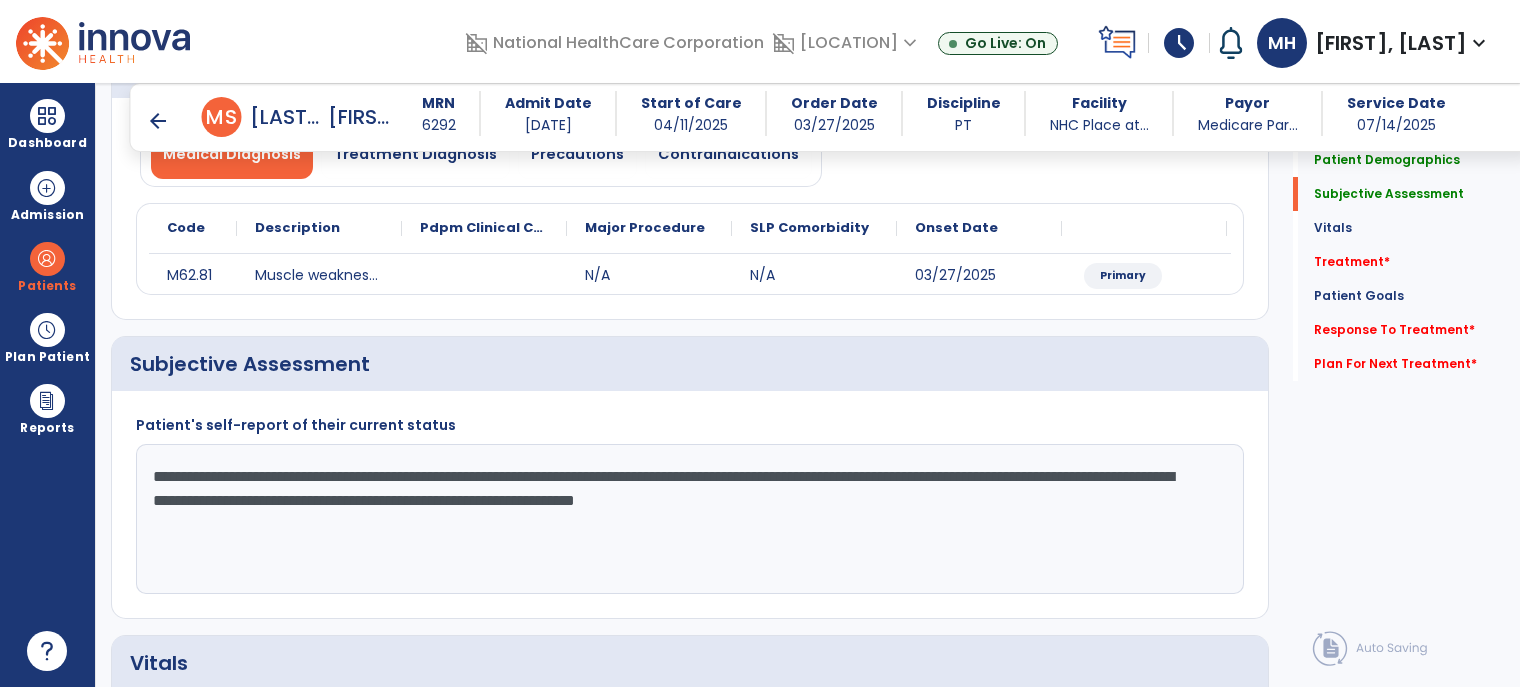 scroll, scrollTop: 200, scrollLeft: 0, axis: vertical 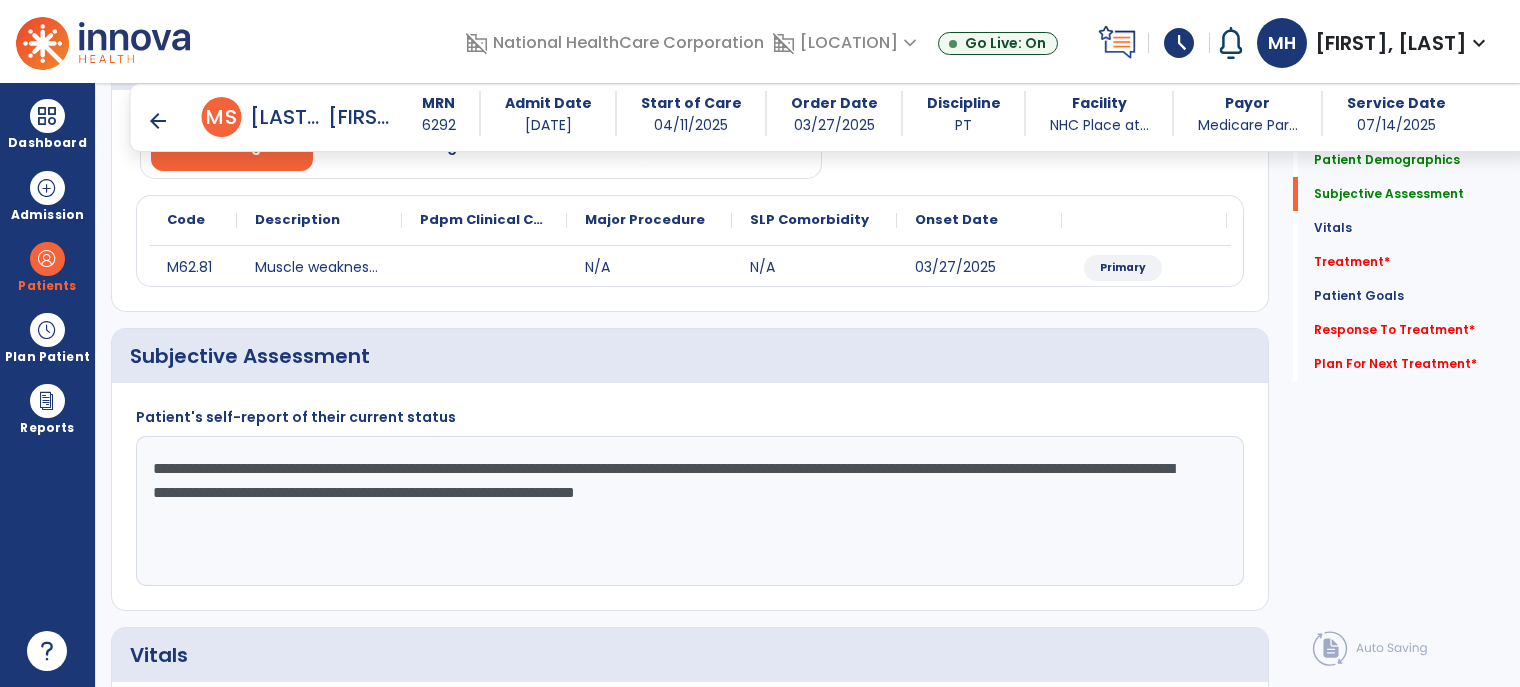 click on "**********" 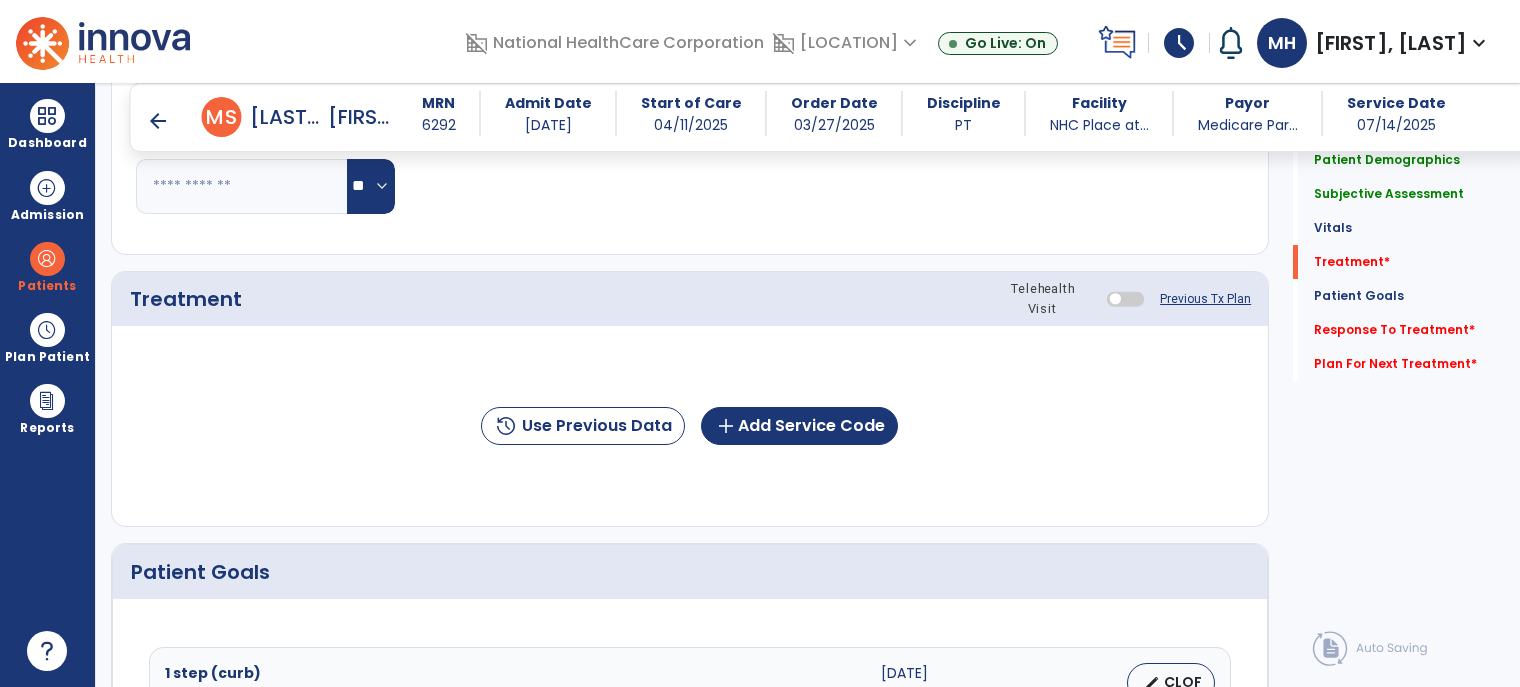 scroll, scrollTop: 1000, scrollLeft: 0, axis: vertical 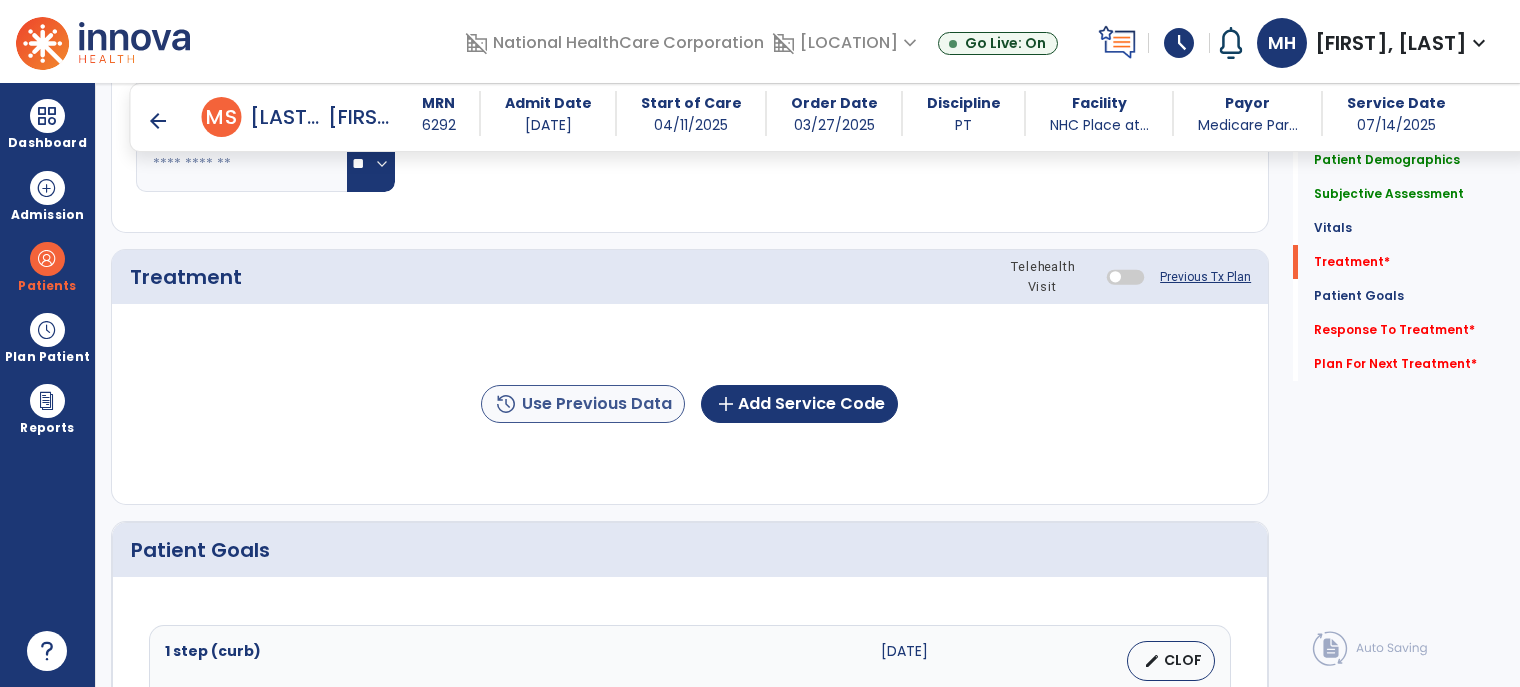 type on "**********" 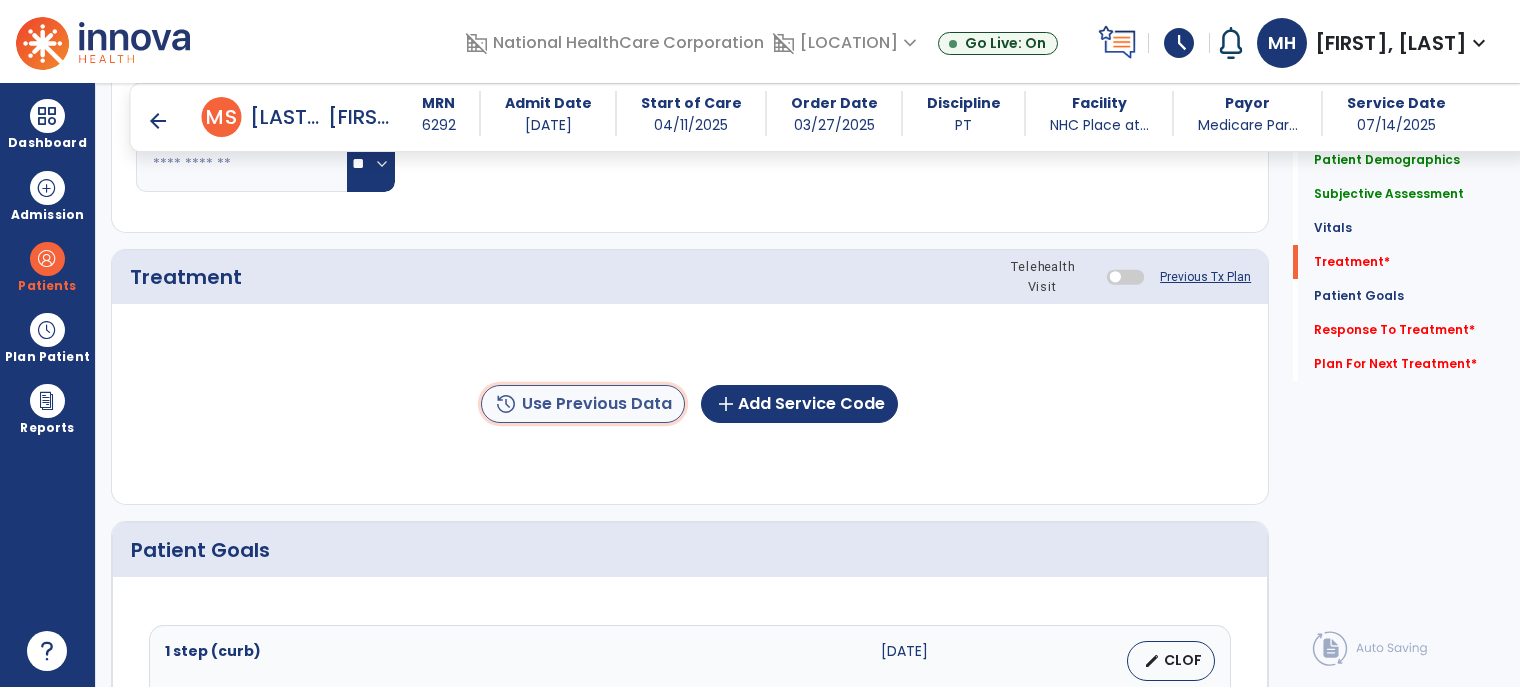 click on "history  Use Previous Data" 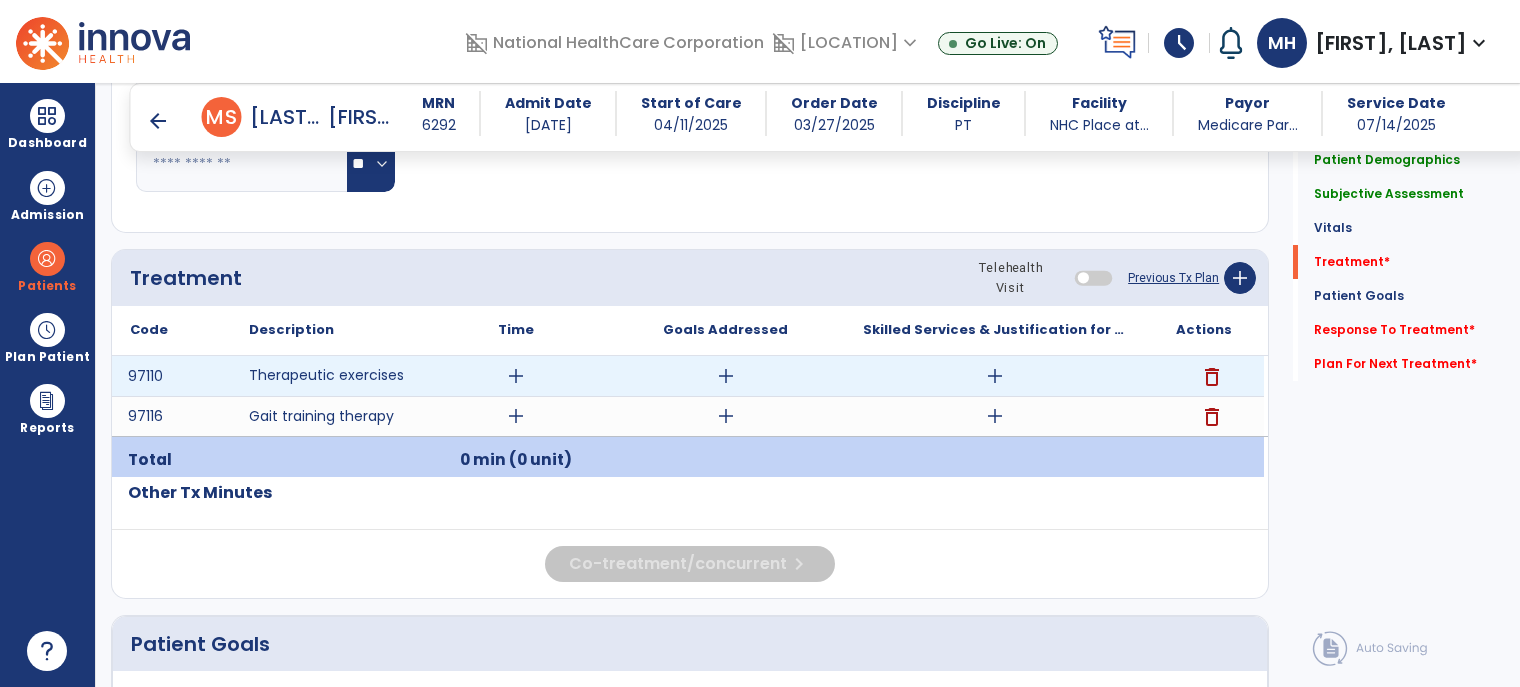 click on "add" at bounding box center [516, 376] 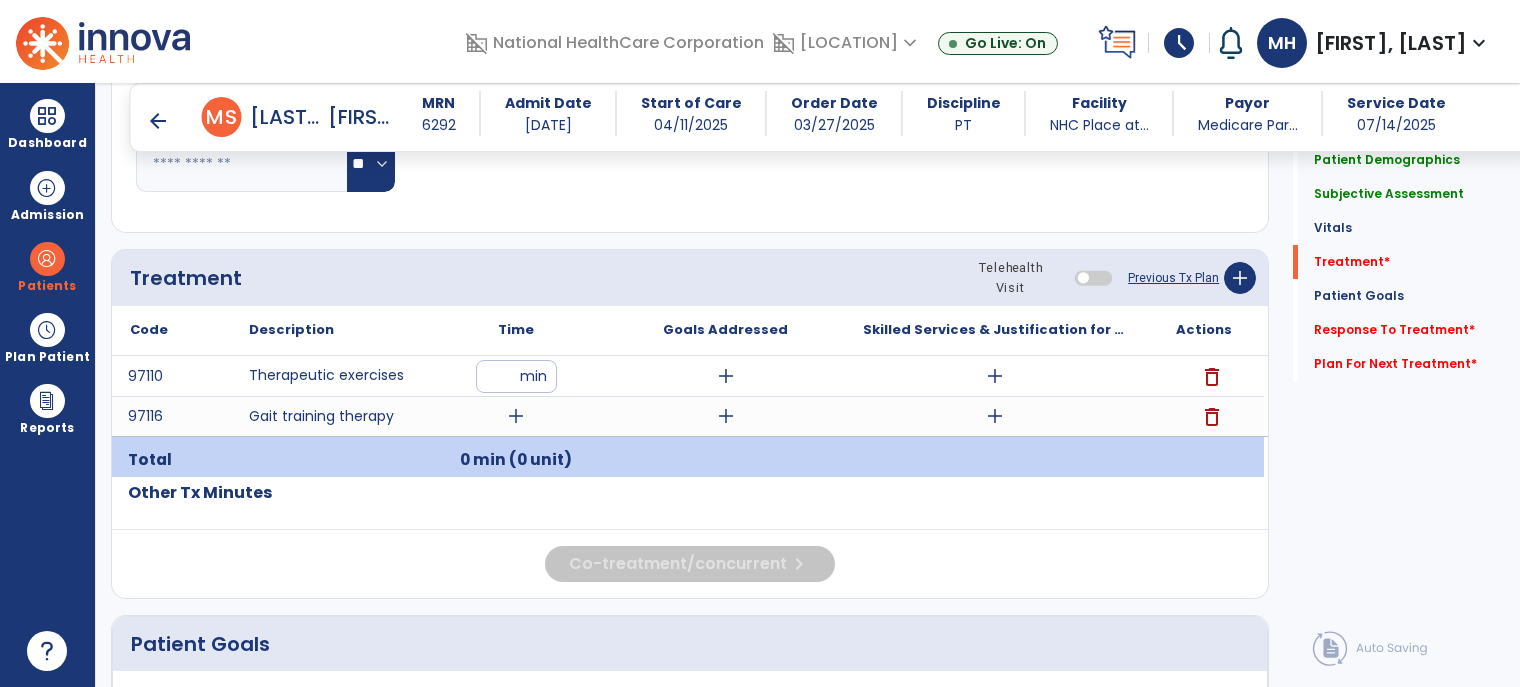 type on "**" 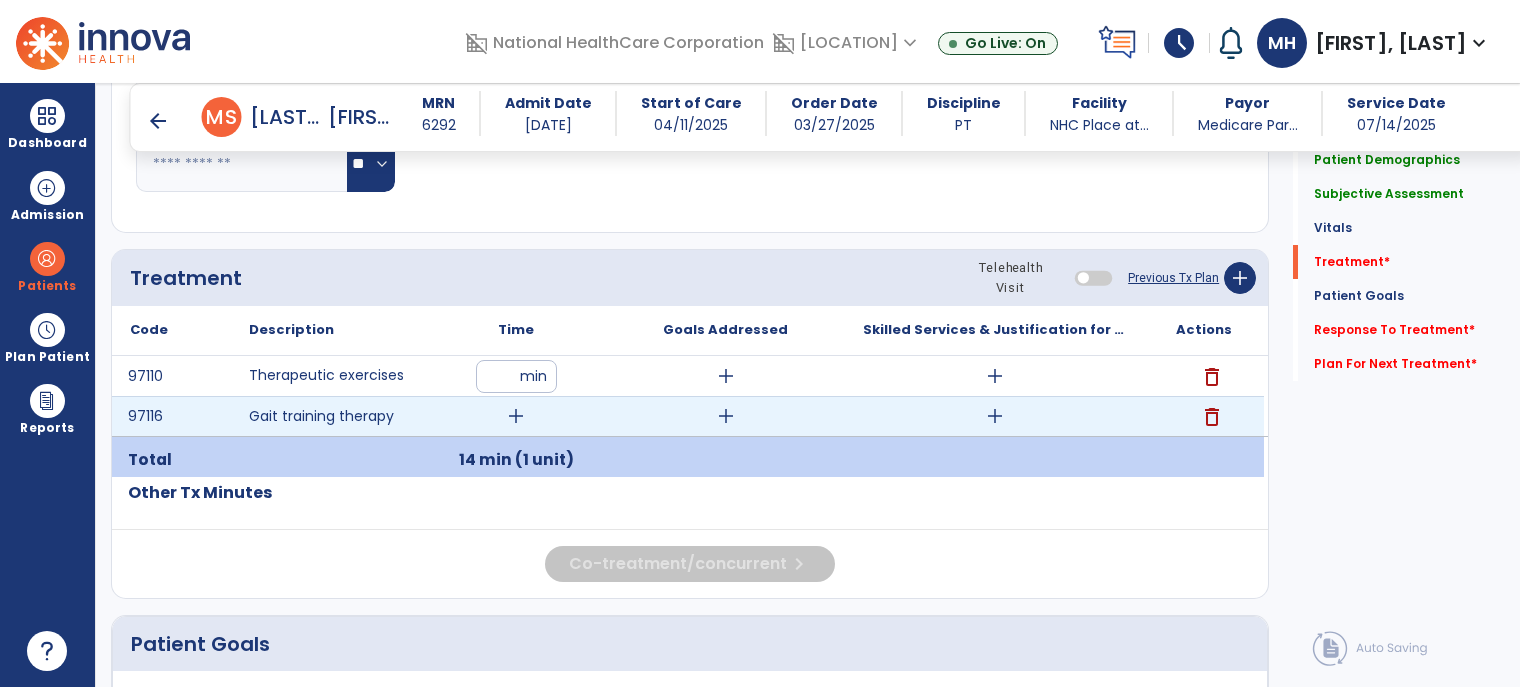 click on "add" at bounding box center (516, 416) 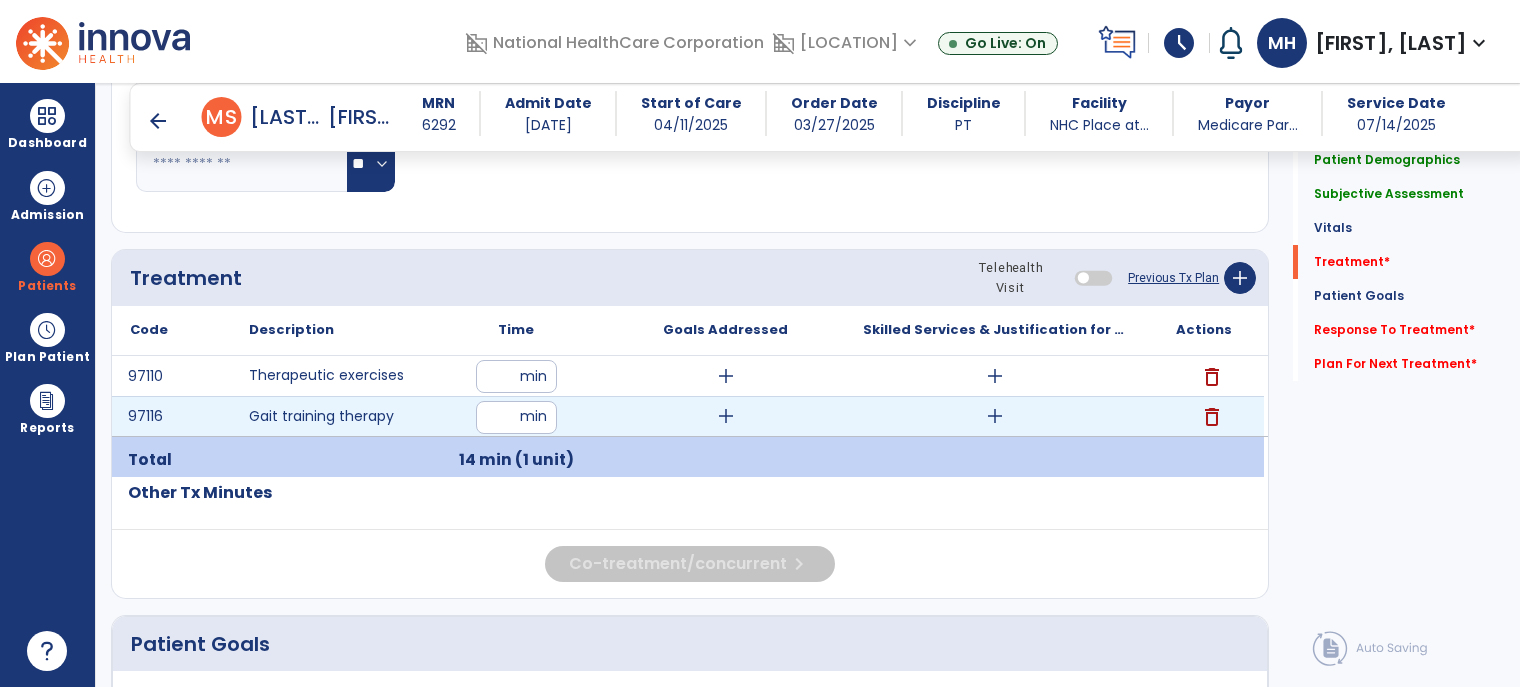 type on "**" 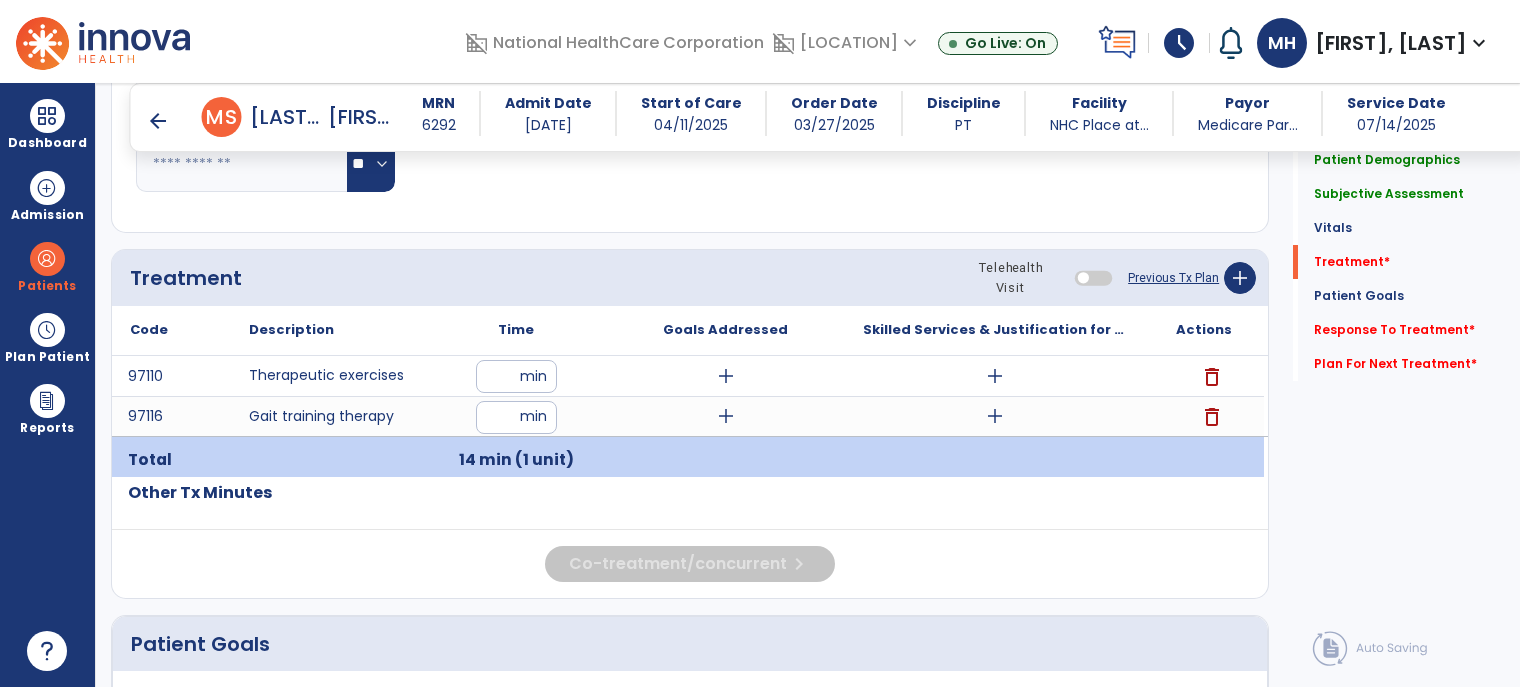 click on "Treatment Telehealth Visit  Previous Tx Plan   add" 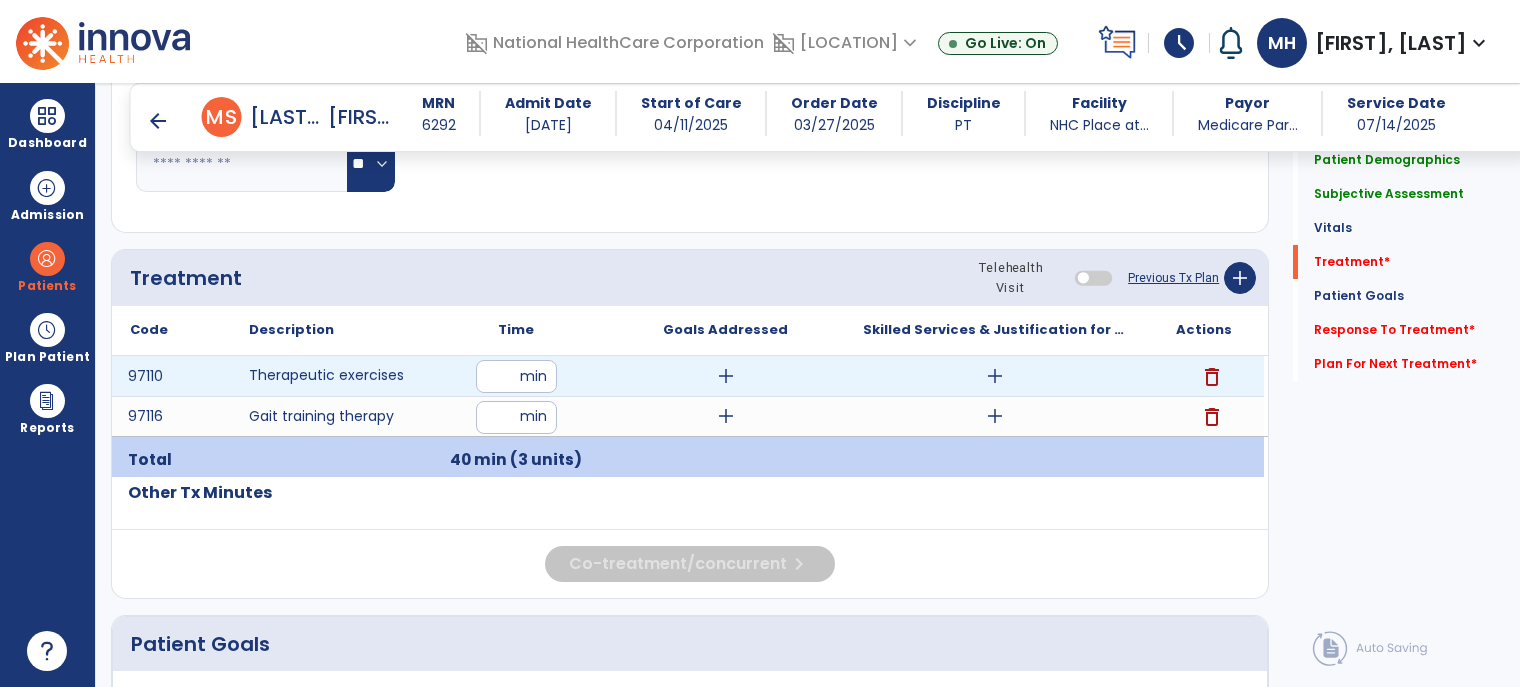 click on "add" at bounding box center [995, 376] 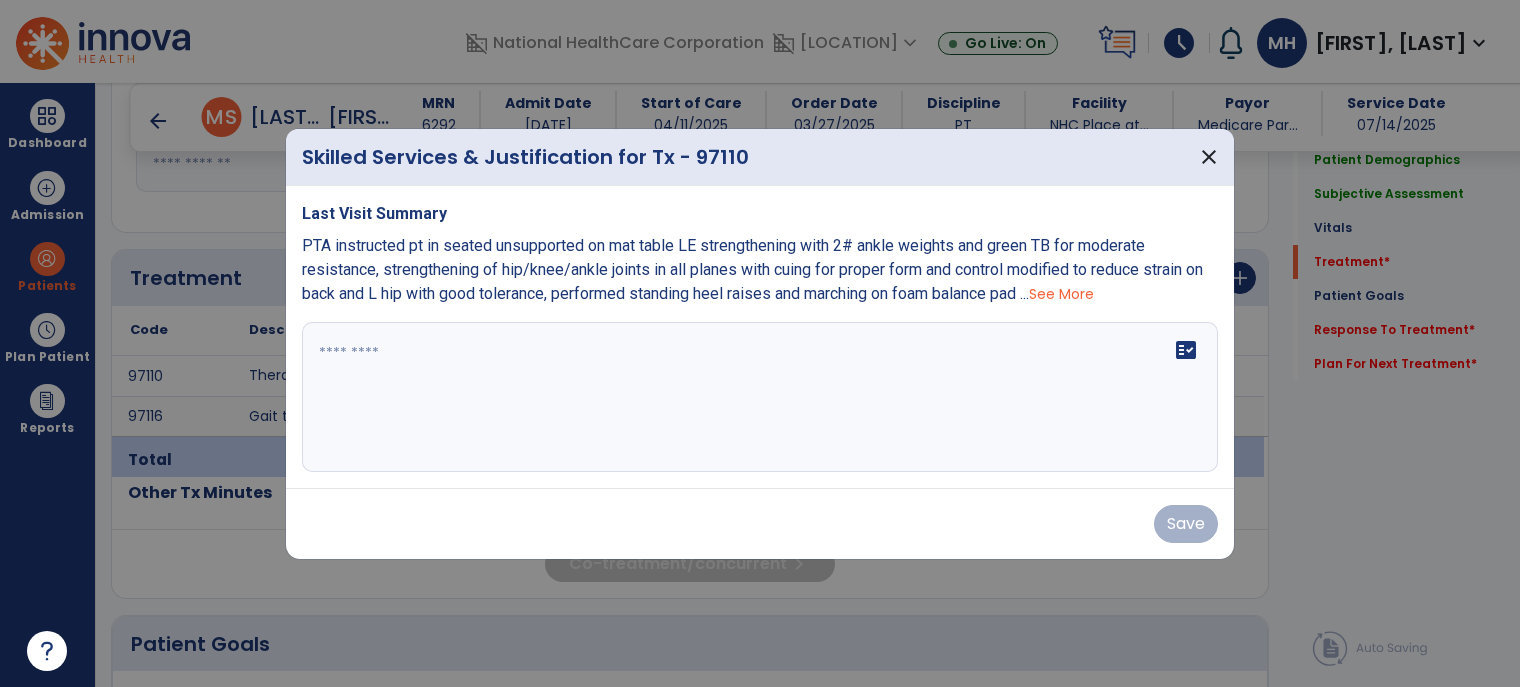 click on "See More" at bounding box center (1061, 294) 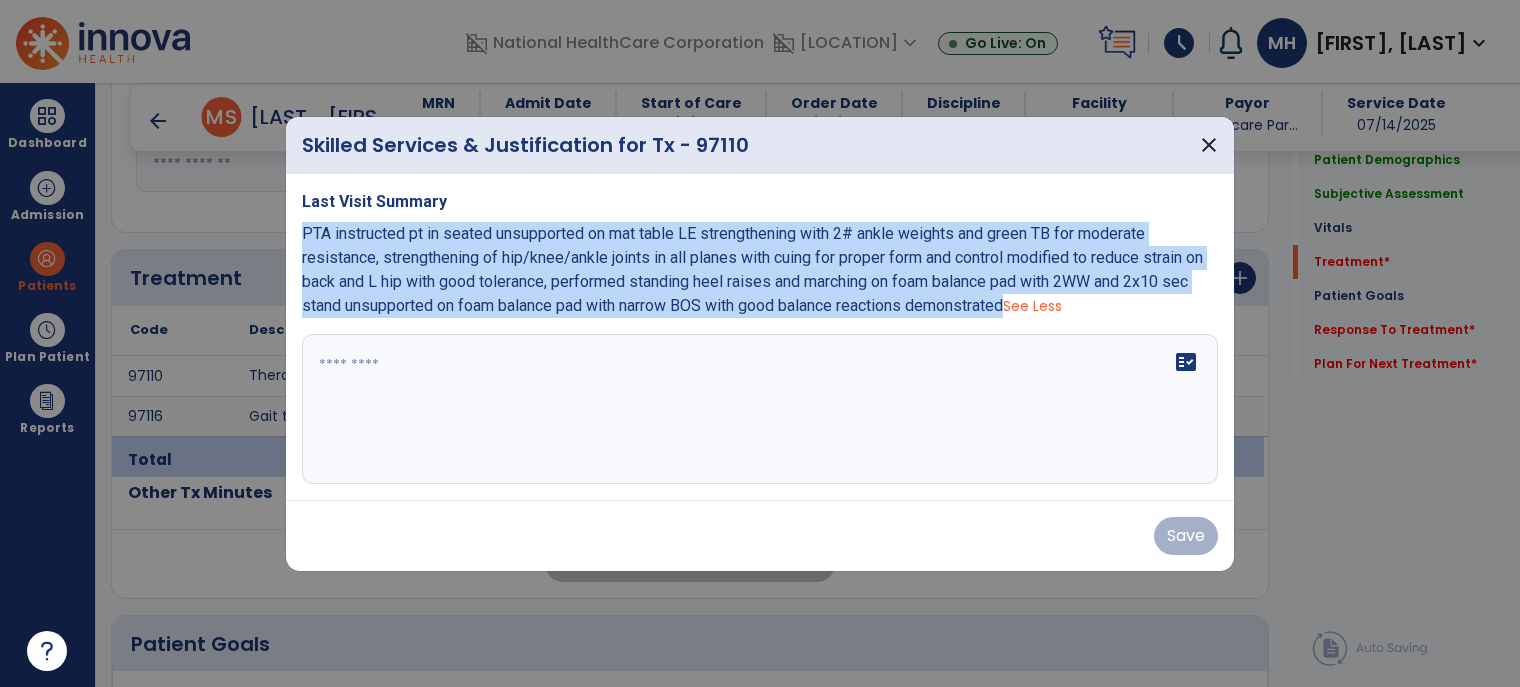 drag, startPoint x: 304, startPoint y: 235, endPoint x: 1046, endPoint y: 309, distance: 745.6809 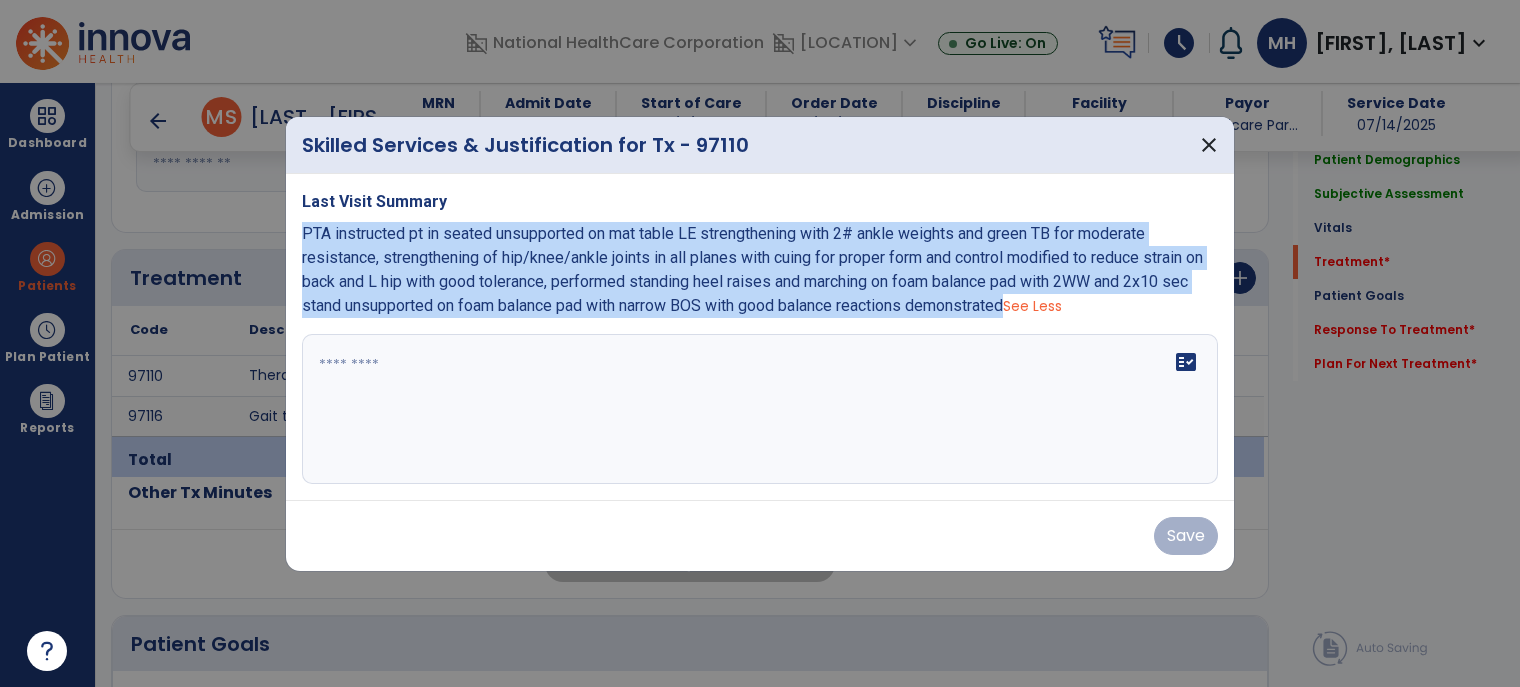 click on "PTA instructed pt in seated unsupported on mat table LE strengthening with [WEIGHT] ankle weights and green TB for moderate resistance, strengthening of hip/knee/ankle joints in all planes with cuing for proper form and control modified to reduce strain on back and L hip with good tolerance, performed standing heel raises and marching on foam balance pad with [WEIGHT]WW and [NUMBER]x[NUMBER] sec stand unsupported on foam balance pad with narrow BOS with good balance reactions demonstrated  See Less" at bounding box center [760, 270] 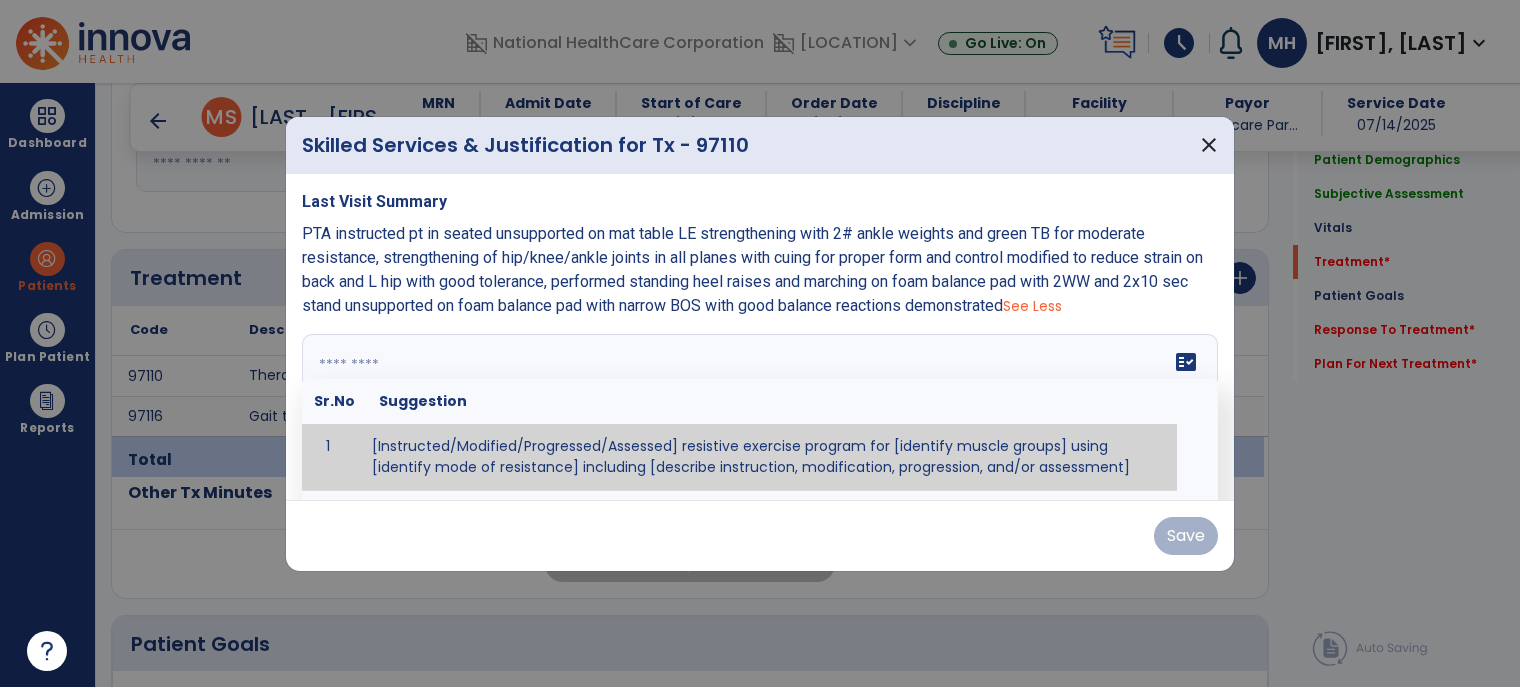 click on "fact_check  Sr.No Suggestion 1 [Instructed/Modified/Progressed/Assessed] resistive exercise program for [identify muscle groups] using [identify mode of resistance] including [describe instruction, modification, progression, and/or assessment] 2 [Instructed/Modified/Progressed/Assessed] aerobic exercise program using [identify equipment/mode] including [describe instruction, modification,progression, and/or assessment] 3 [Instructed/Modified/Progressed/Assessed] [PROM/A/AROM/AROM] program for [identify joint movements] using [contract-relax, over-pressure, inhibitory techniques, other] 4 [Assessed/Tested] aerobic capacity with administration of [aerobic capacity test]" at bounding box center [760, 409] 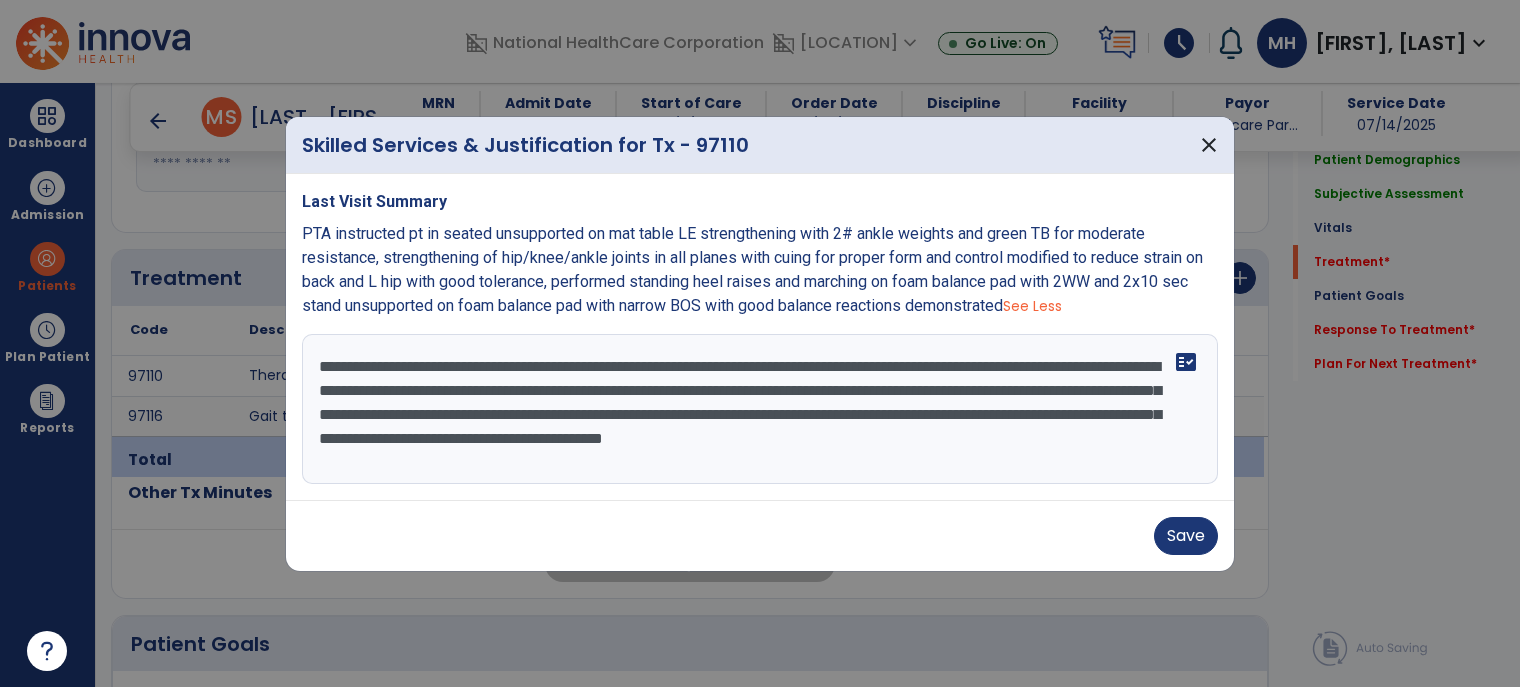 drag, startPoint x: 533, startPoint y: 363, endPoint x: 741, endPoint y: 340, distance: 209.26778 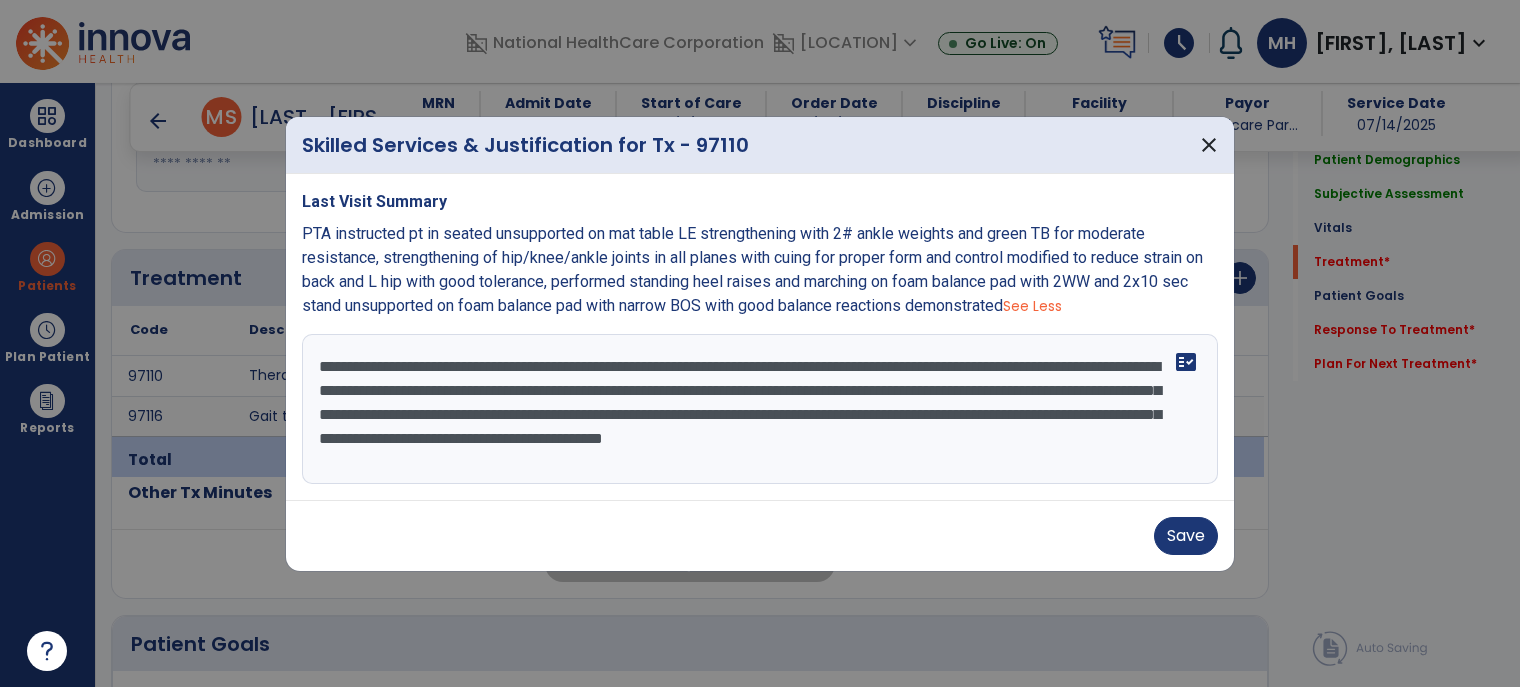 click on "**********" at bounding box center [760, 409] 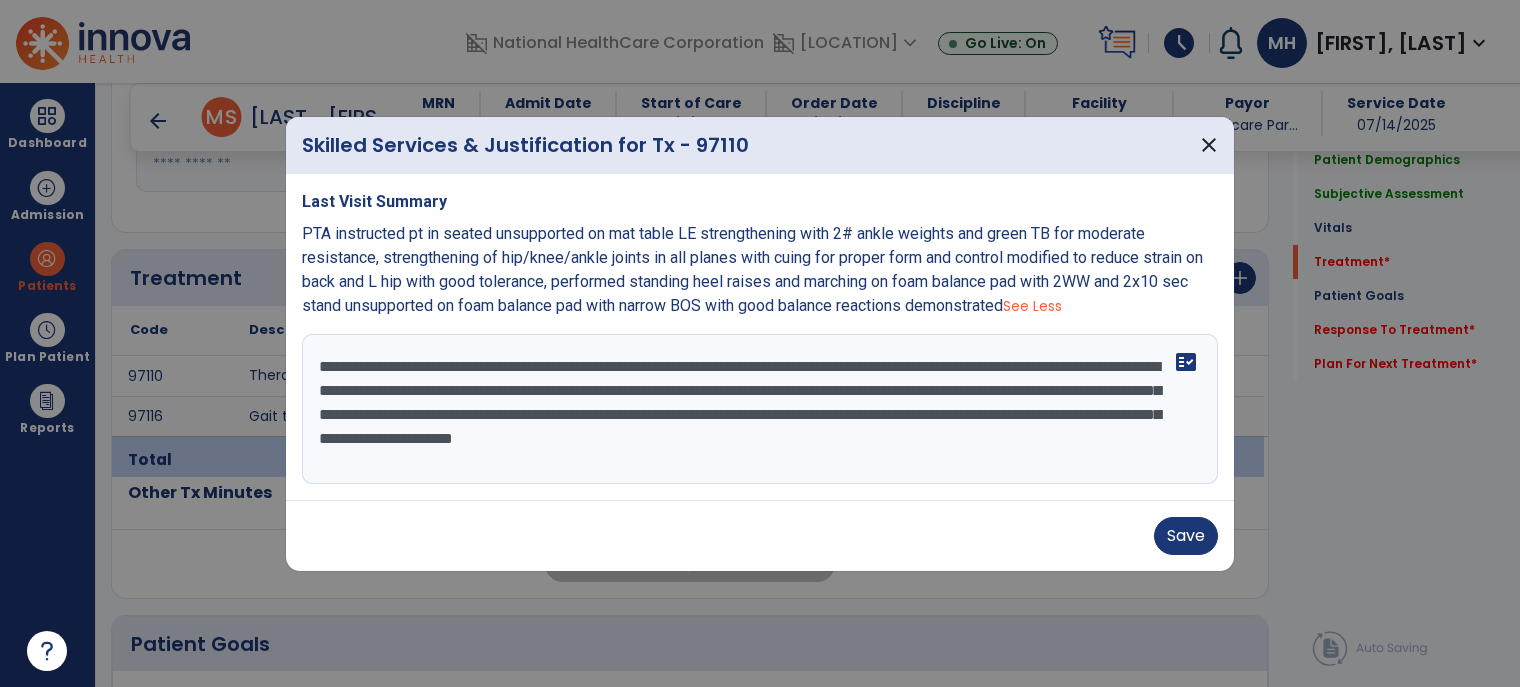 click on "**********" at bounding box center [760, 409] 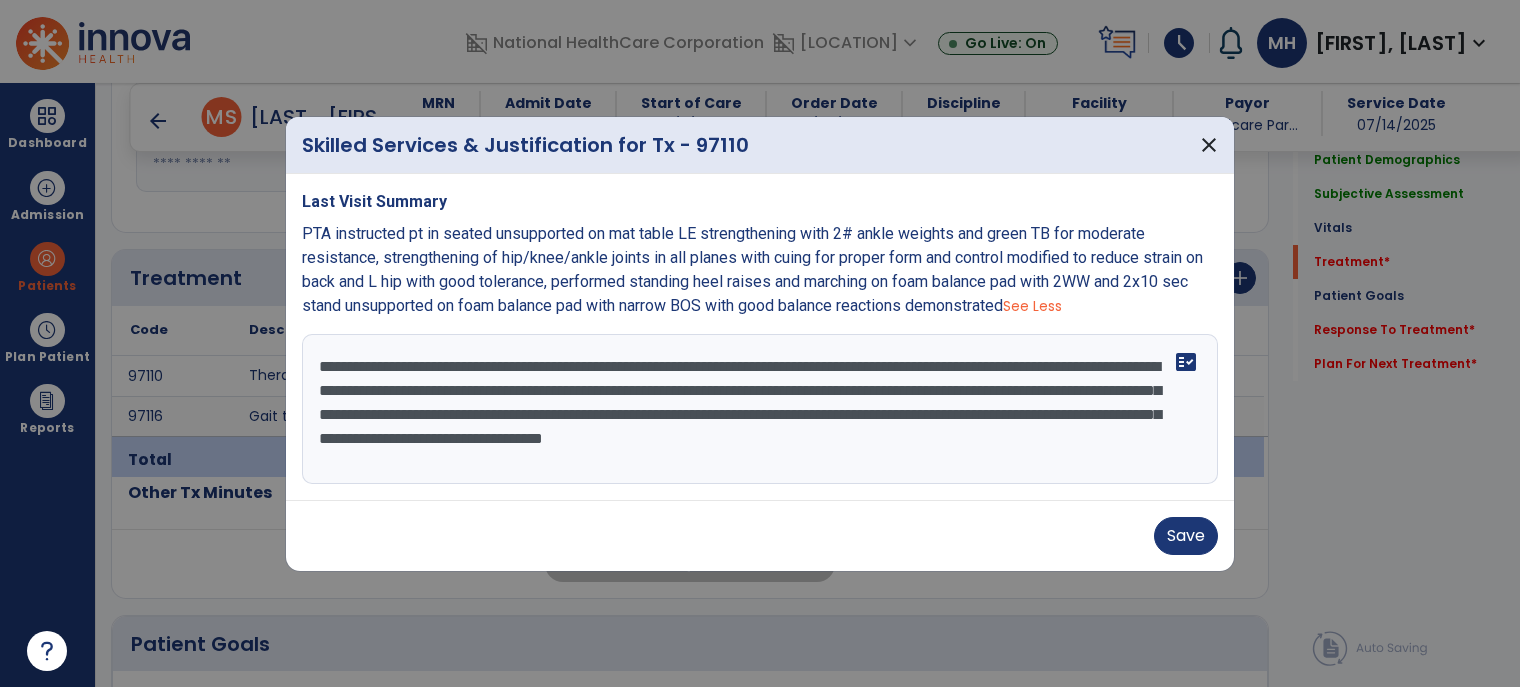 drag, startPoint x: 969, startPoint y: 365, endPoint x: 1088, endPoint y: 354, distance: 119.507324 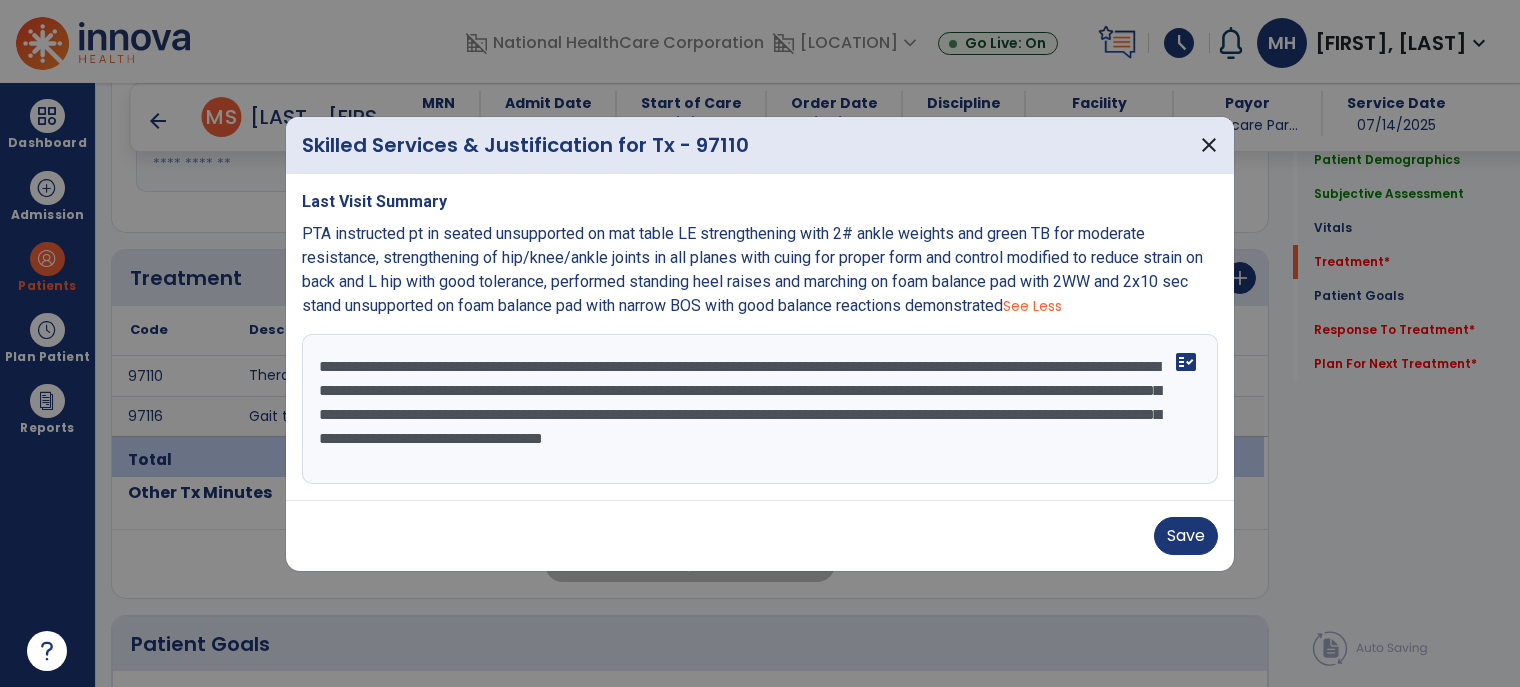 click on "**********" at bounding box center (760, 409) 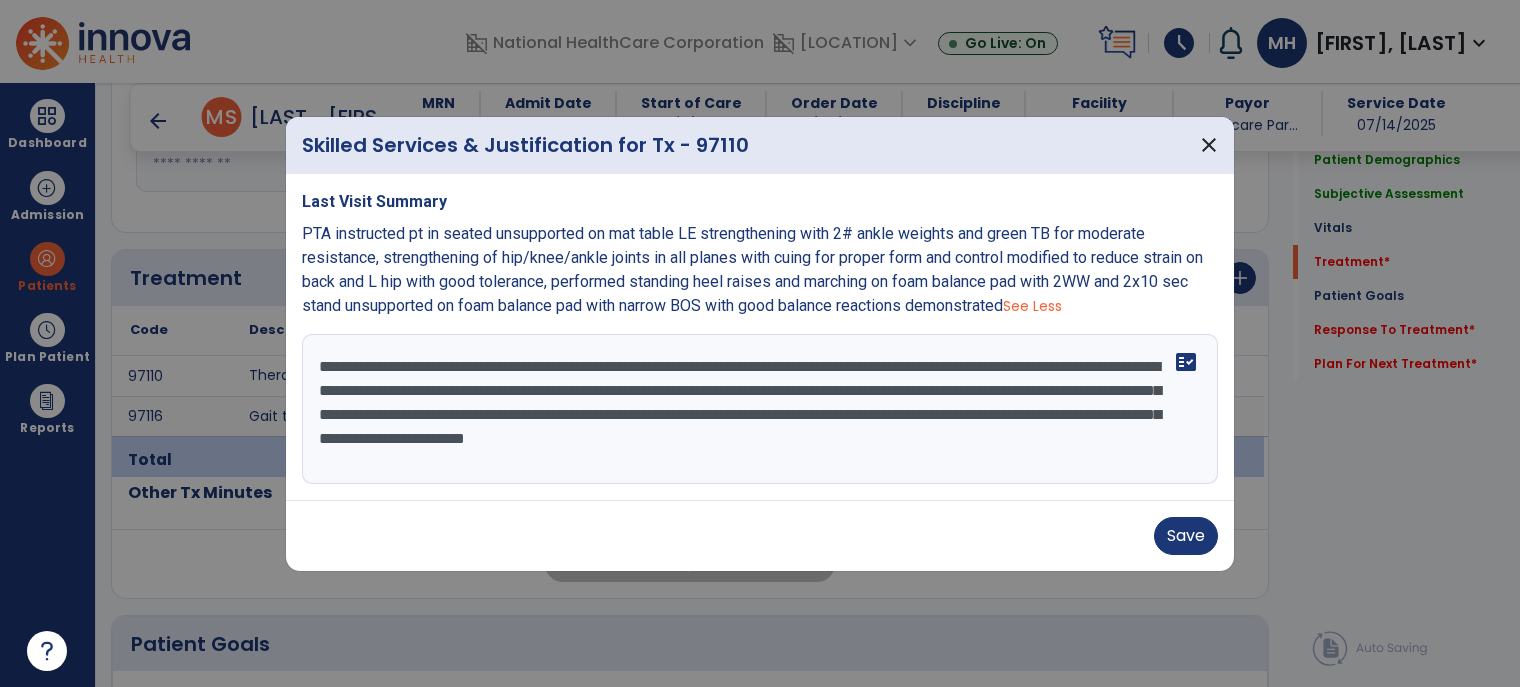 click on "**********" at bounding box center [760, 409] 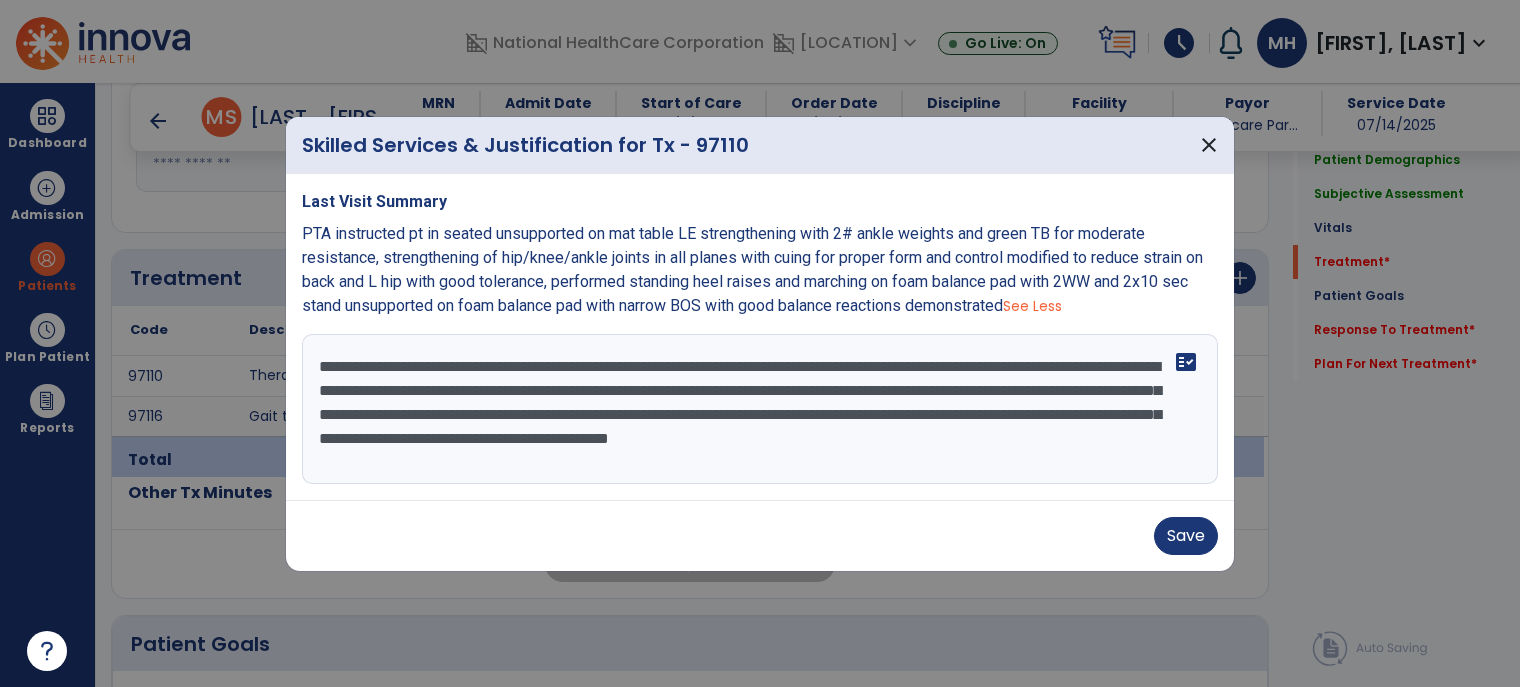 drag, startPoint x: 413, startPoint y: 411, endPoint x: 916, endPoint y: 453, distance: 504.75043 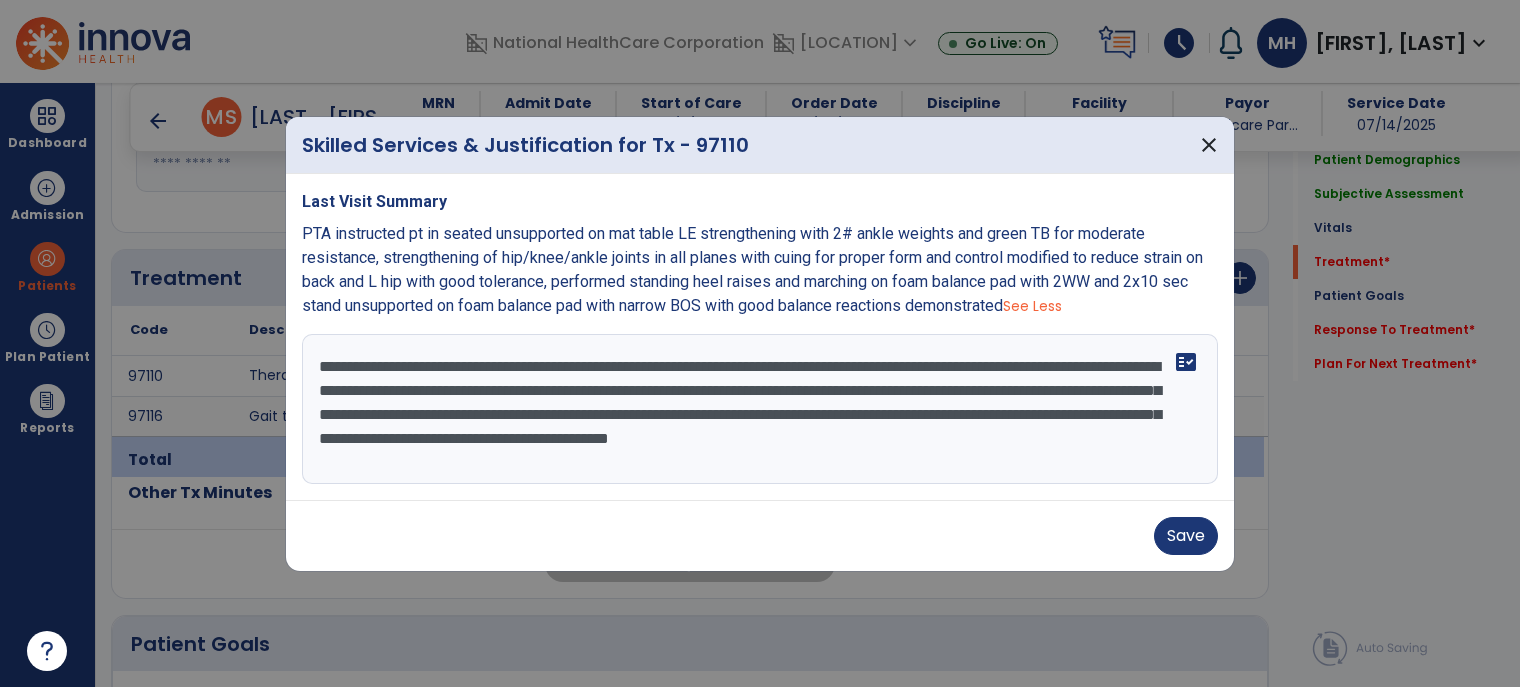 click on "**********" at bounding box center (760, 409) 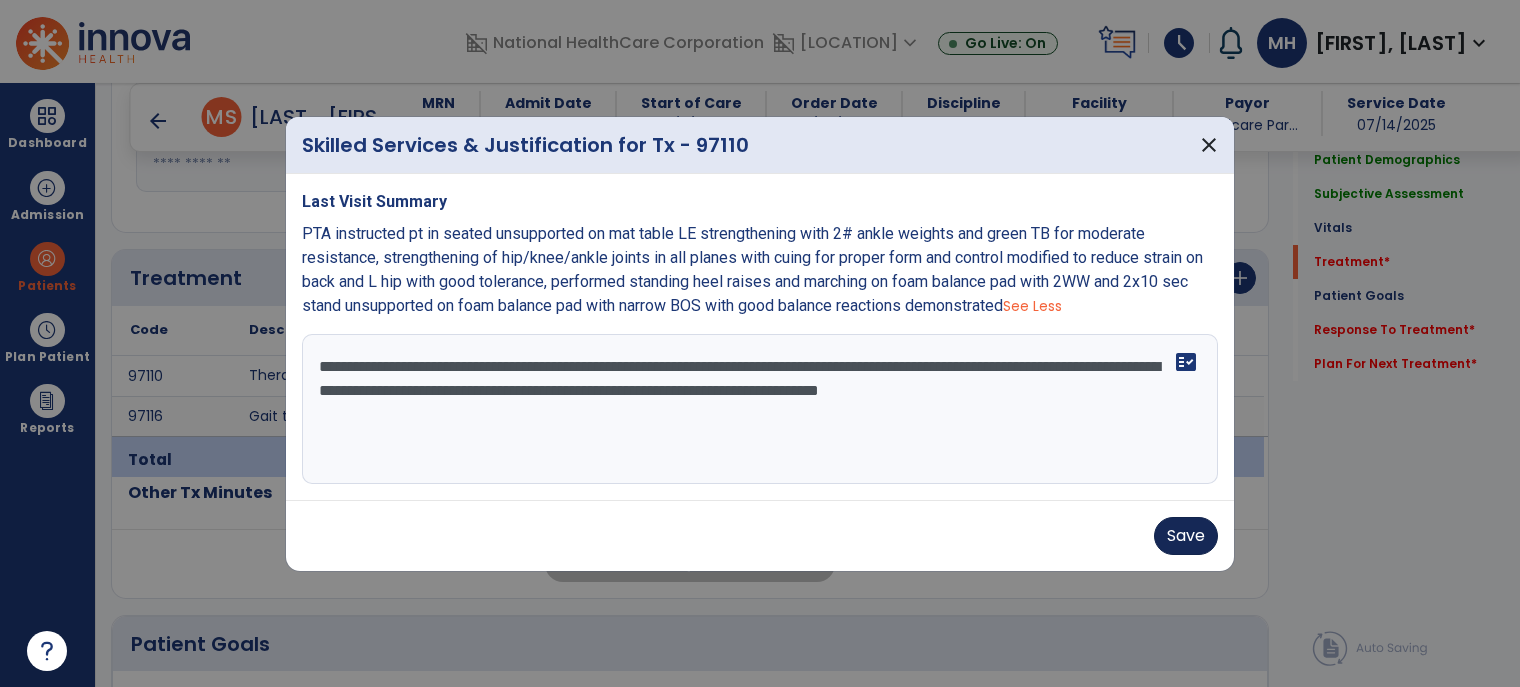type on "**********" 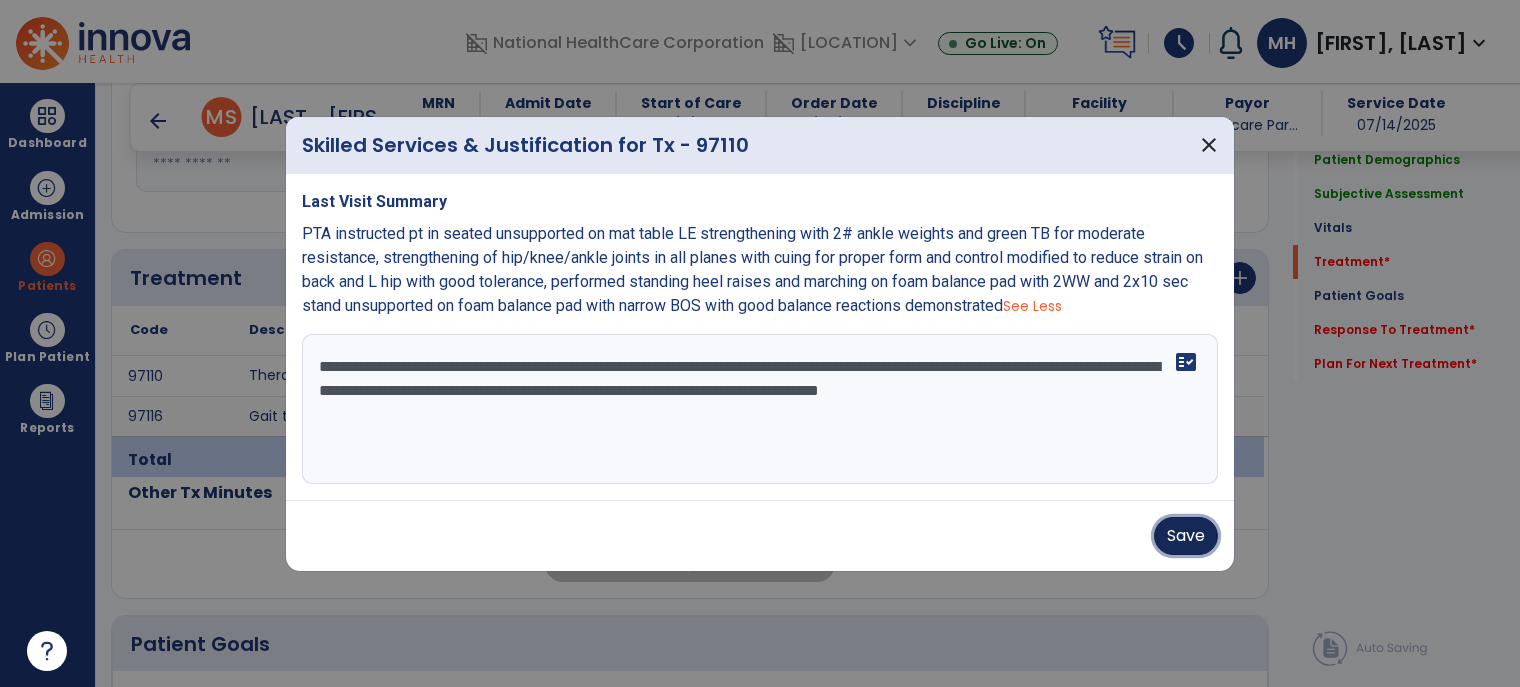 click on "Save" at bounding box center [1186, 536] 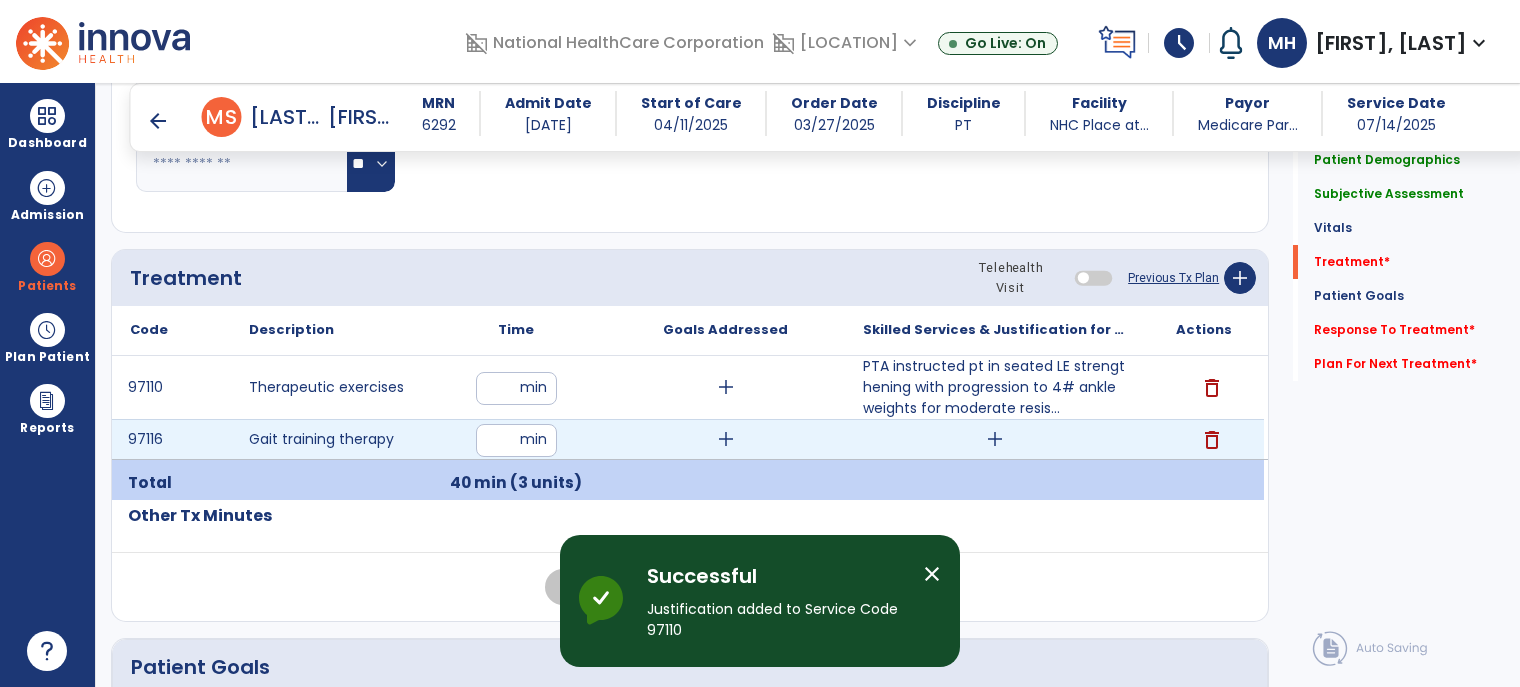 click on "add" at bounding box center (995, 439) 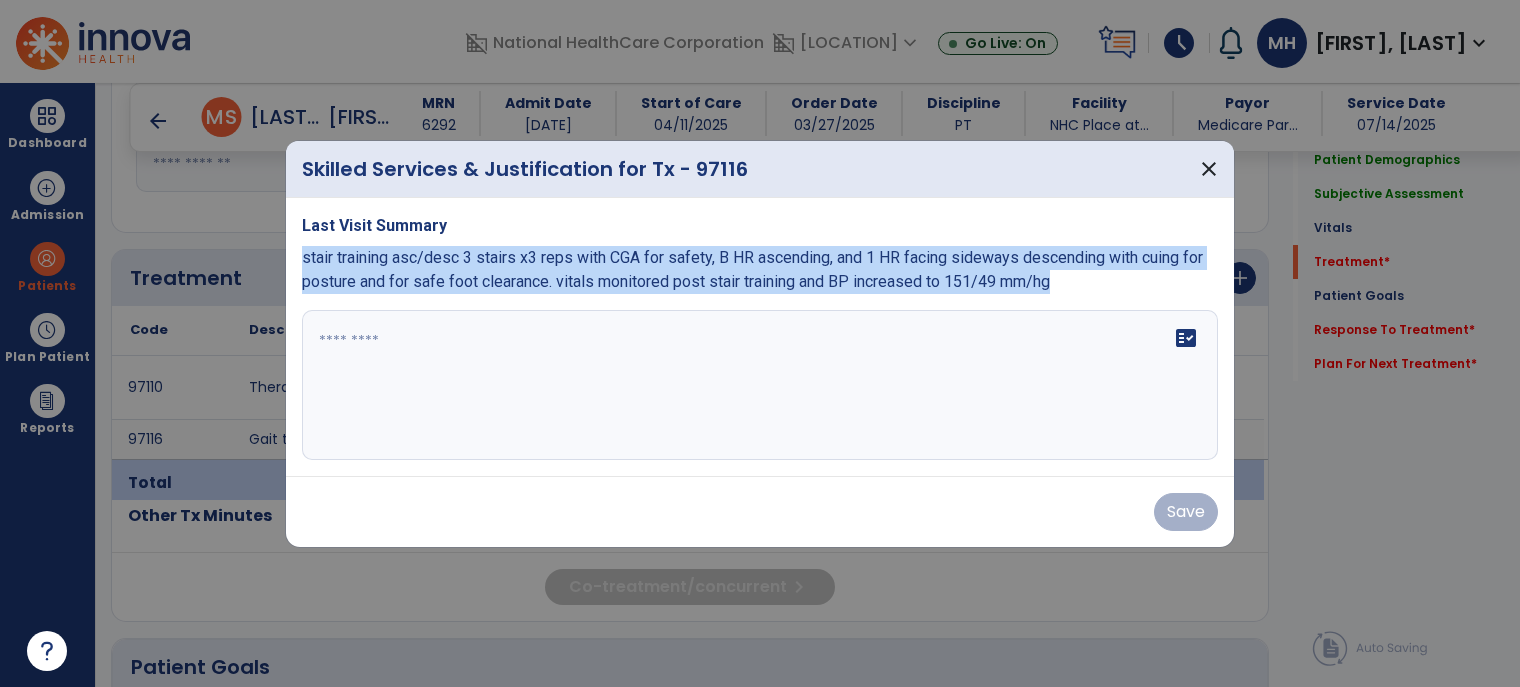 drag, startPoint x: 304, startPoint y: 262, endPoint x: 1060, endPoint y: 292, distance: 756.59503 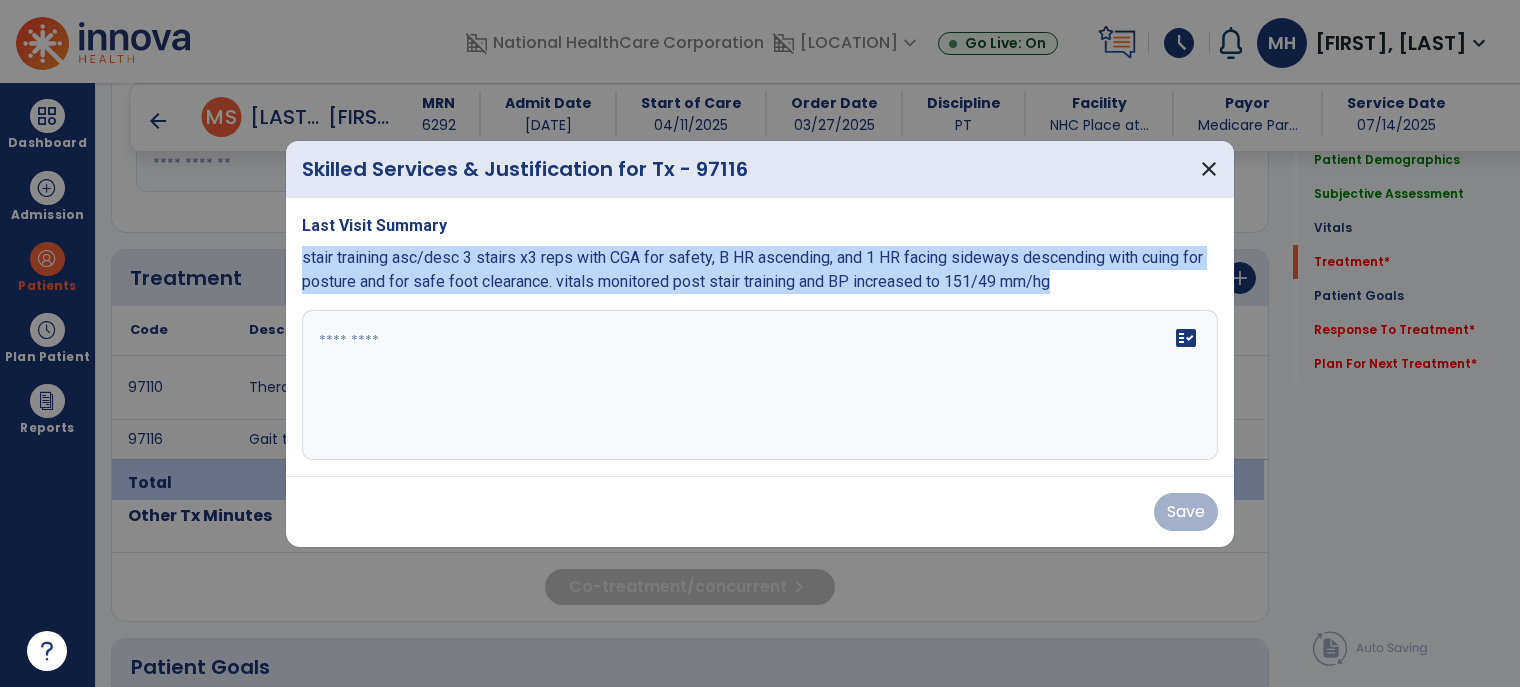 click on "Last Visit Summary stair training asc/desc 3 stairs x3 reps with CGA for safety, B HR ascending, and 1 HR facing sideways descending with cuing for posture and for safe foot clearance. vitals monitored post stair training and BP increased to [SYSTOLIC]/[DIASTOLIC] mm/hg   fact_check" at bounding box center [760, 337] 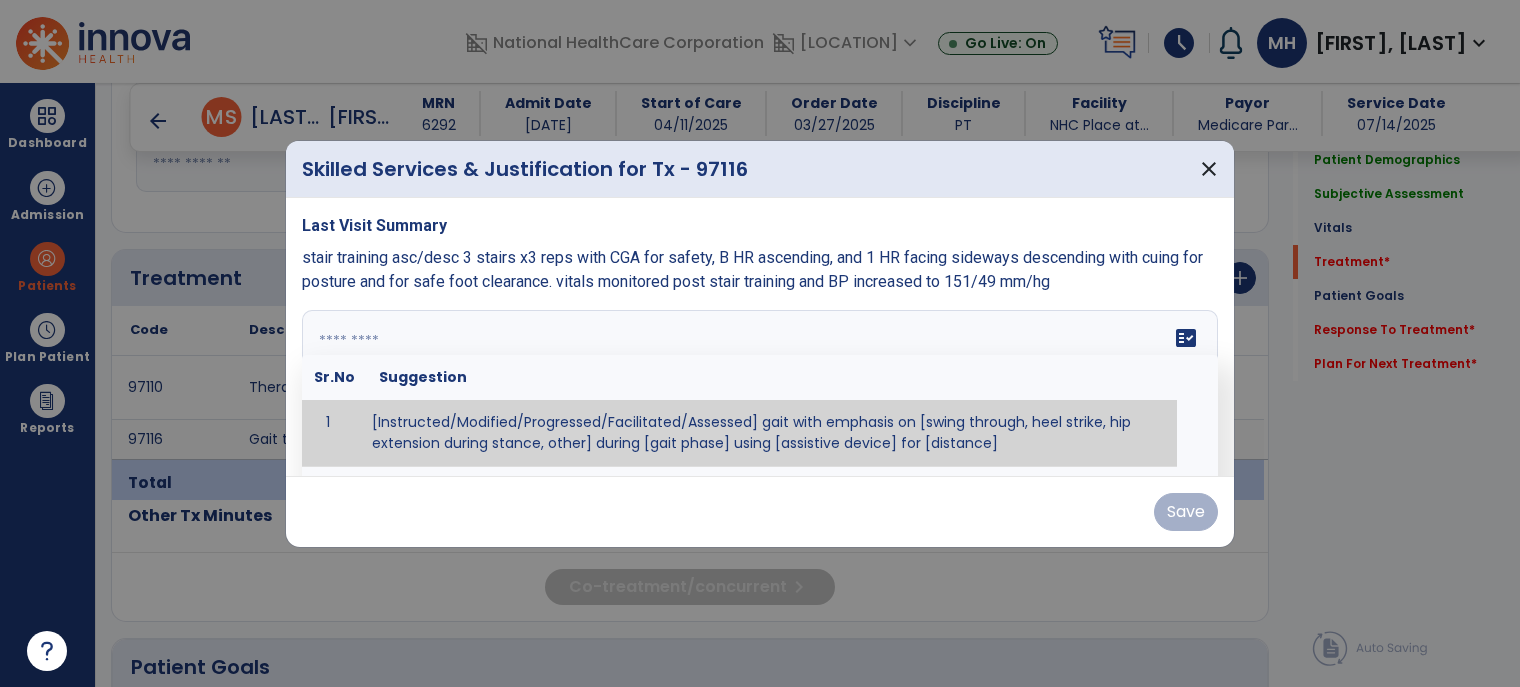 click on "fact_check  Sr.No Suggestion 1 [Instructed/Modified/Progressed/Facilitated/Assessed] gait with emphasis on [swing through, heel strike, hip extension during stance, other] during [gait phase] using [assistive device] for [distance] 2 [Instructed/Modified/Progressed/Facilitated/Assessed] use of [assistive device] and [NWB, PWB, step-to gait pattern, step through gait pattern] 3 [Instructed/Modified/Progressed/Facilitated/Assessed] patient's ability to [ascend/descend # of steps, perform directional changes, walk on even/uneven surfaces, pick-up objects off floor, velocity changes, other] using [assistive device]. 4 [Instructed/Modified/Progressed/Facilitated/Assessed] pre-gait activities including [identify exercise] in order to prepare for gait training. 5" at bounding box center [760, 385] 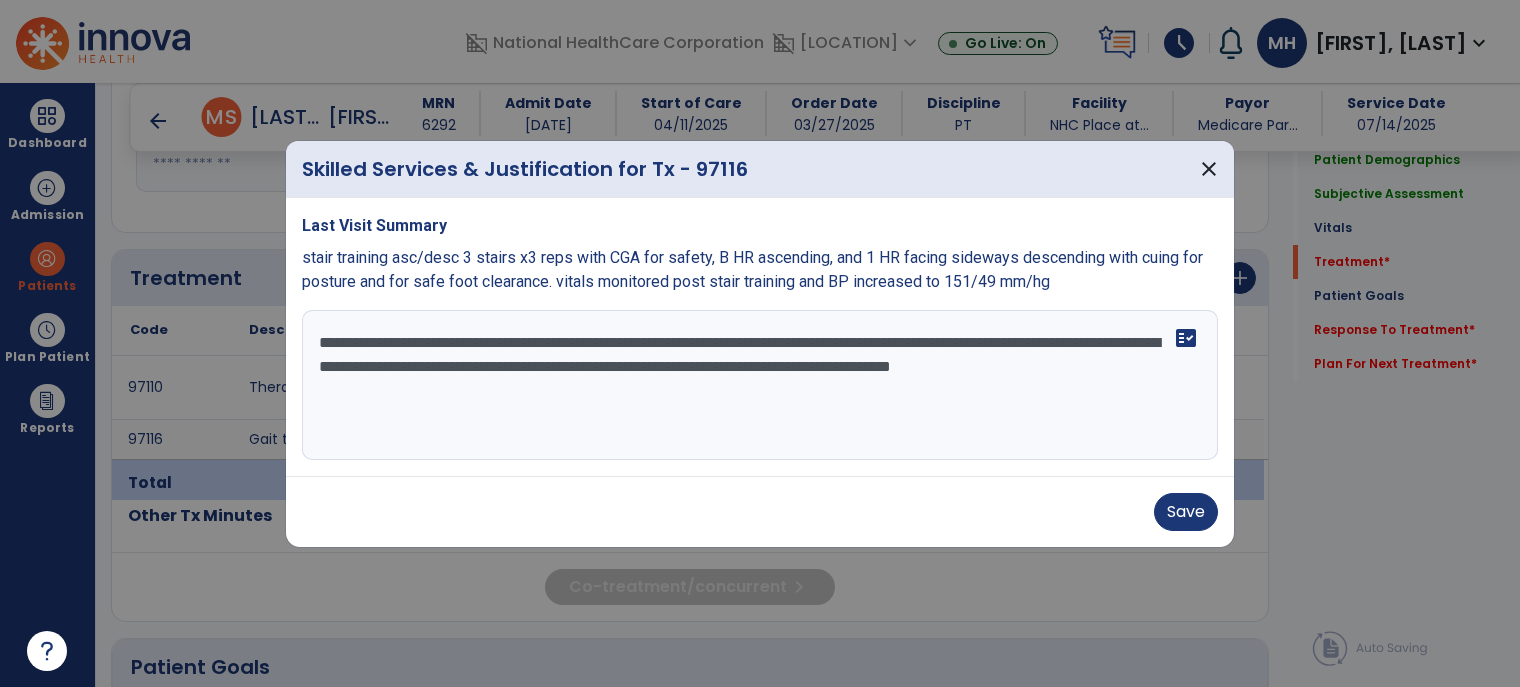 click on "**********" at bounding box center [760, 385] 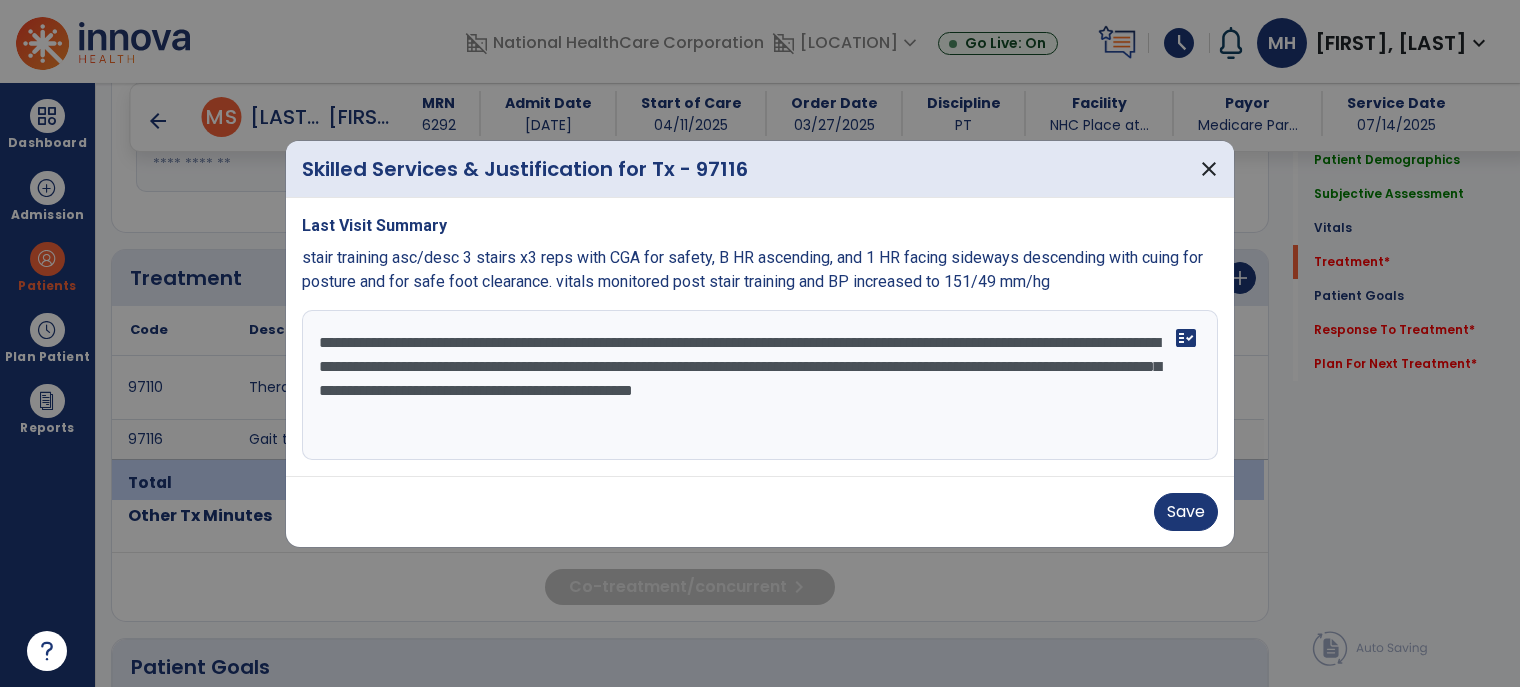 click on "**********" at bounding box center (760, 385) 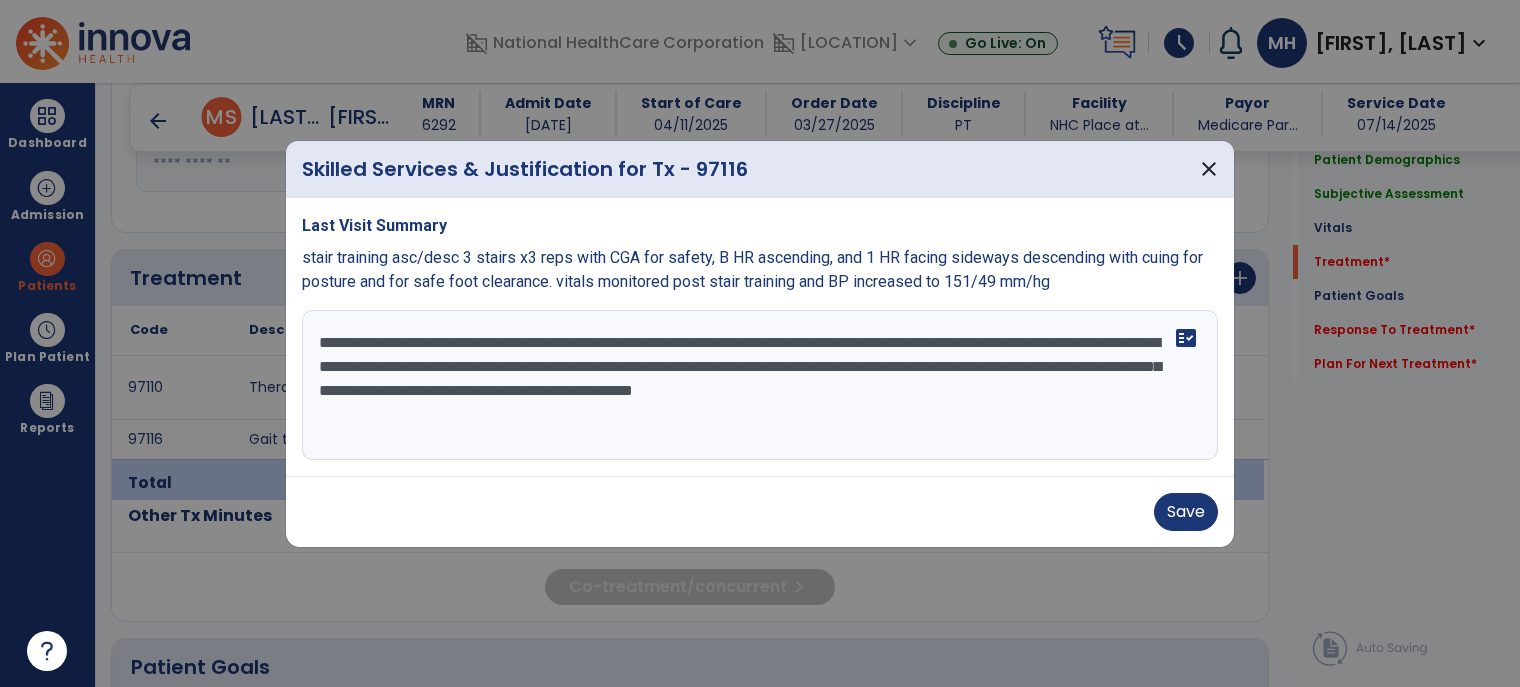 click on "**********" at bounding box center [760, 385] 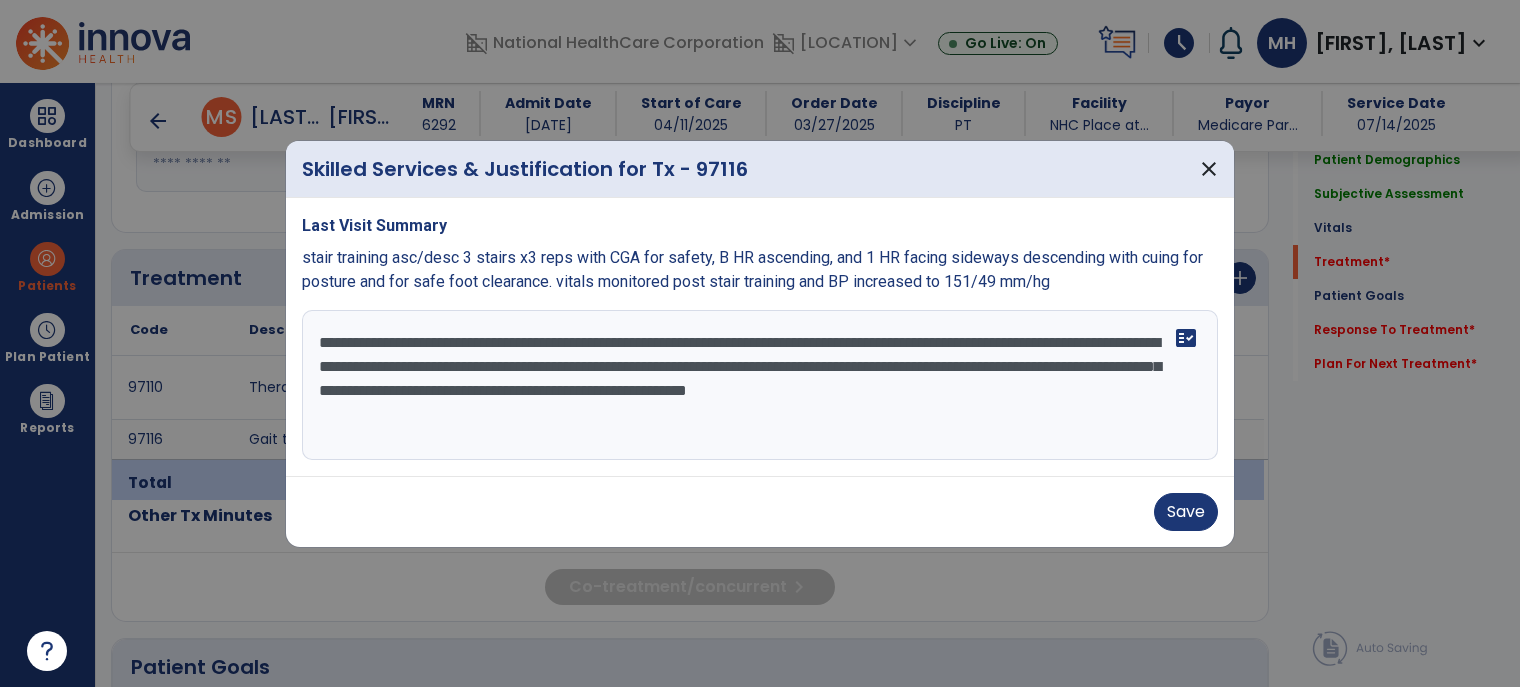 click on "**********" at bounding box center (760, 385) 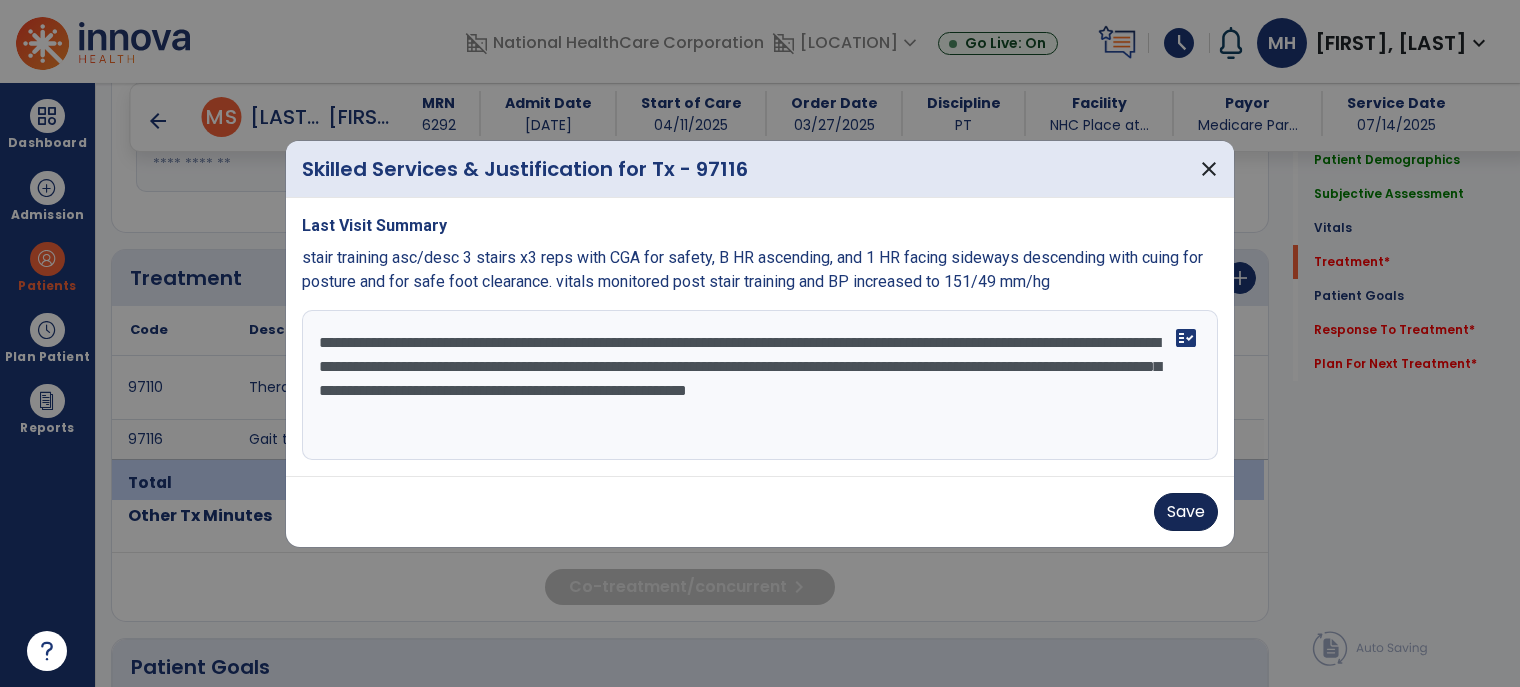 type on "**********" 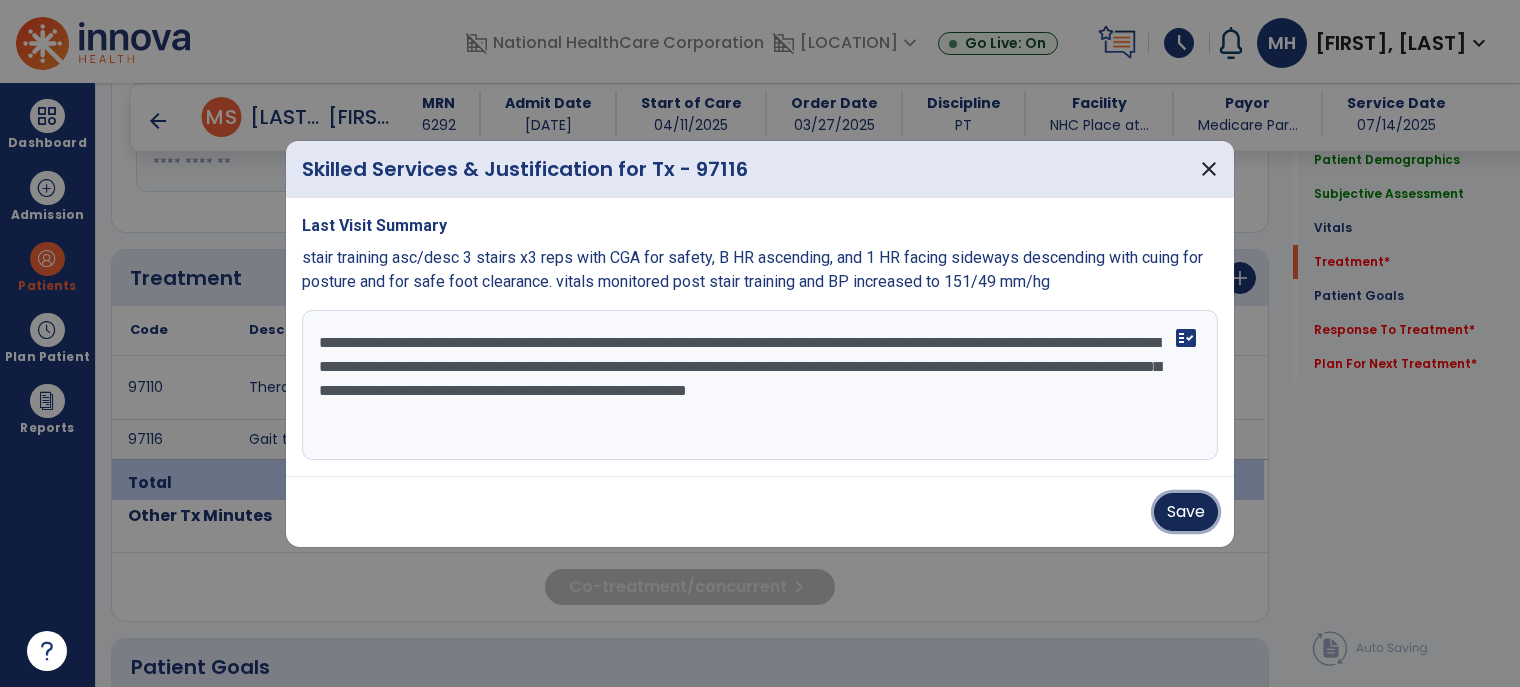 click on "Save" at bounding box center (1186, 512) 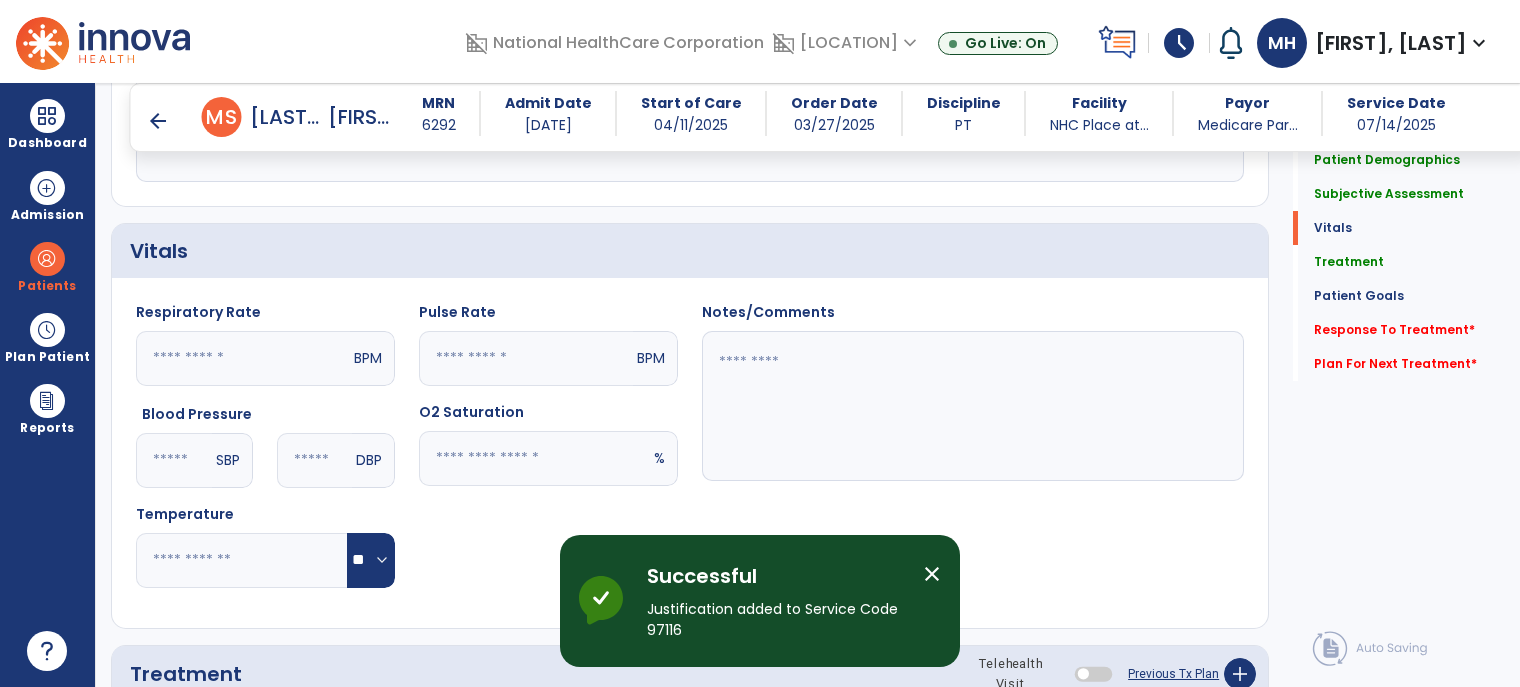 scroll, scrollTop: 600, scrollLeft: 0, axis: vertical 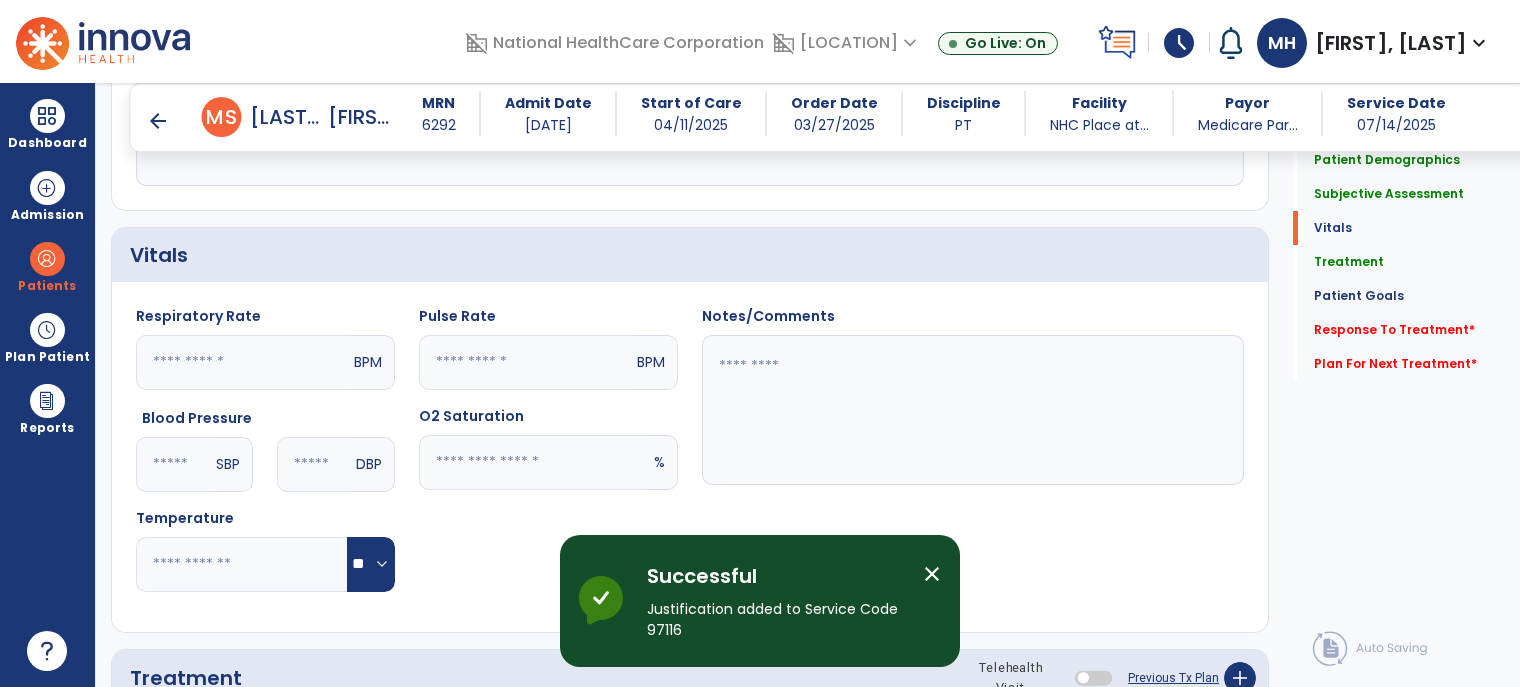 click 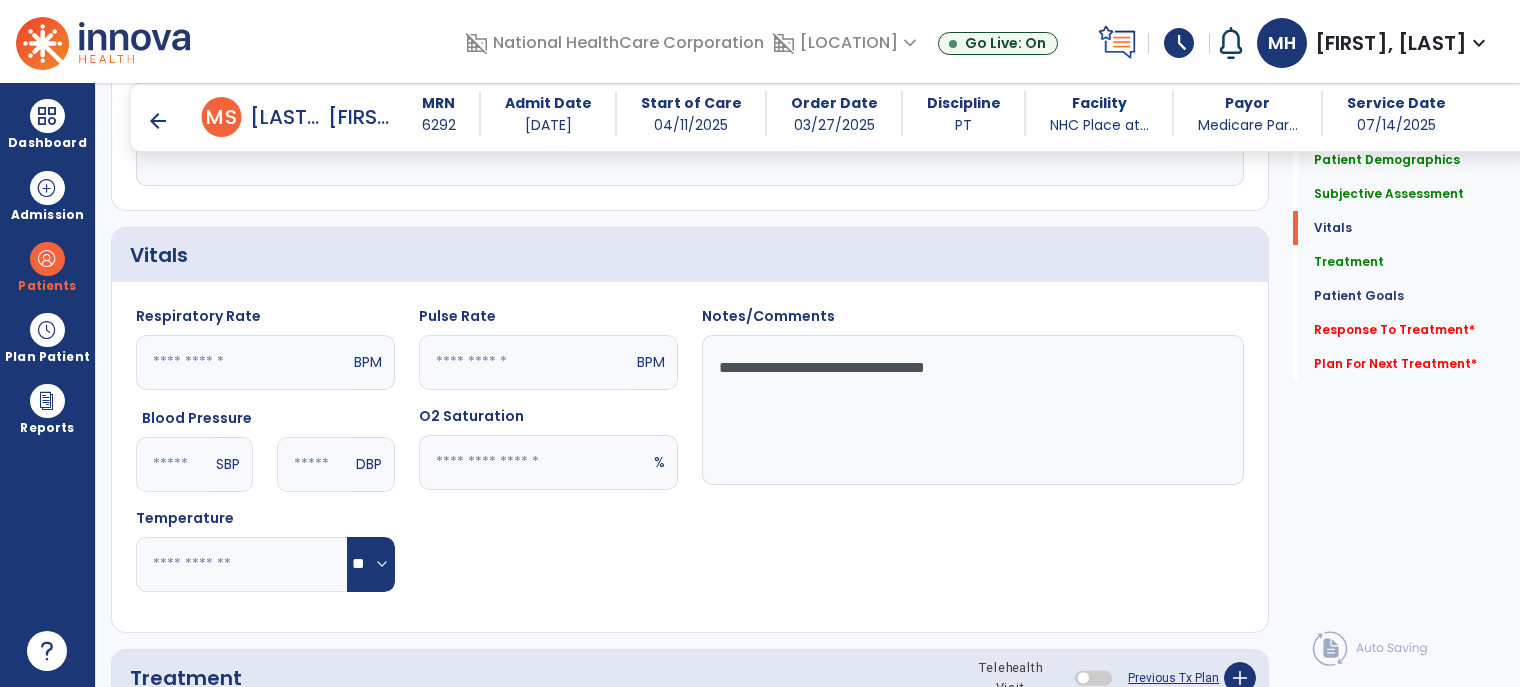 type on "**********" 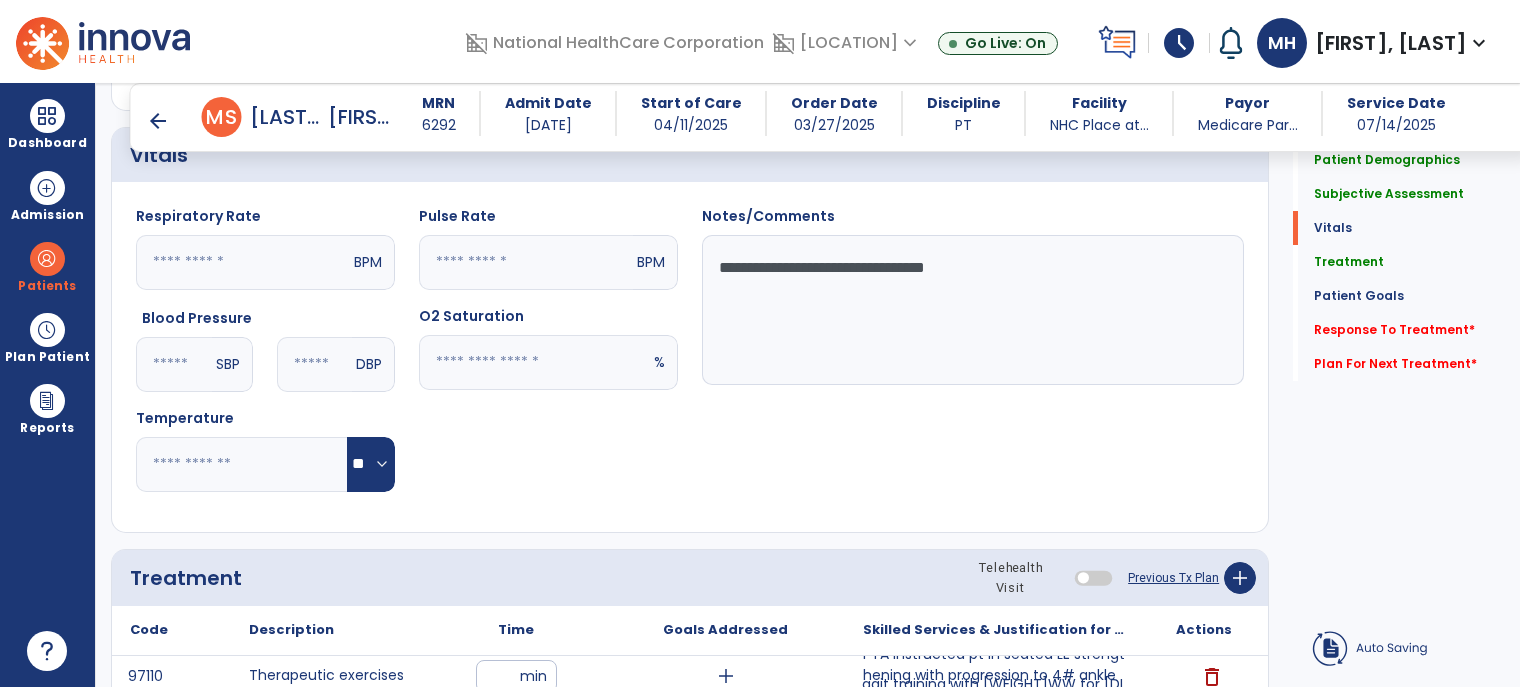 scroll, scrollTop: 1200, scrollLeft: 0, axis: vertical 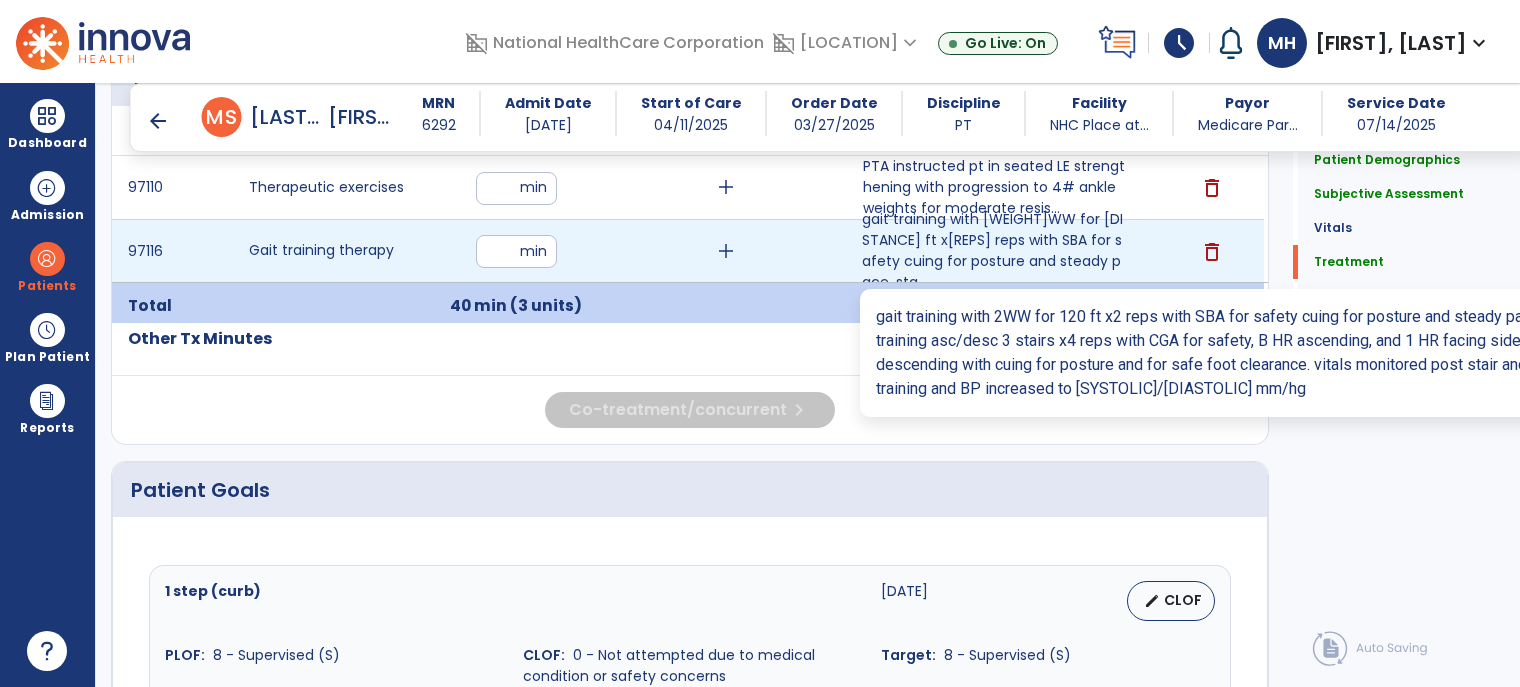 click on "gait training with [WEIGHT]WW for [DISTANCE] ft x[REPS] reps with SBA for safety cuing for posture and steady pace, sta..." at bounding box center [994, 251] 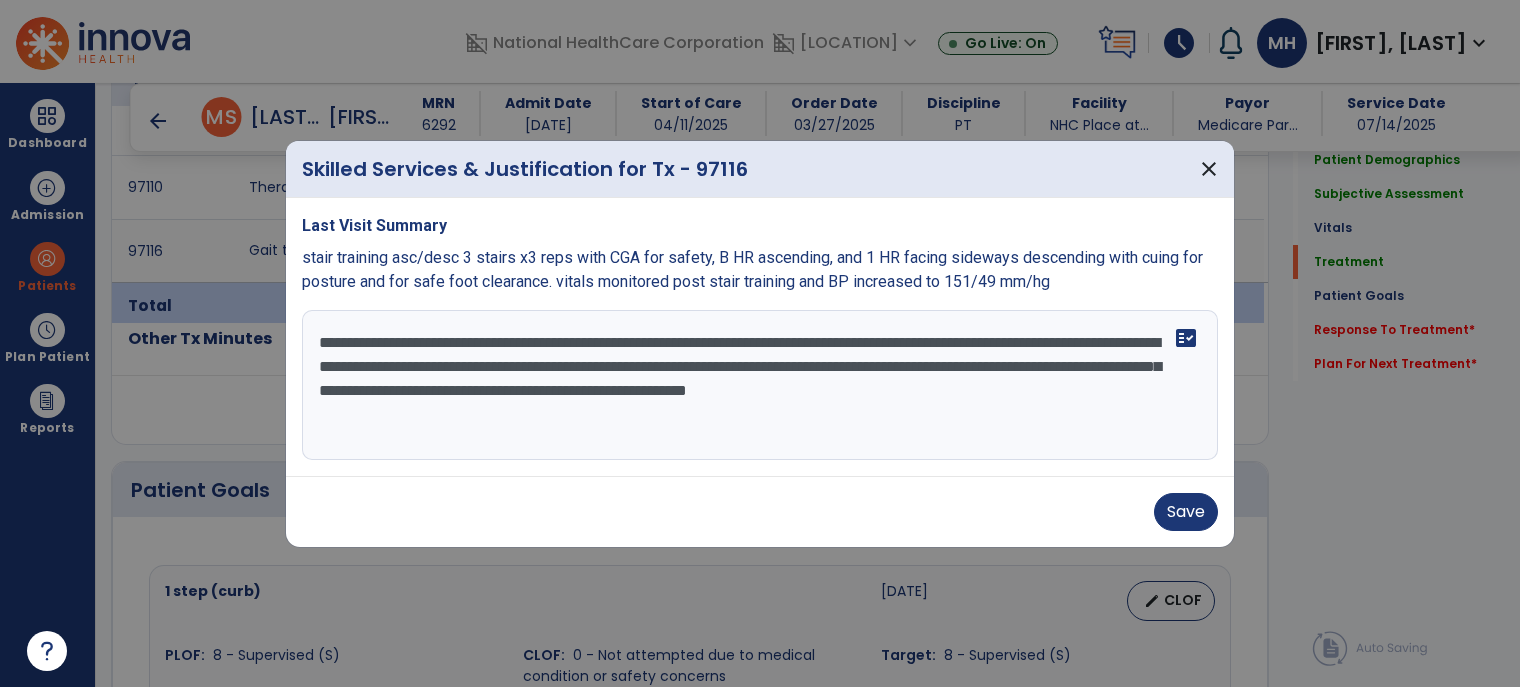 click on "**********" at bounding box center [760, 385] 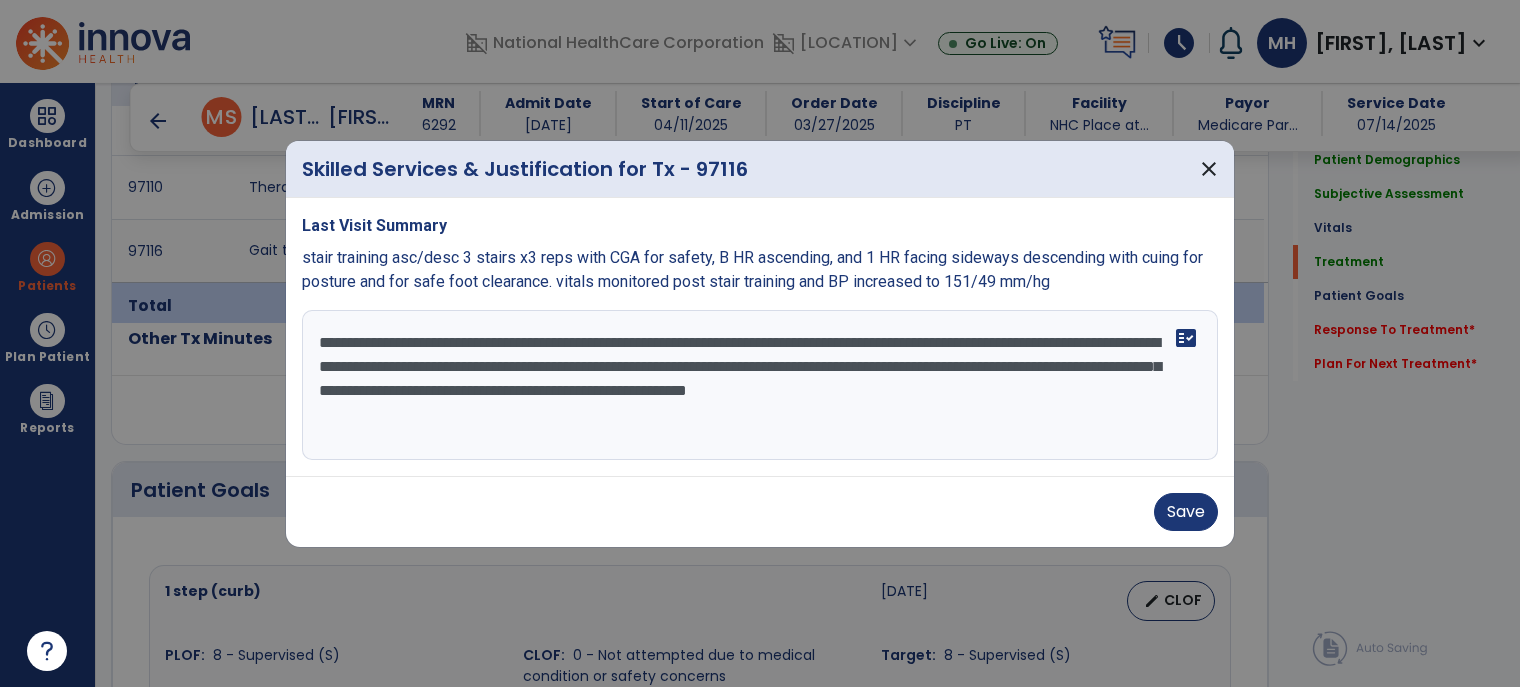 type on "**********" 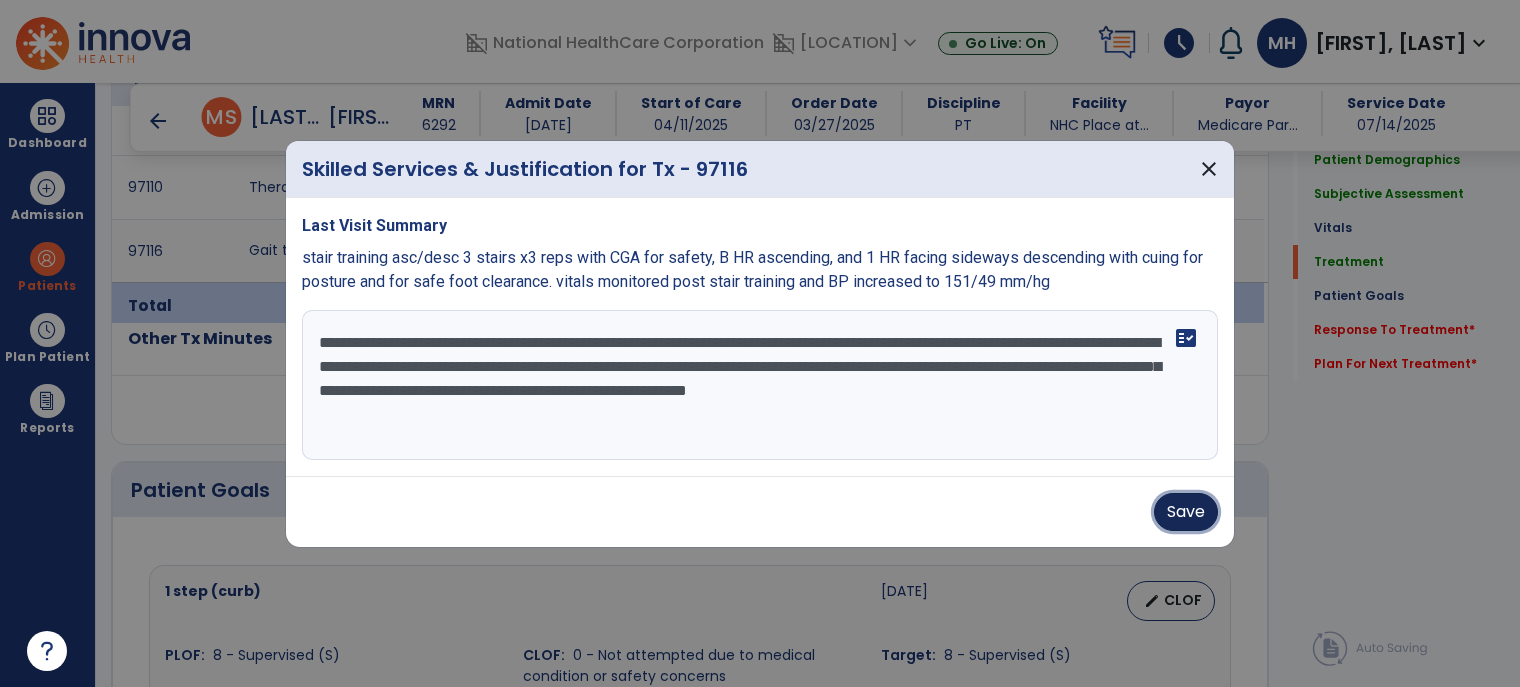 click on "Save" at bounding box center [1186, 512] 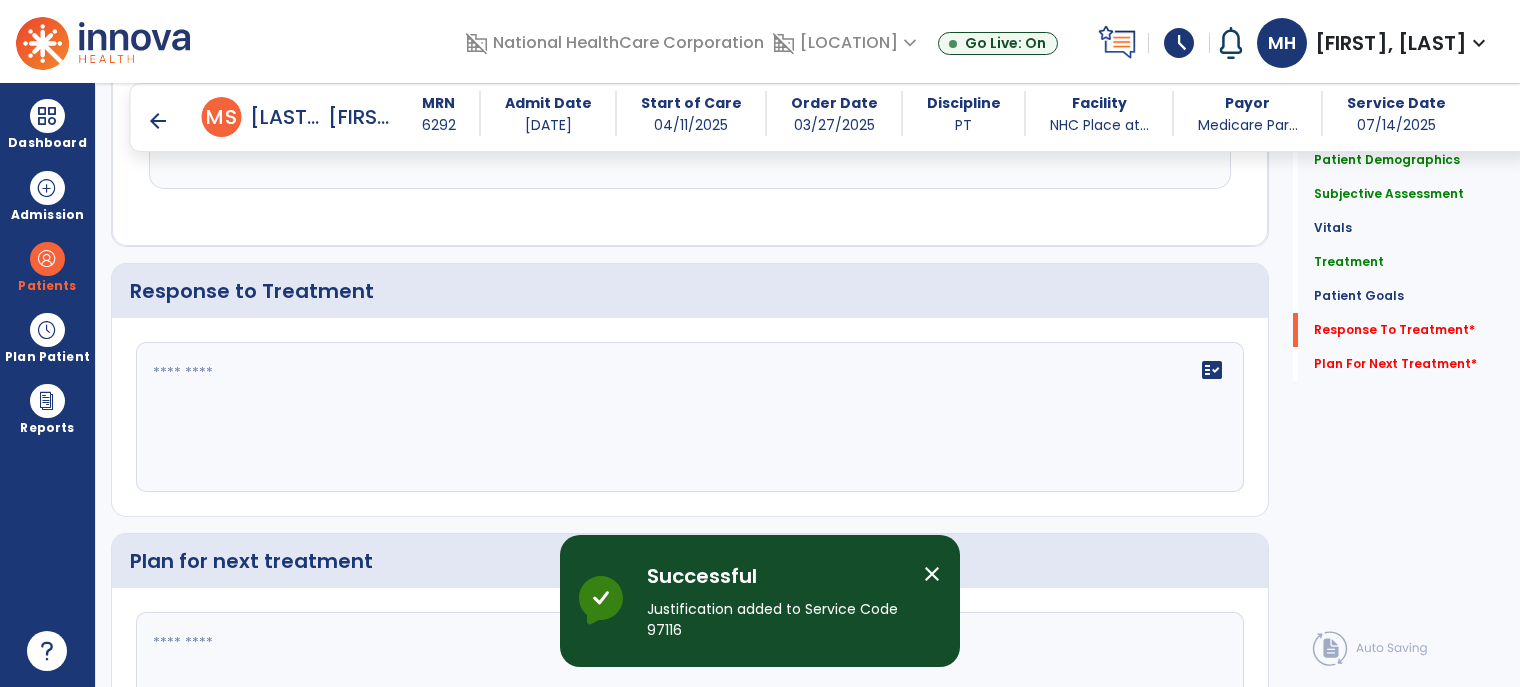 scroll, scrollTop: 2500, scrollLeft: 0, axis: vertical 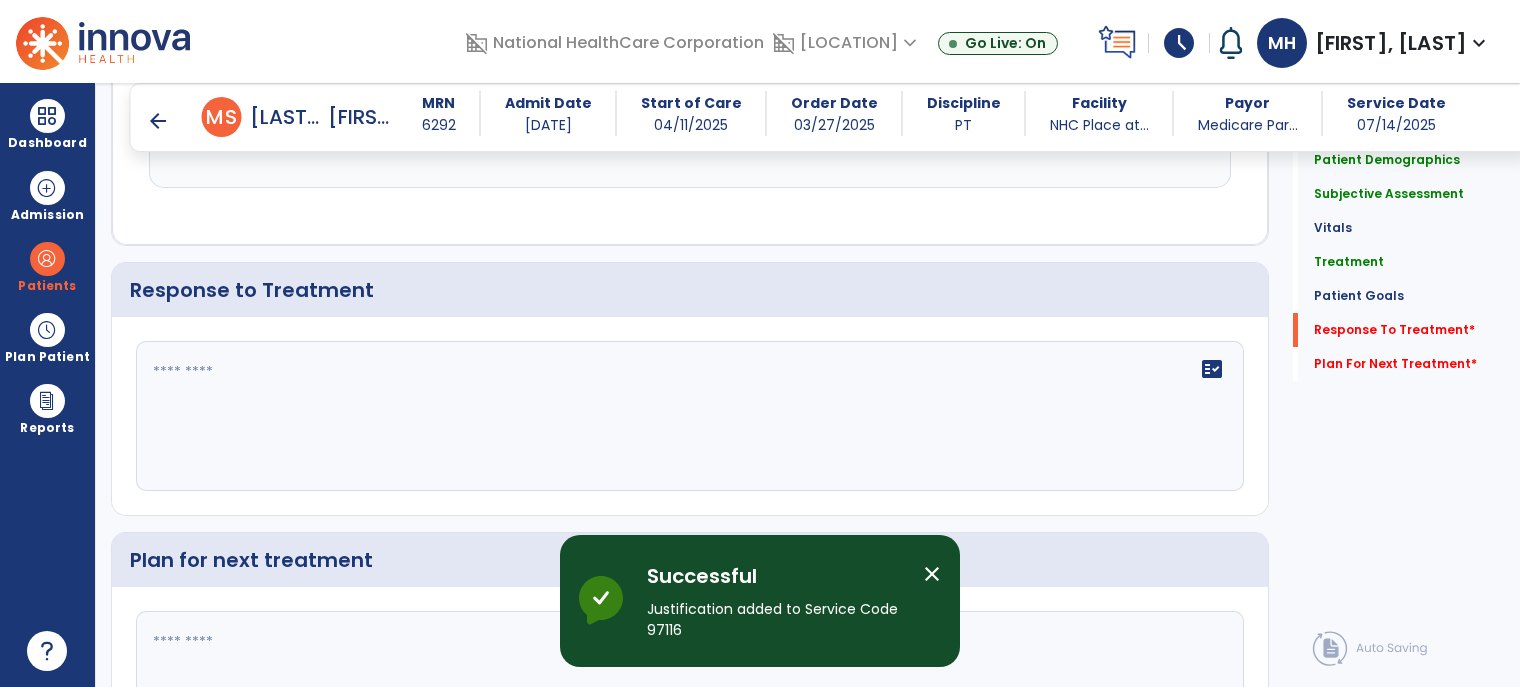 click on "fact_check" 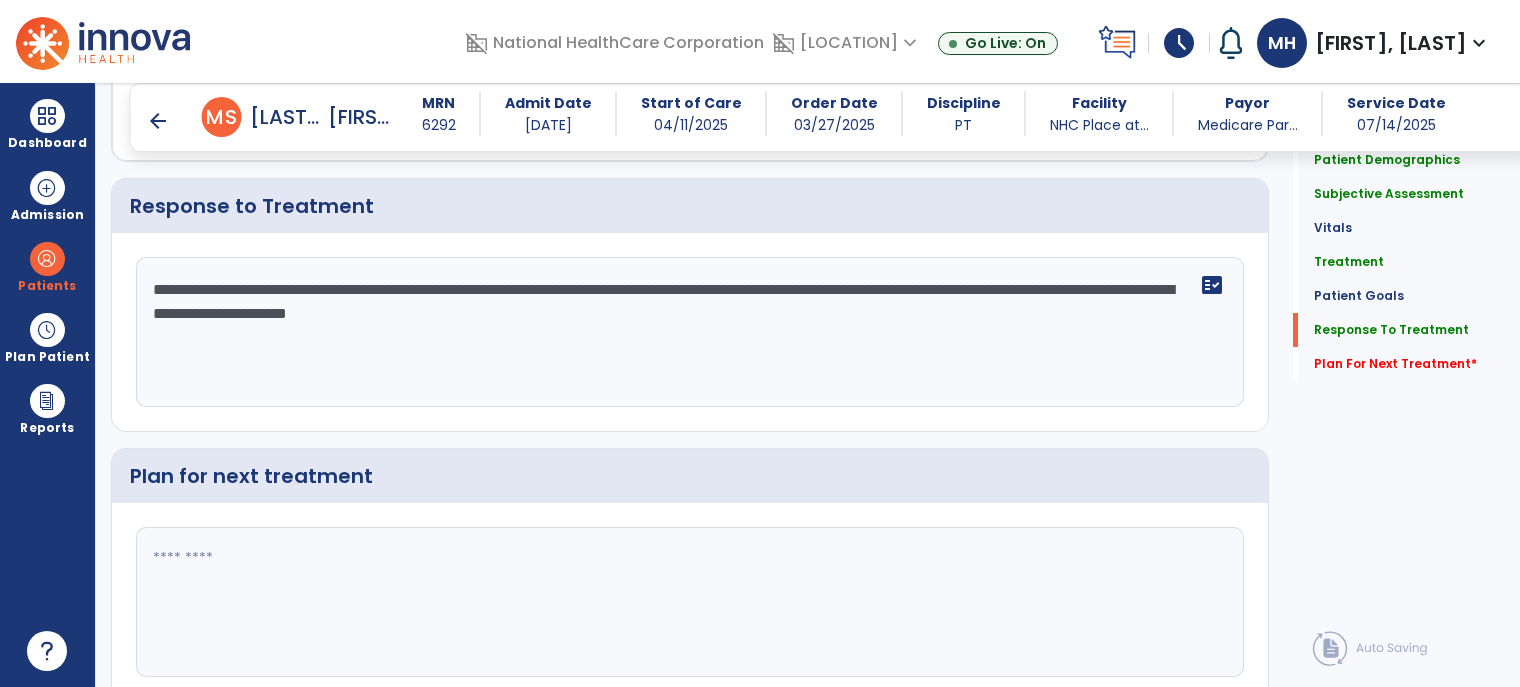scroll, scrollTop: 2658, scrollLeft: 0, axis: vertical 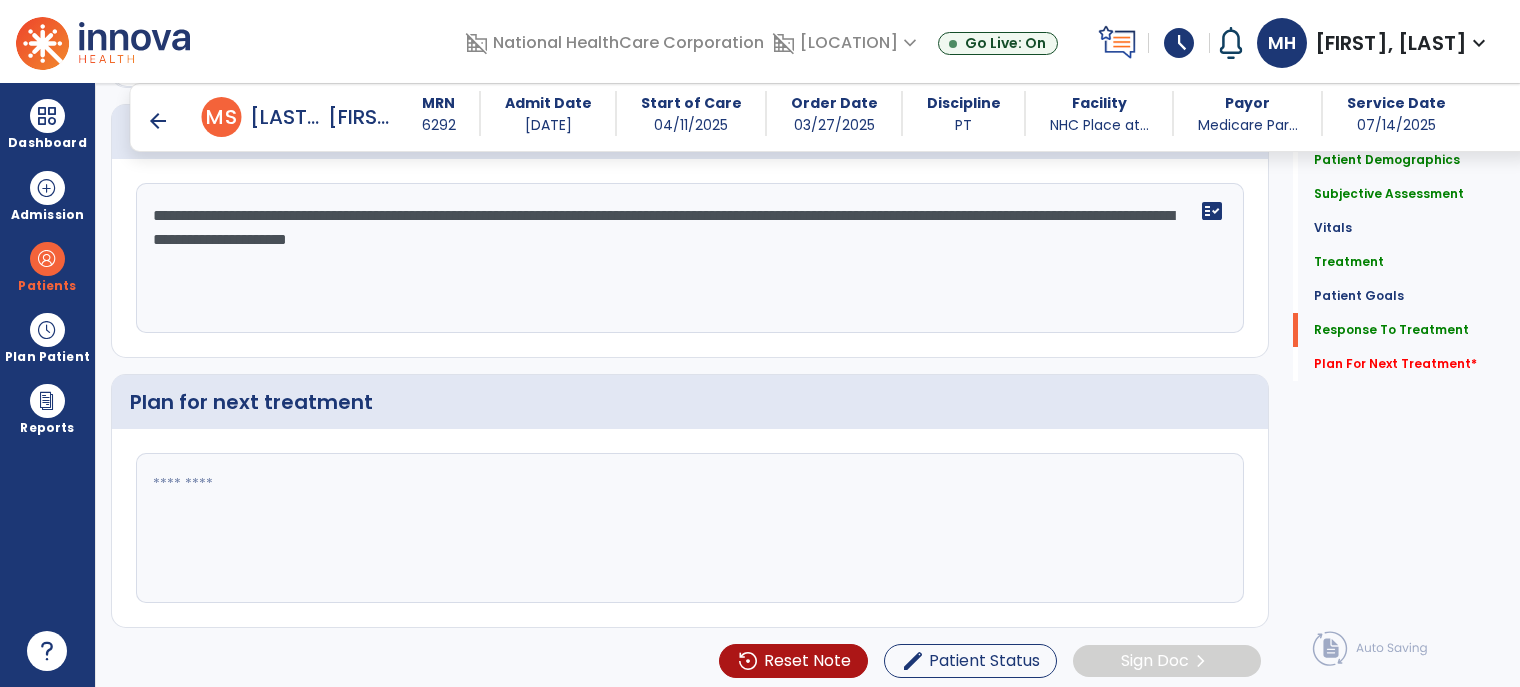 type on "**********" 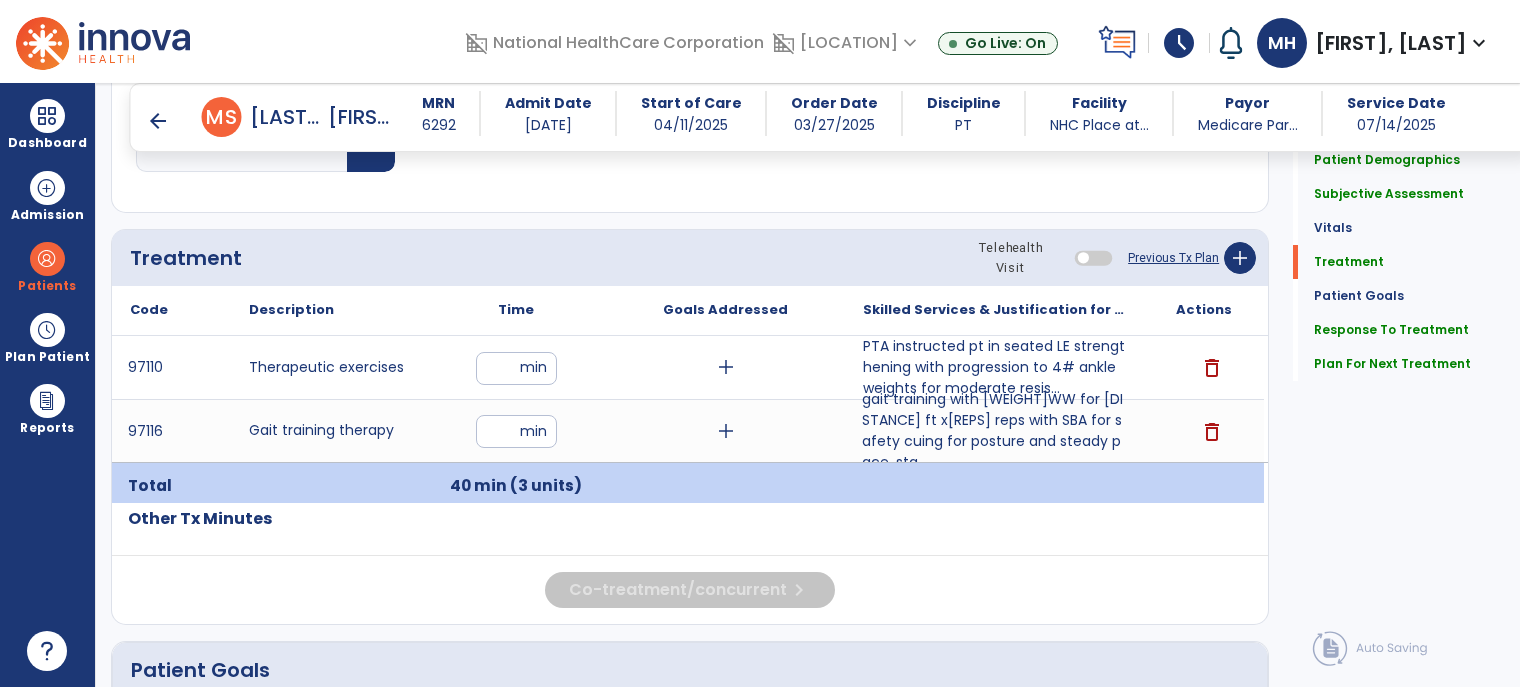 scroll, scrollTop: 1112, scrollLeft: 0, axis: vertical 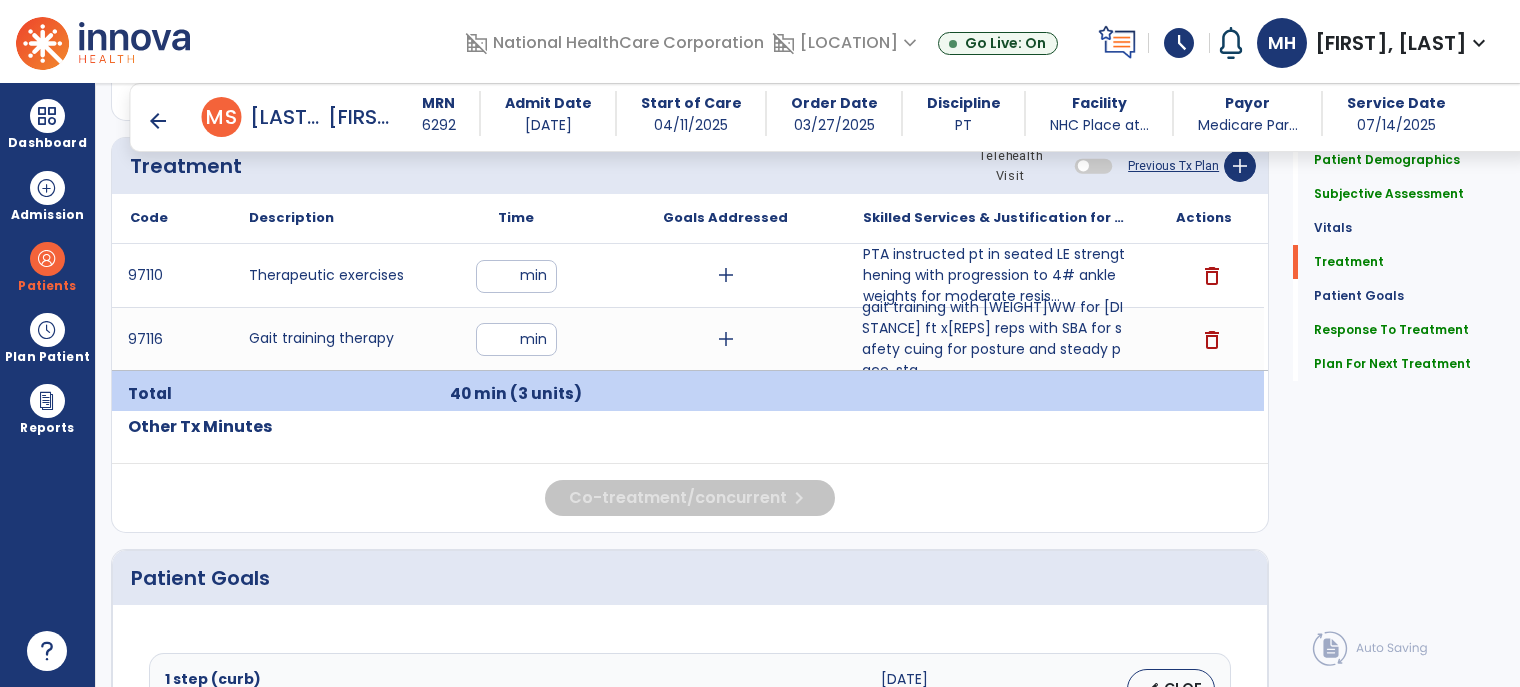 type on "**********" 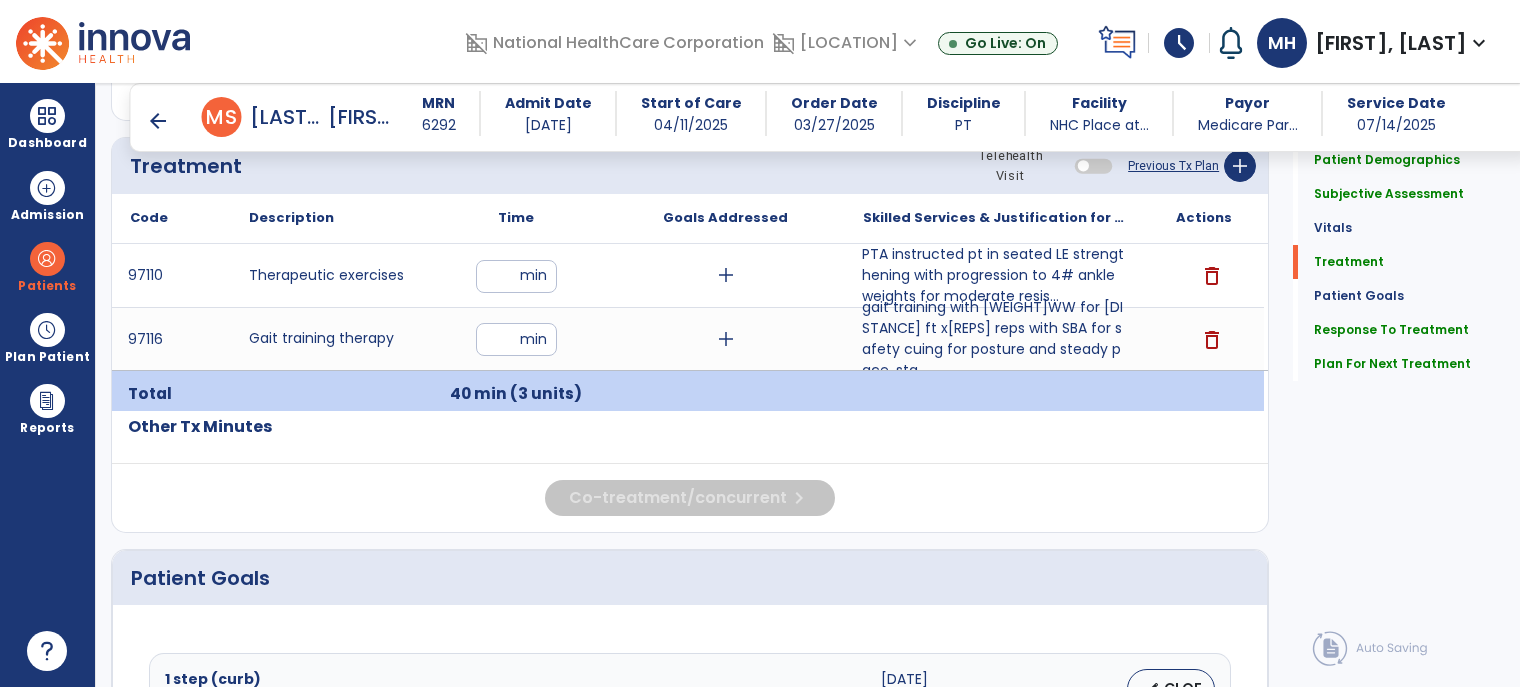 click on "PTA instructed pt in seated LE strengthening with progression to 4# ankle weights for moderate resis..." at bounding box center (994, 275) 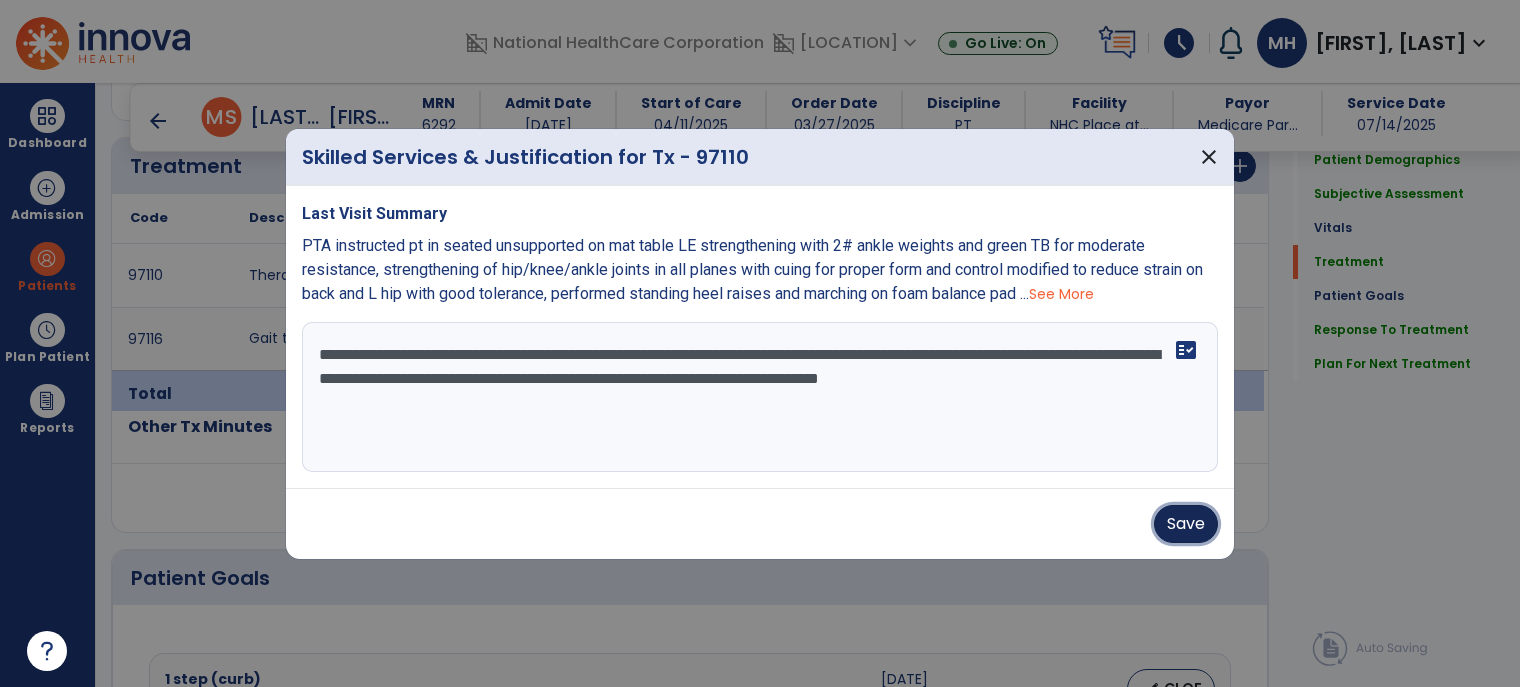 click on "Save" at bounding box center (1186, 524) 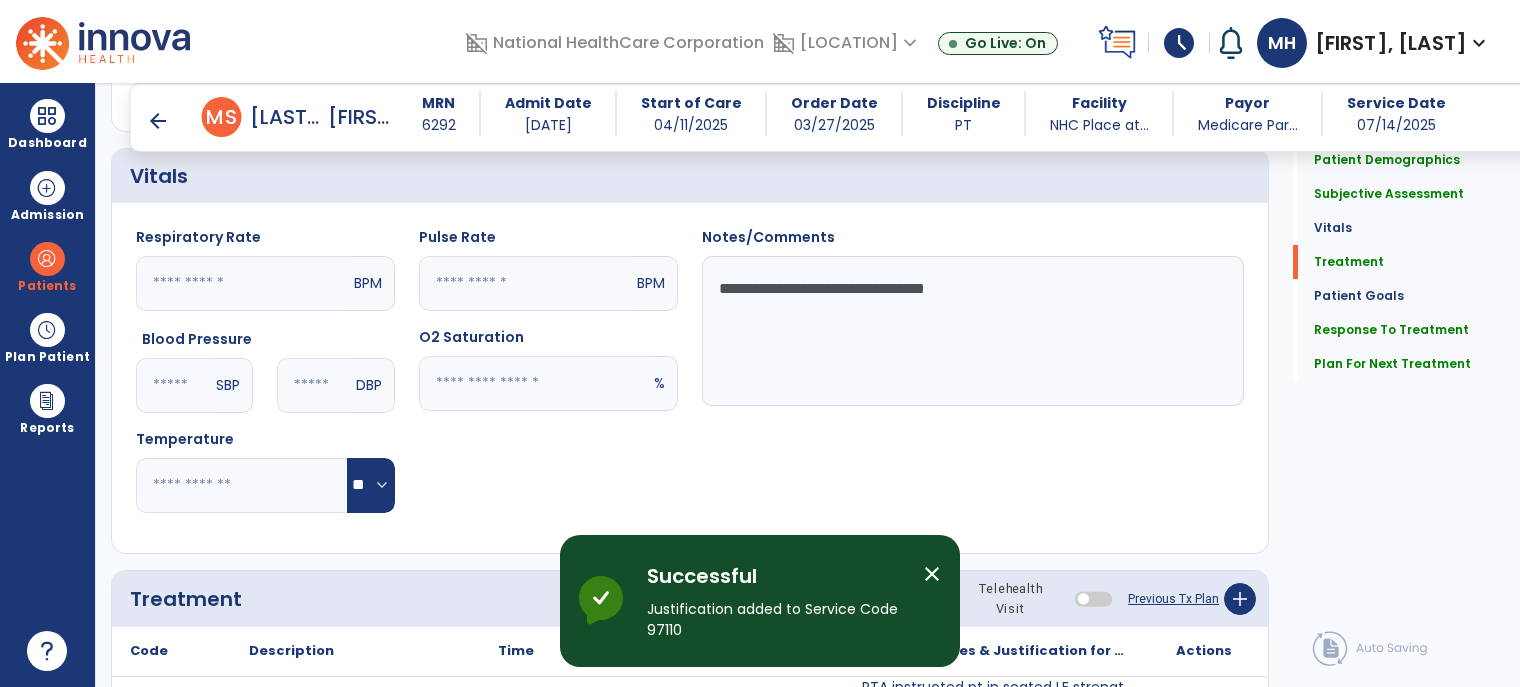 scroll, scrollTop: 612, scrollLeft: 0, axis: vertical 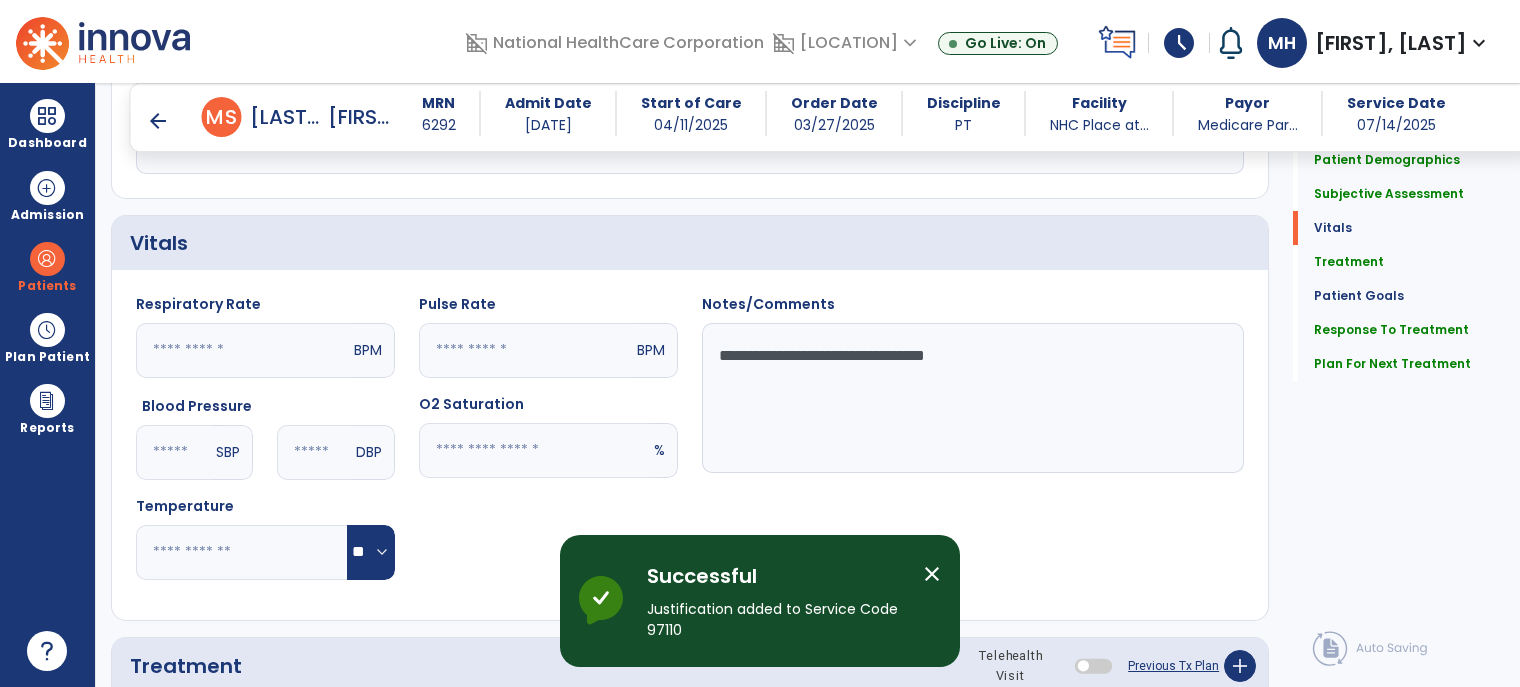 click on "**********" 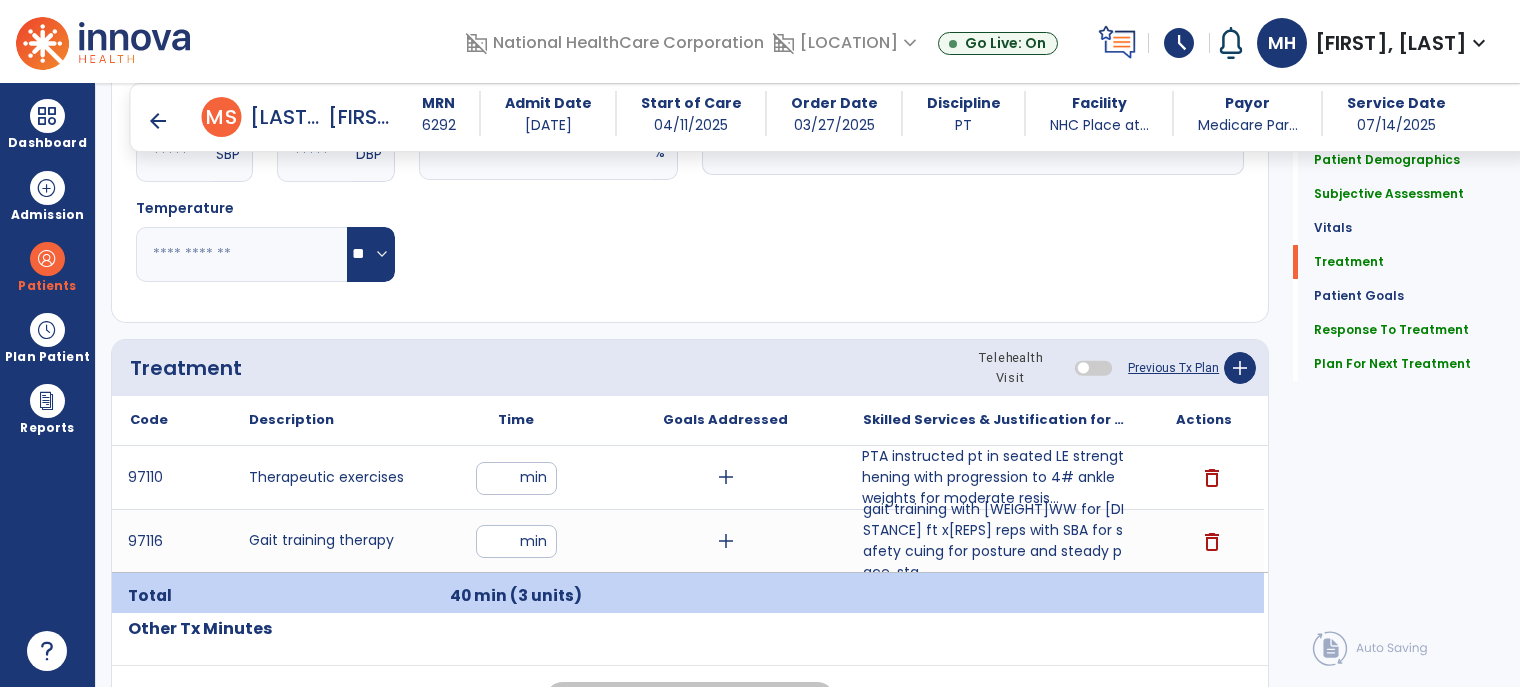 scroll, scrollTop: 912, scrollLeft: 0, axis: vertical 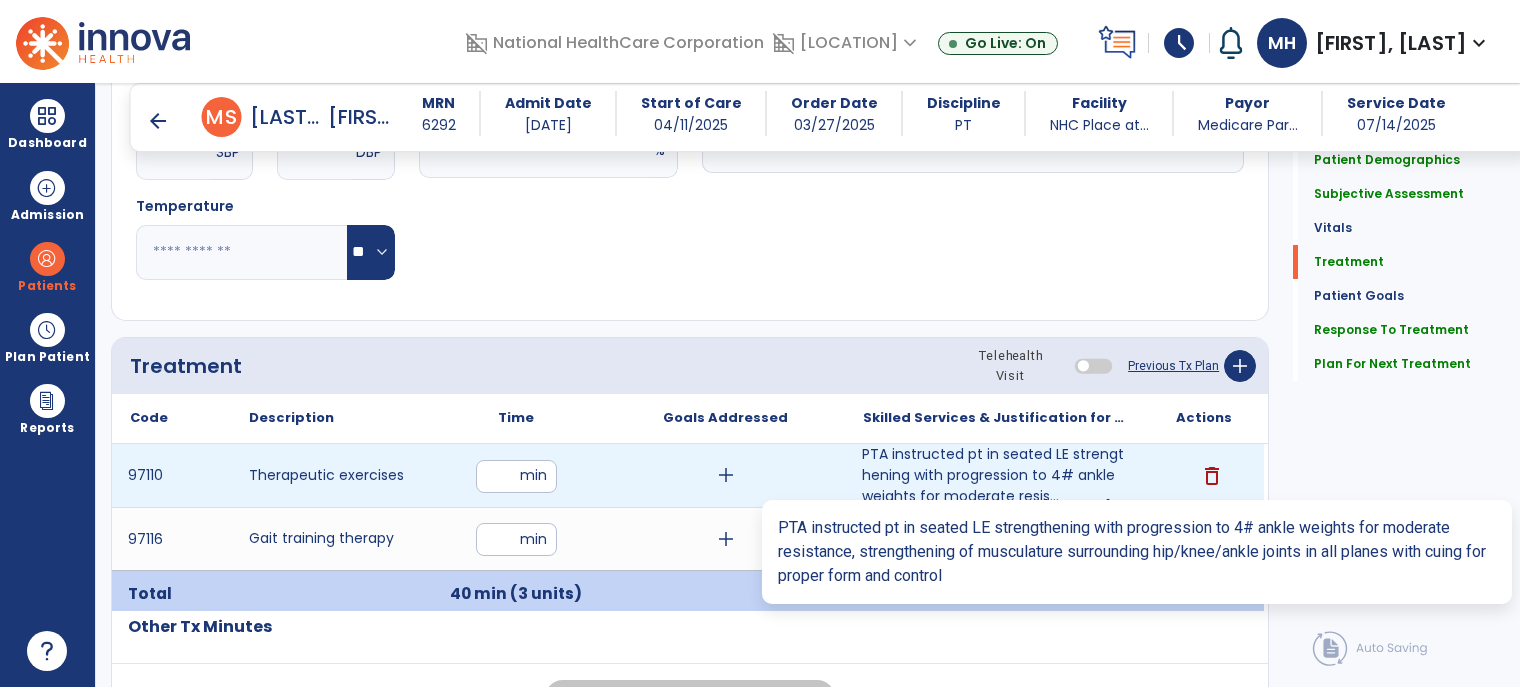 type on "**********" 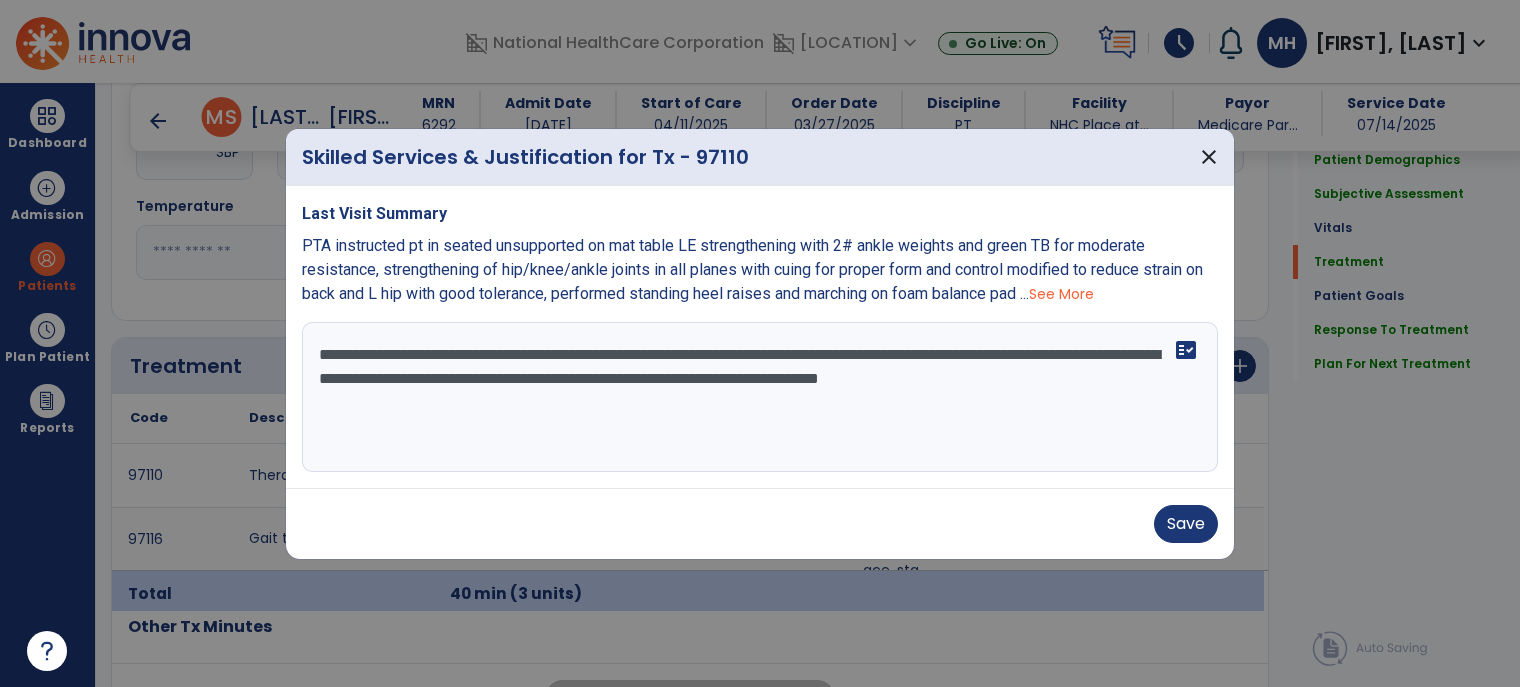 click on "**********" at bounding box center (760, 397) 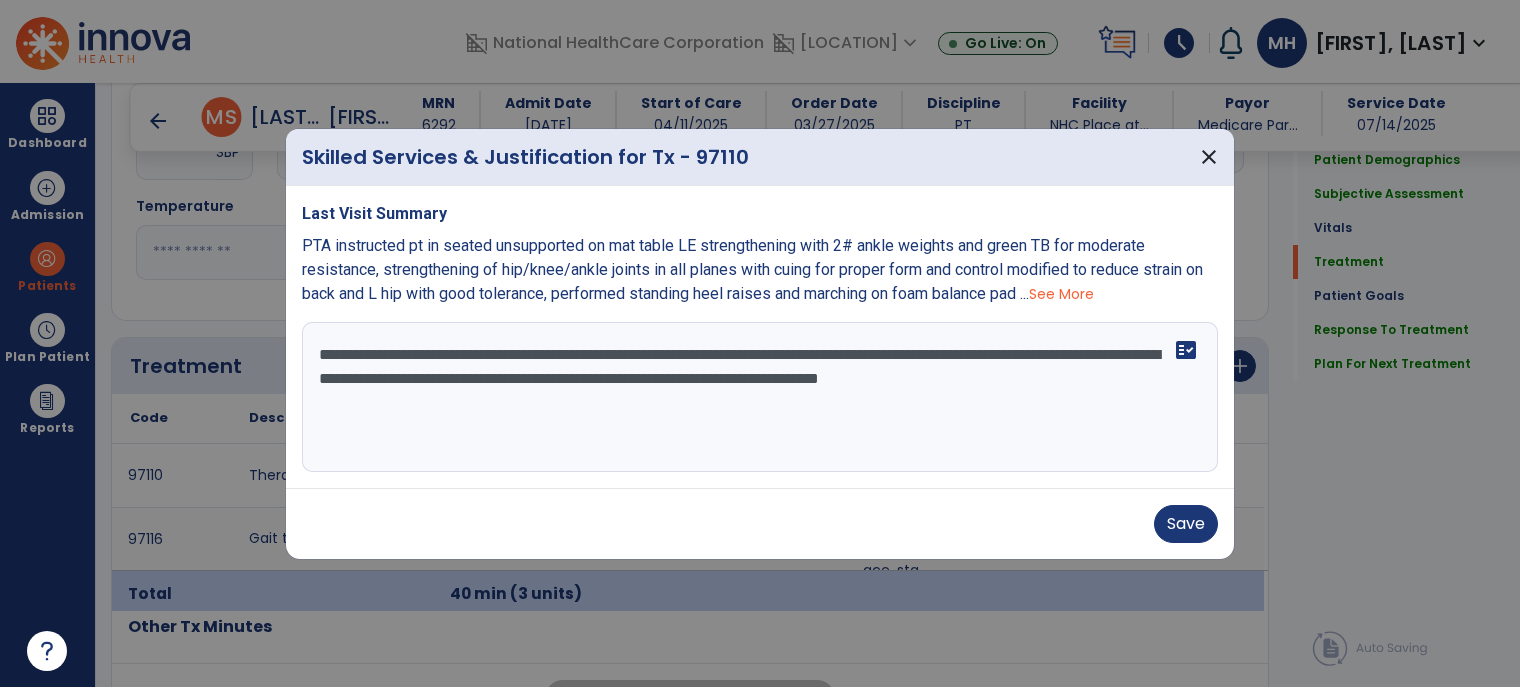 click on "**********" at bounding box center (760, 397) 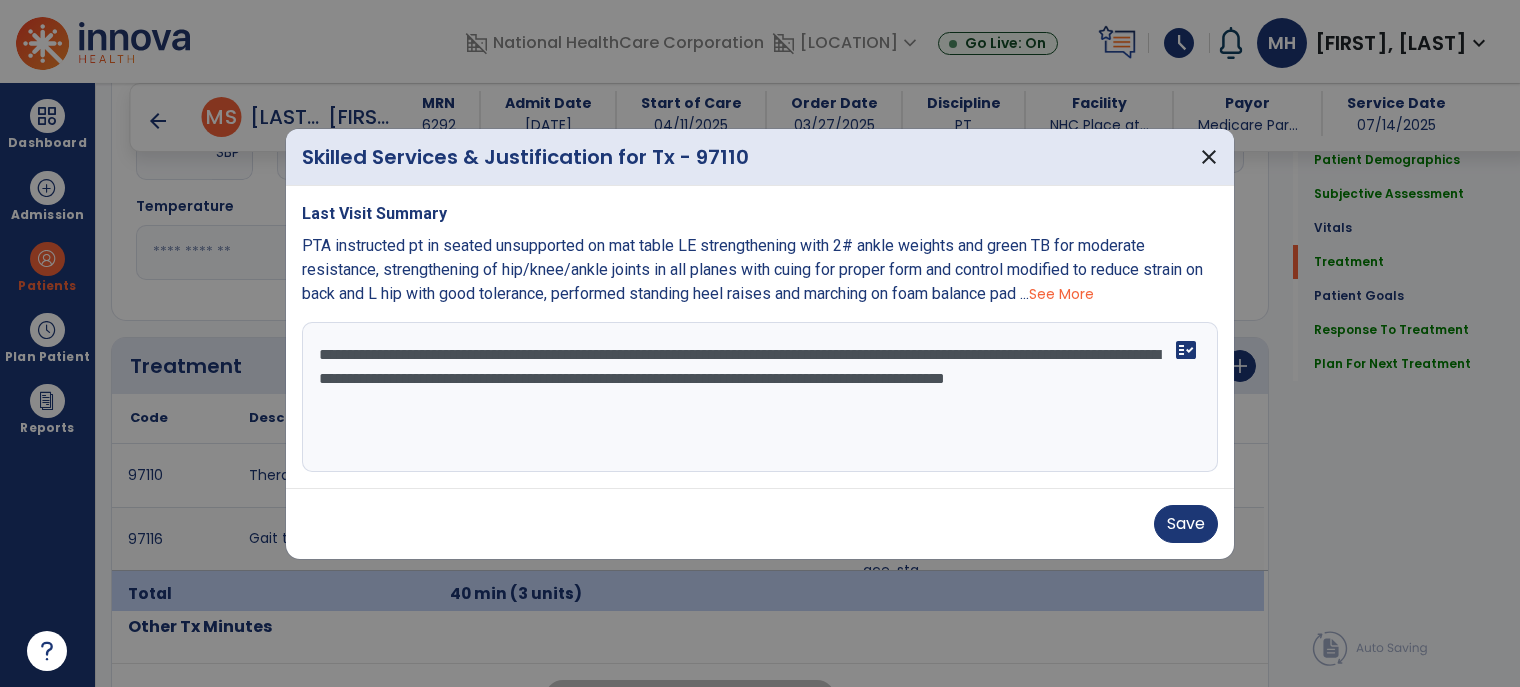 click on "**********" at bounding box center (760, 397) 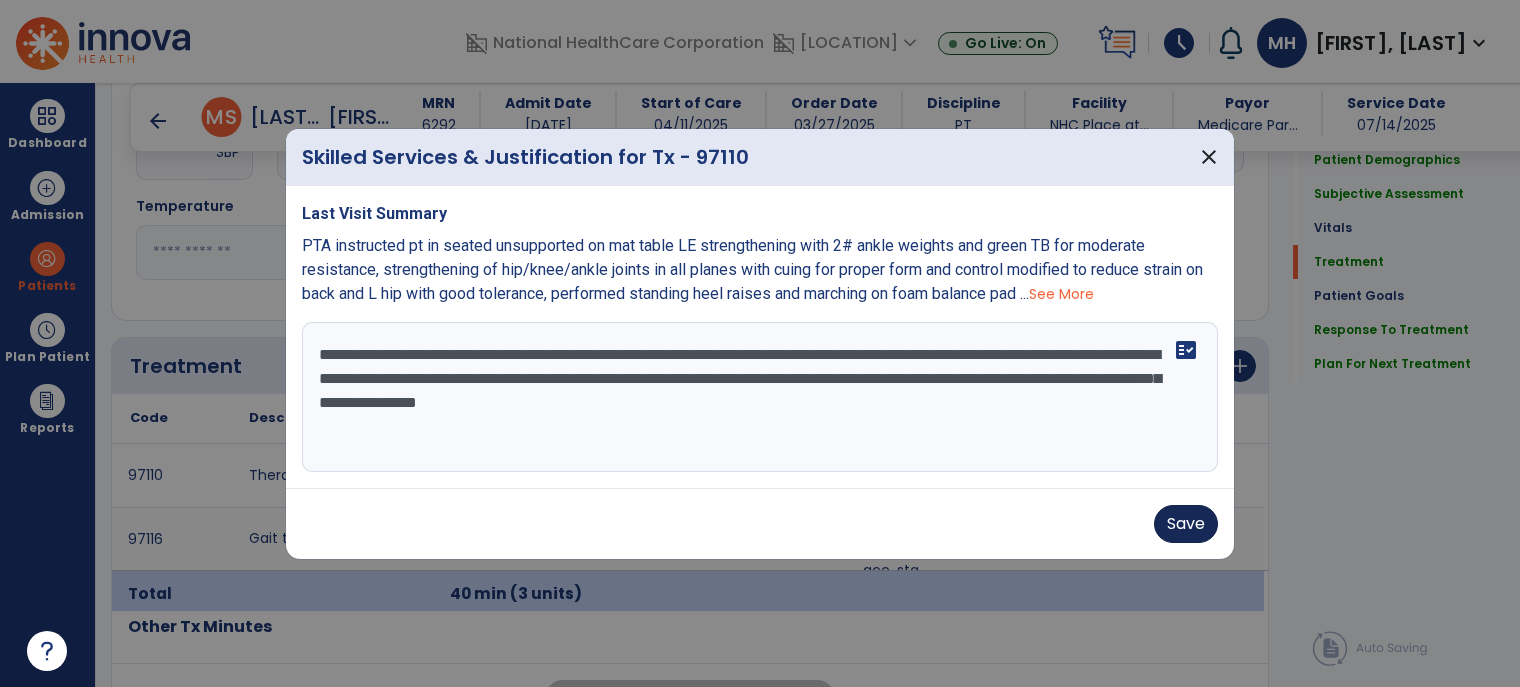 type on "**********" 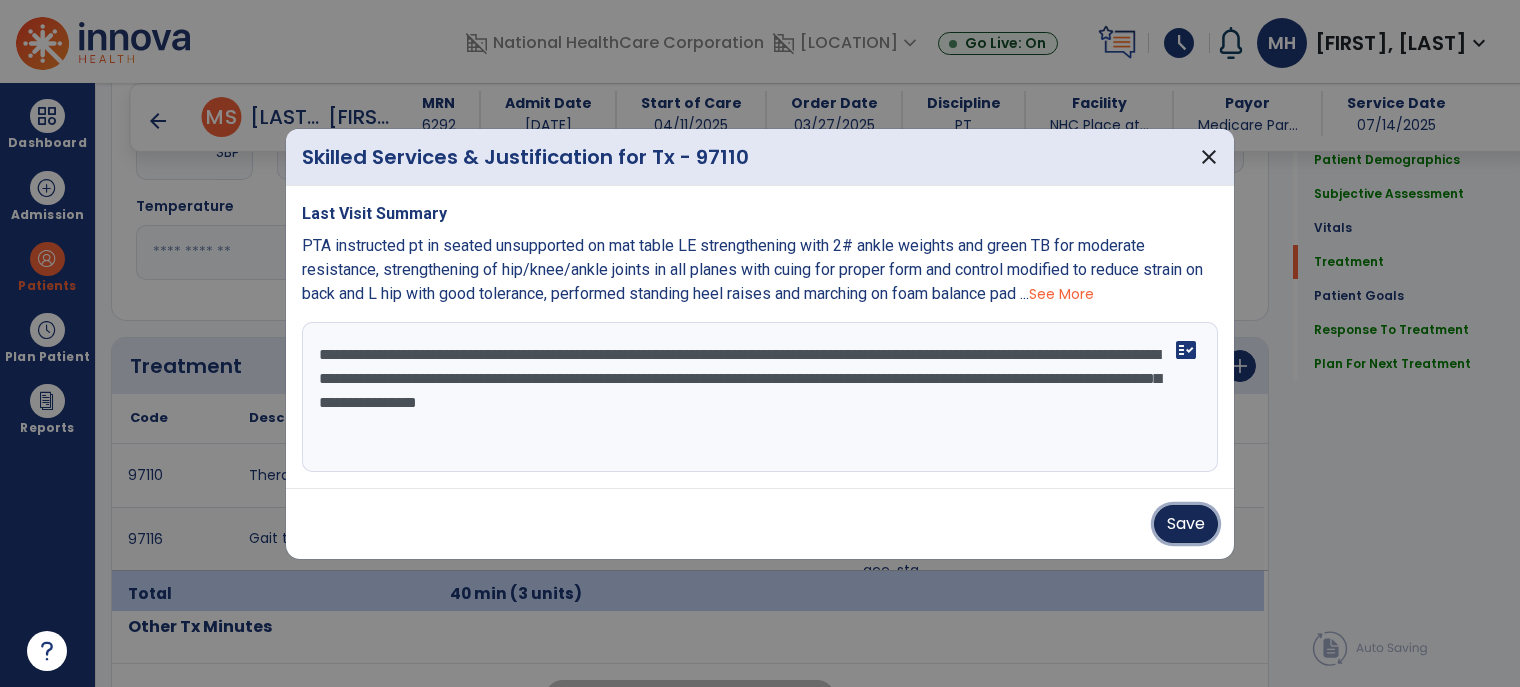 drag, startPoint x: 1182, startPoint y: 522, endPoint x: 949, endPoint y: 454, distance: 242.72 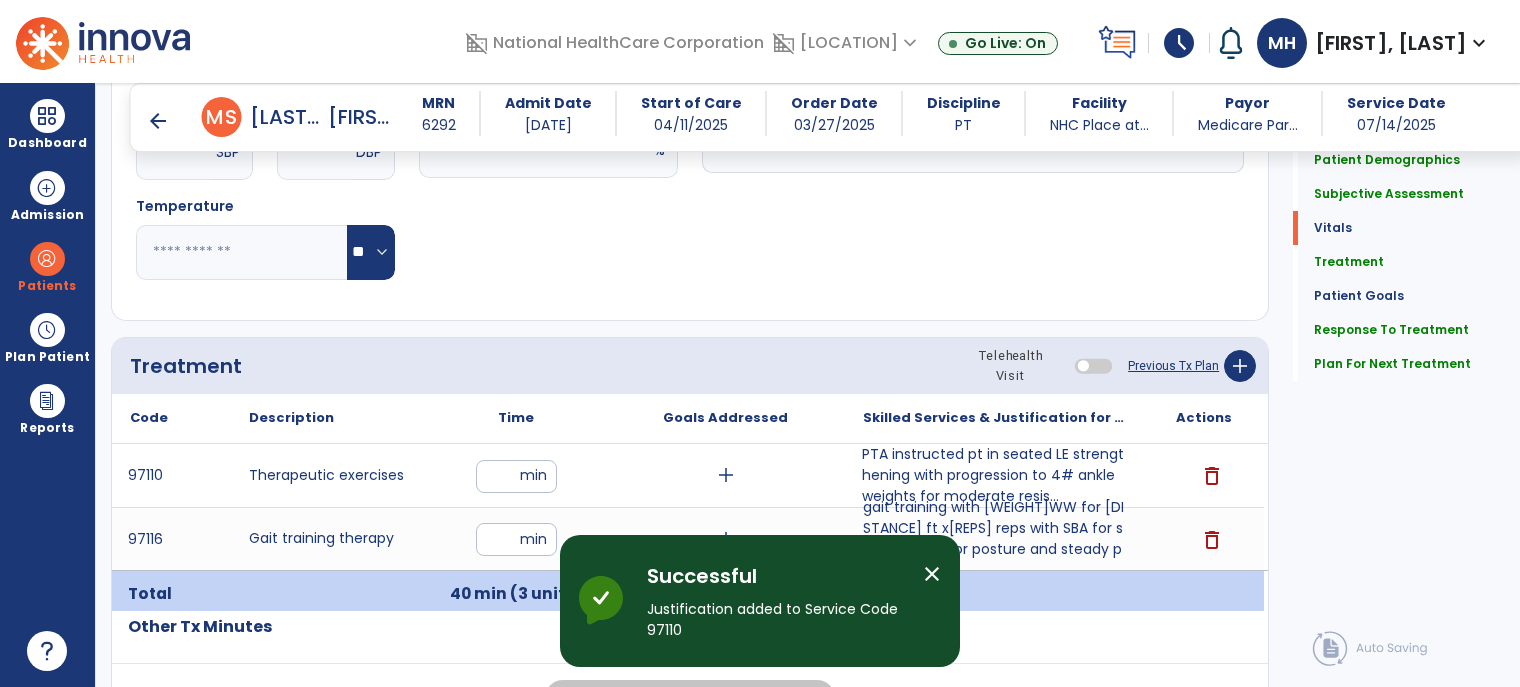 scroll, scrollTop: 512, scrollLeft: 0, axis: vertical 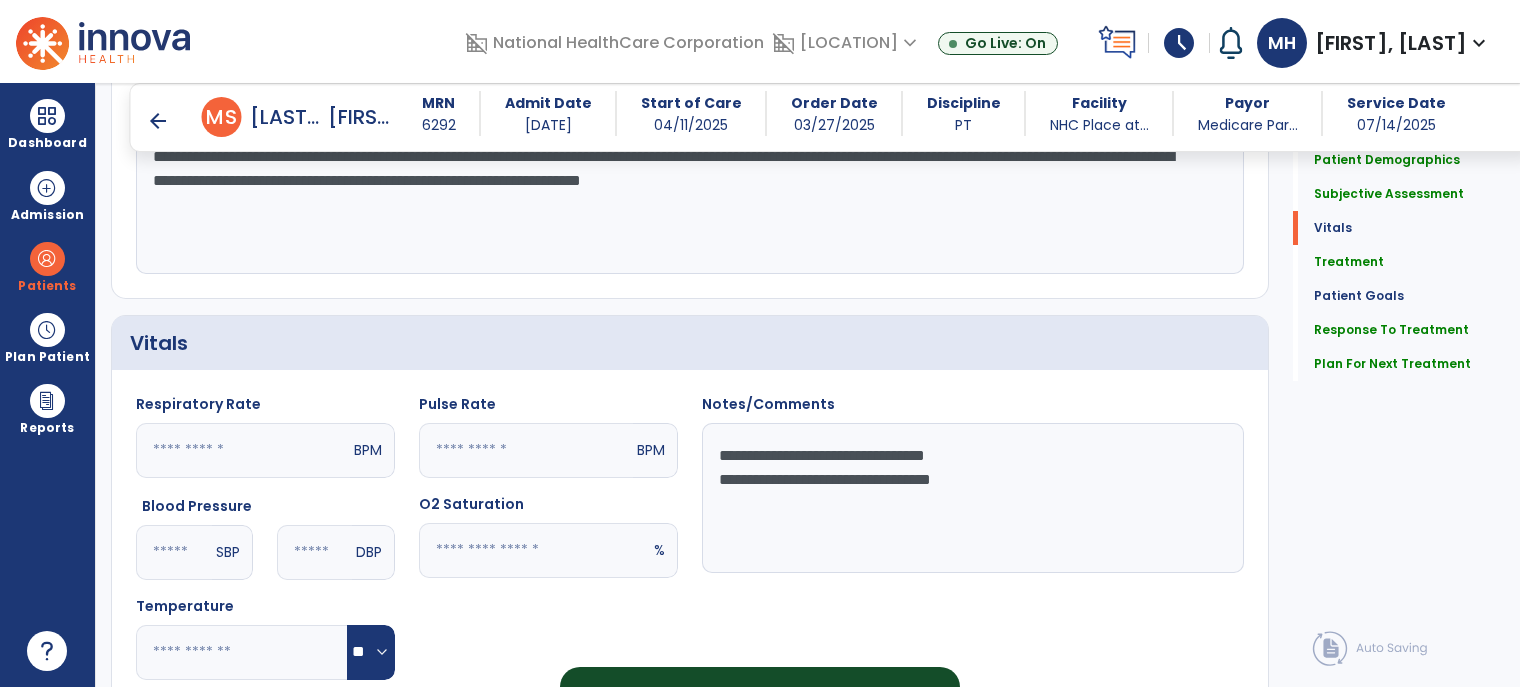 click on "**********" 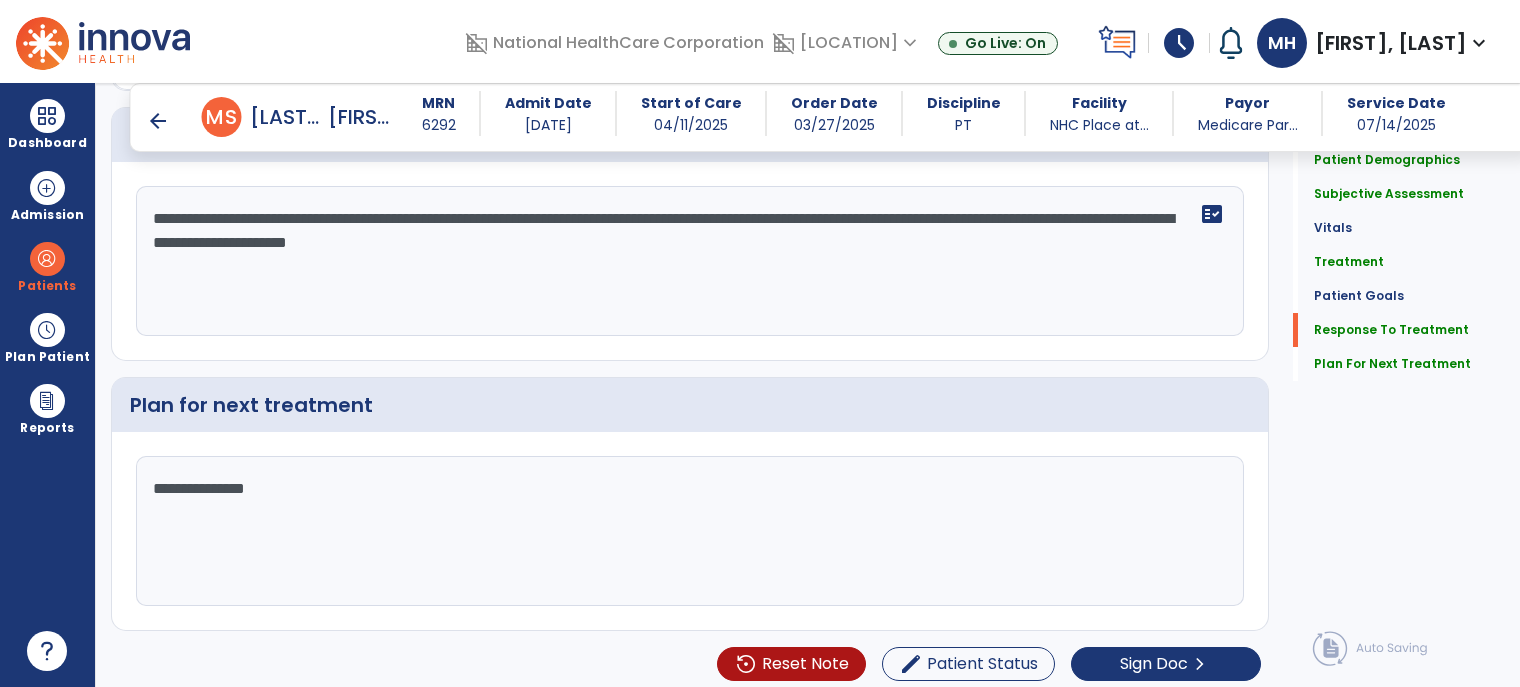 scroll, scrollTop: 2658, scrollLeft: 0, axis: vertical 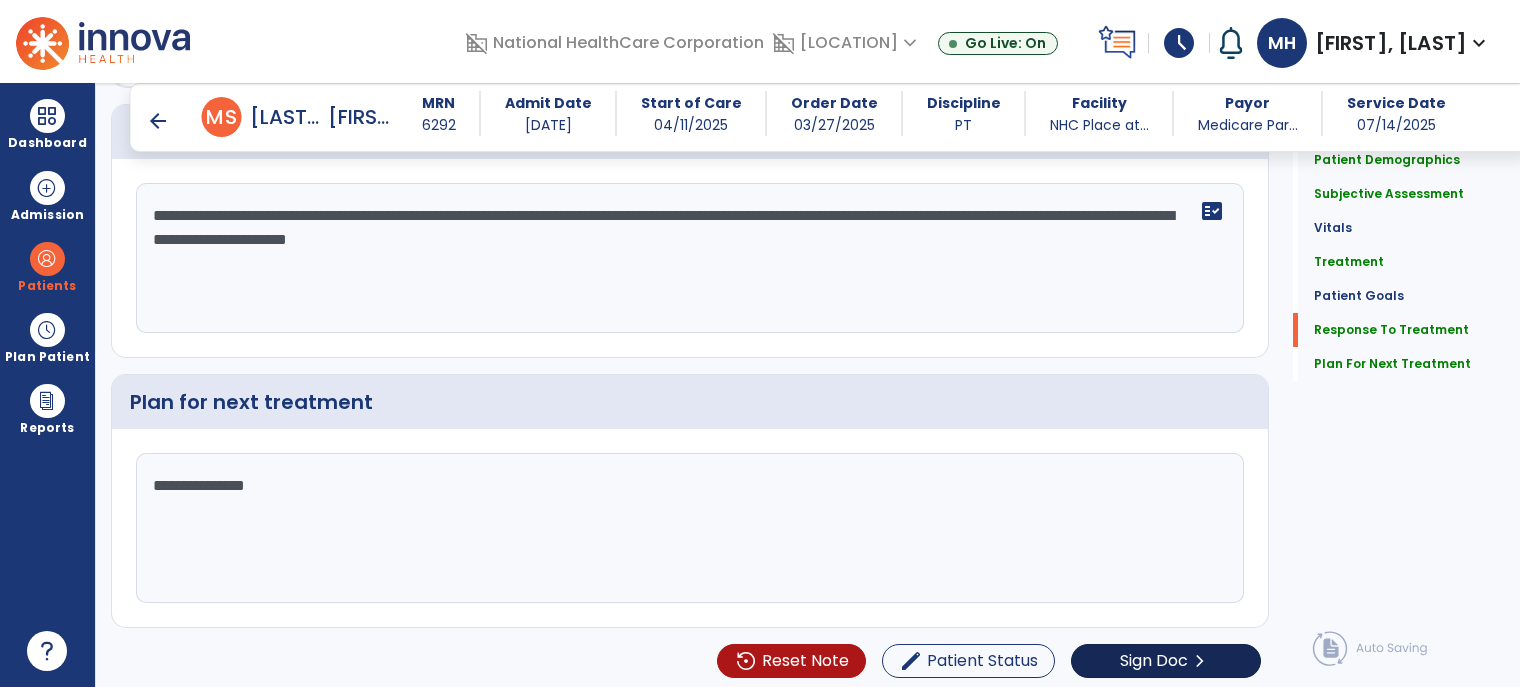 type on "**********" 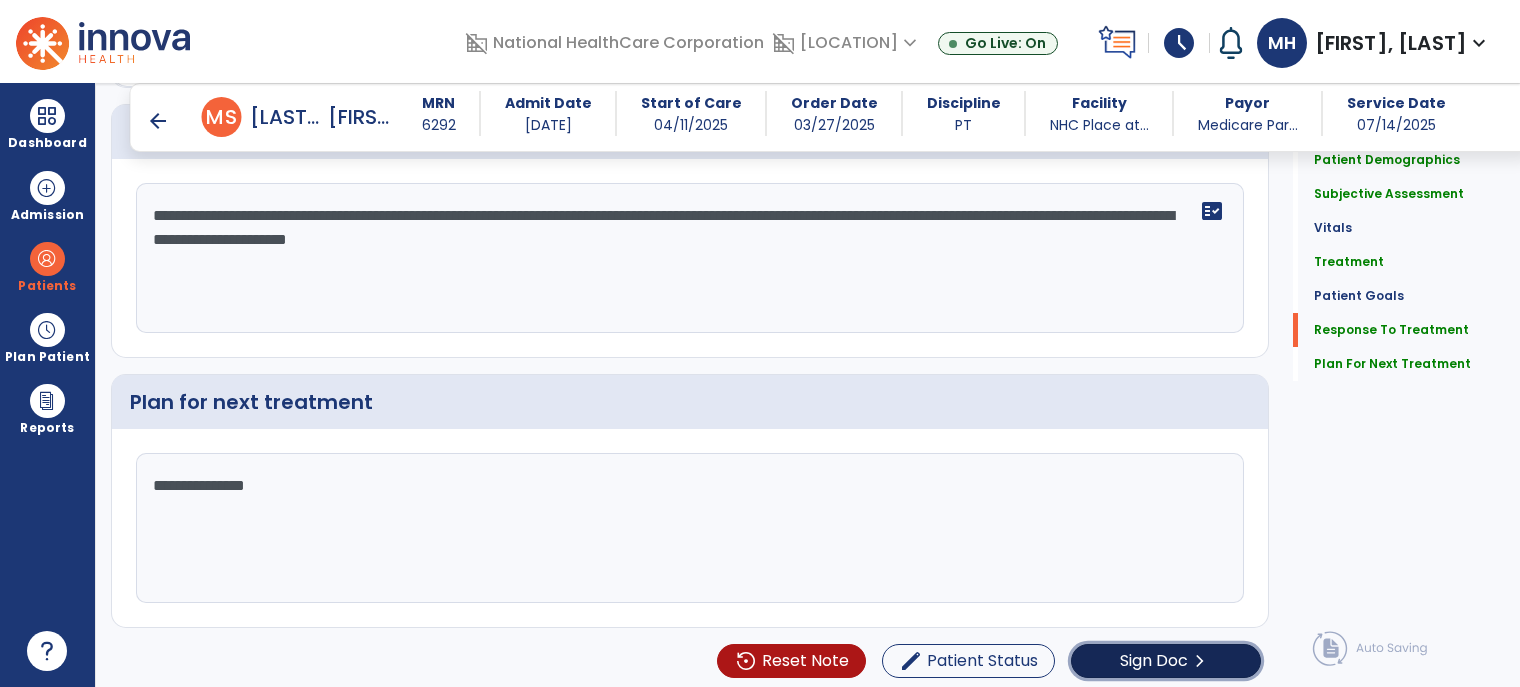 click on "Sign Doc" 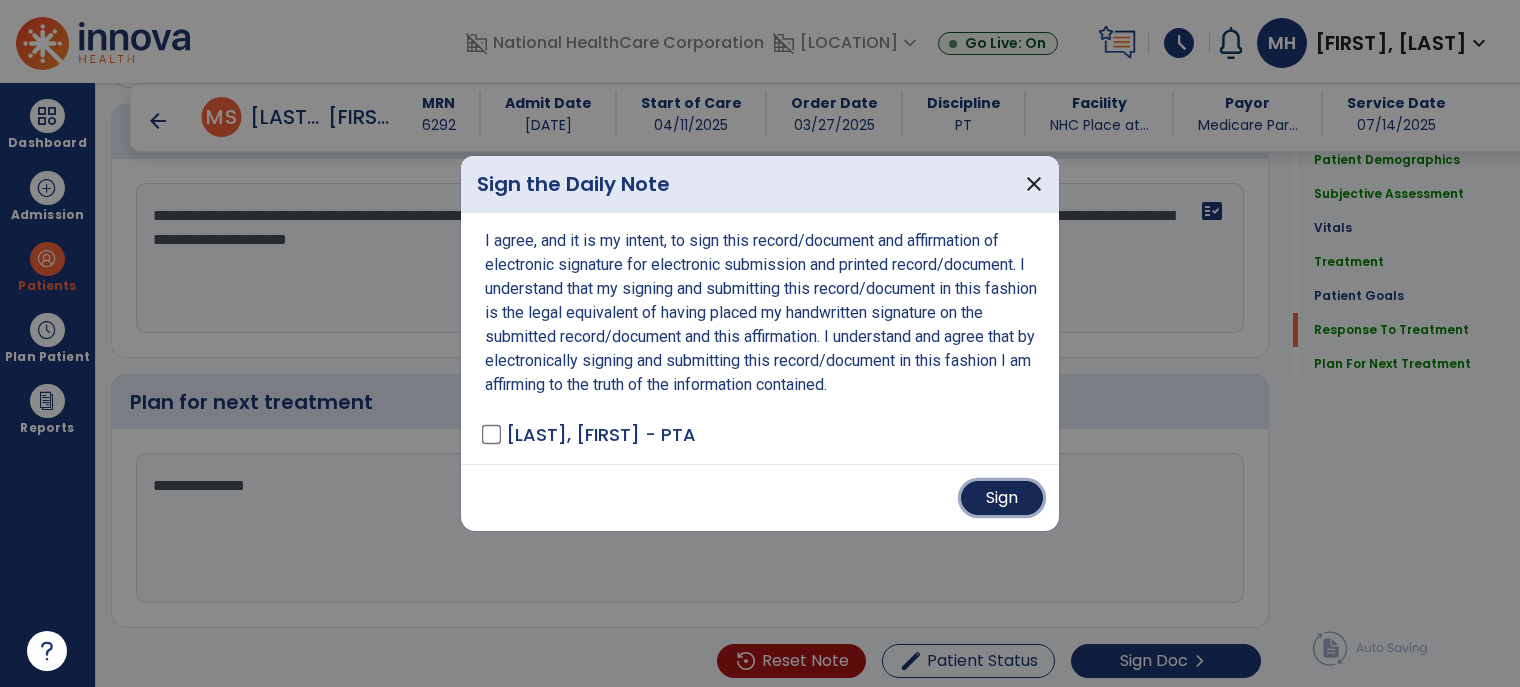 click on "Sign" at bounding box center [1002, 498] 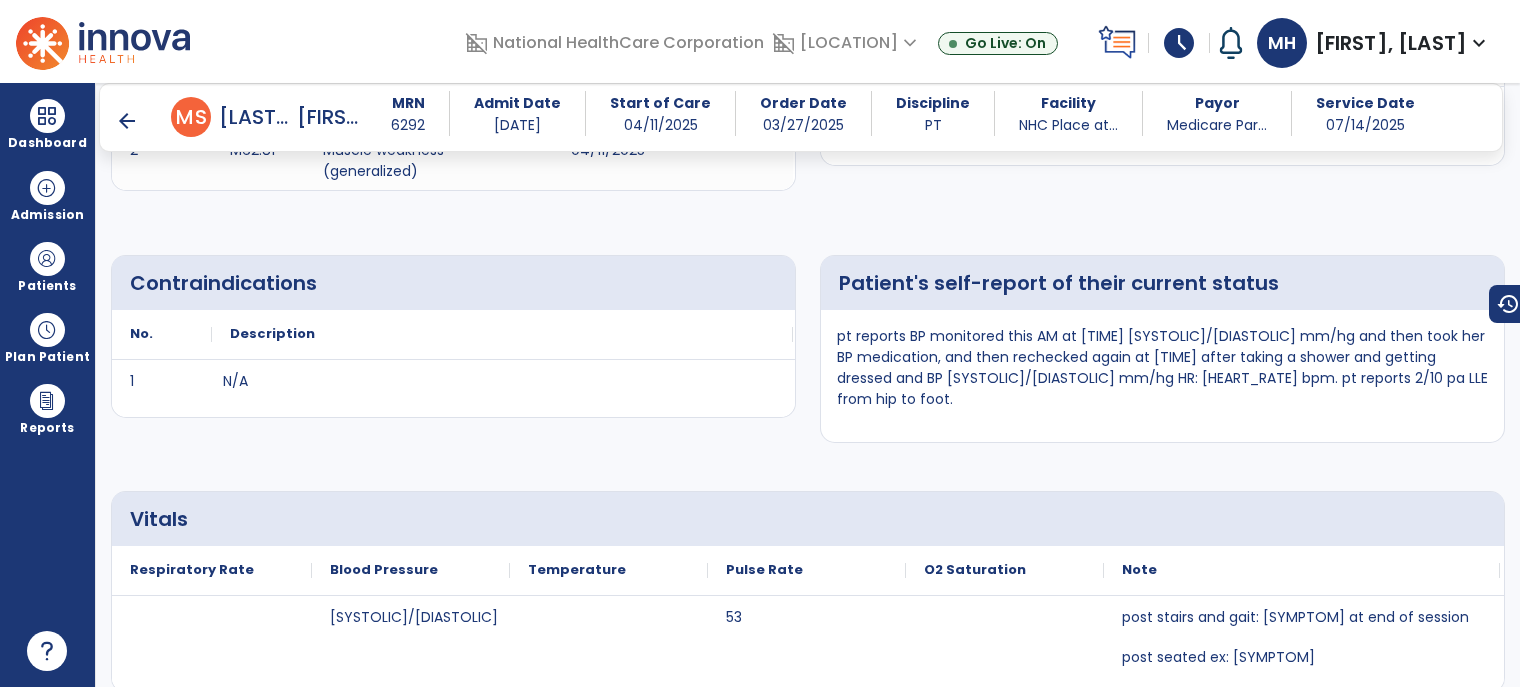scroll, scrollTop: 0, scrollLeft: 0, axis: both 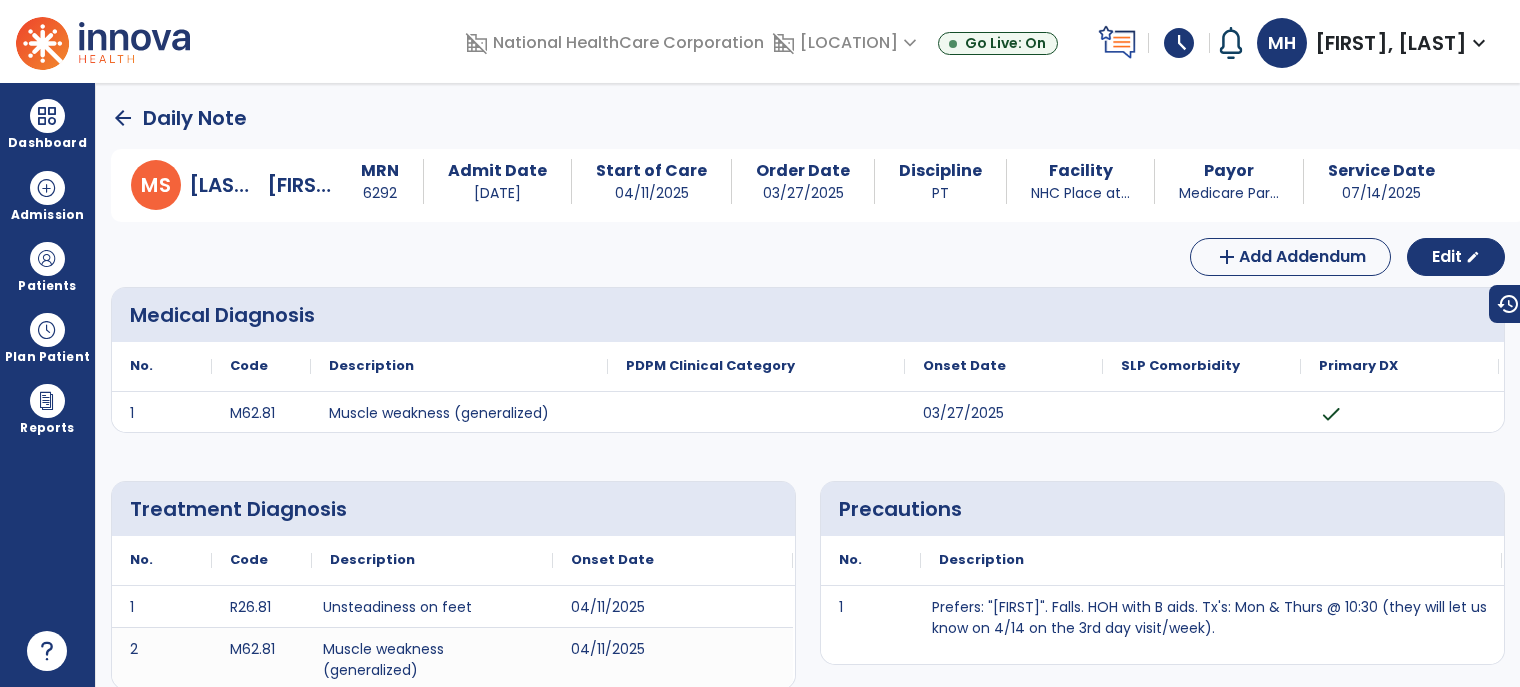 click on "arrow_back   Daily Note" 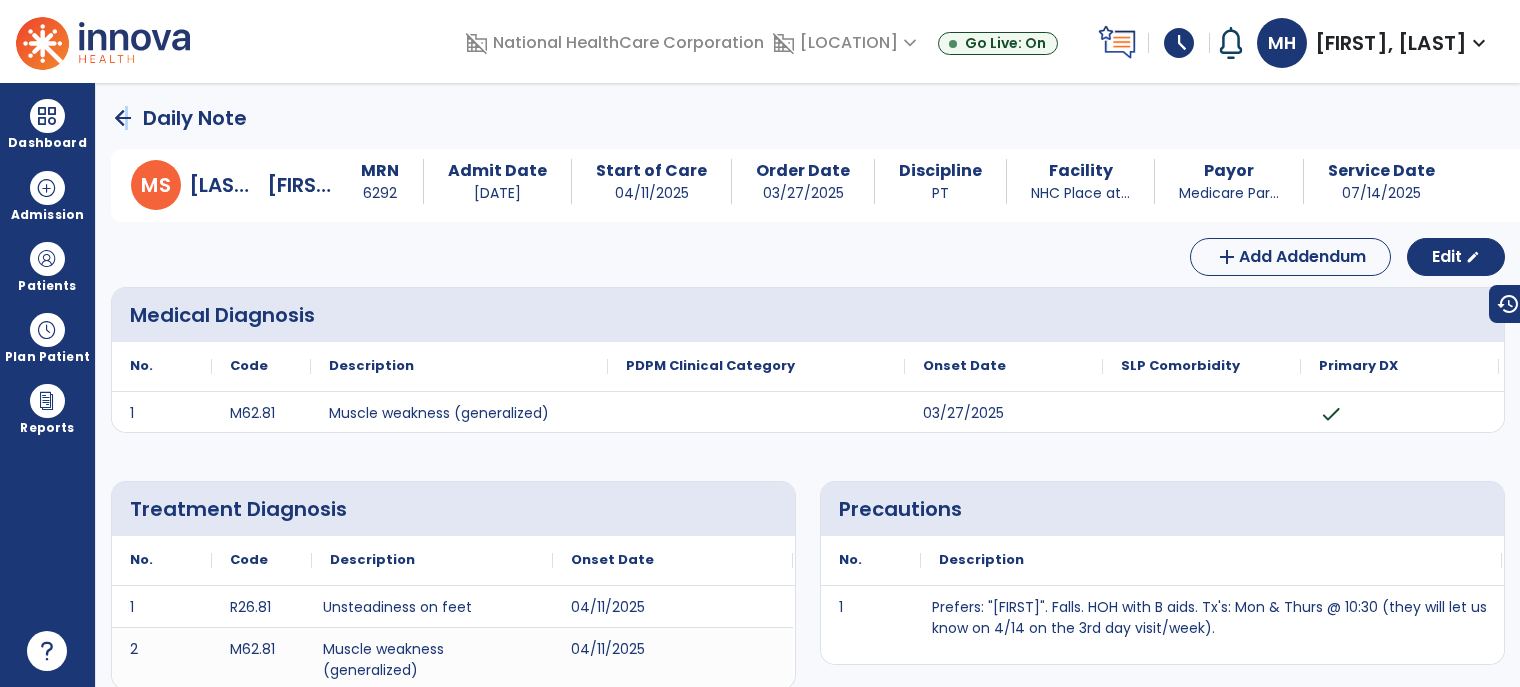 click on "arrow_back" 